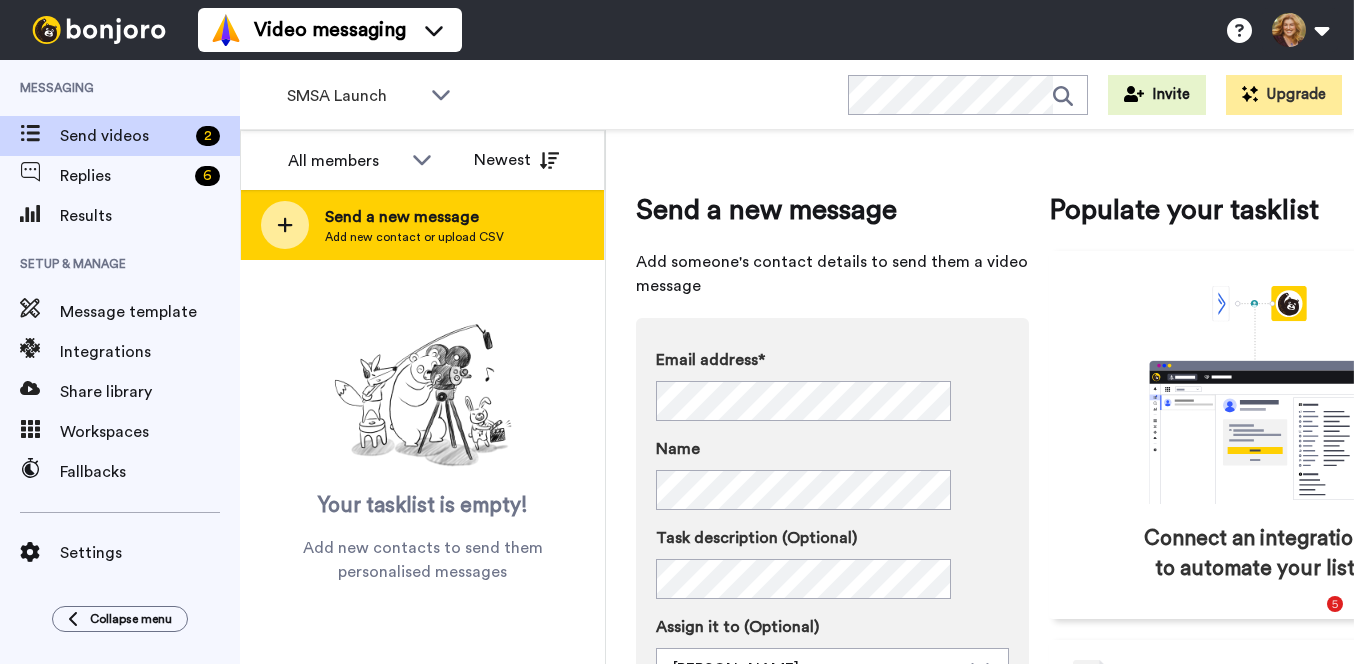 scroll, scrollTop: 0, scrollLeft: 0, axis: both 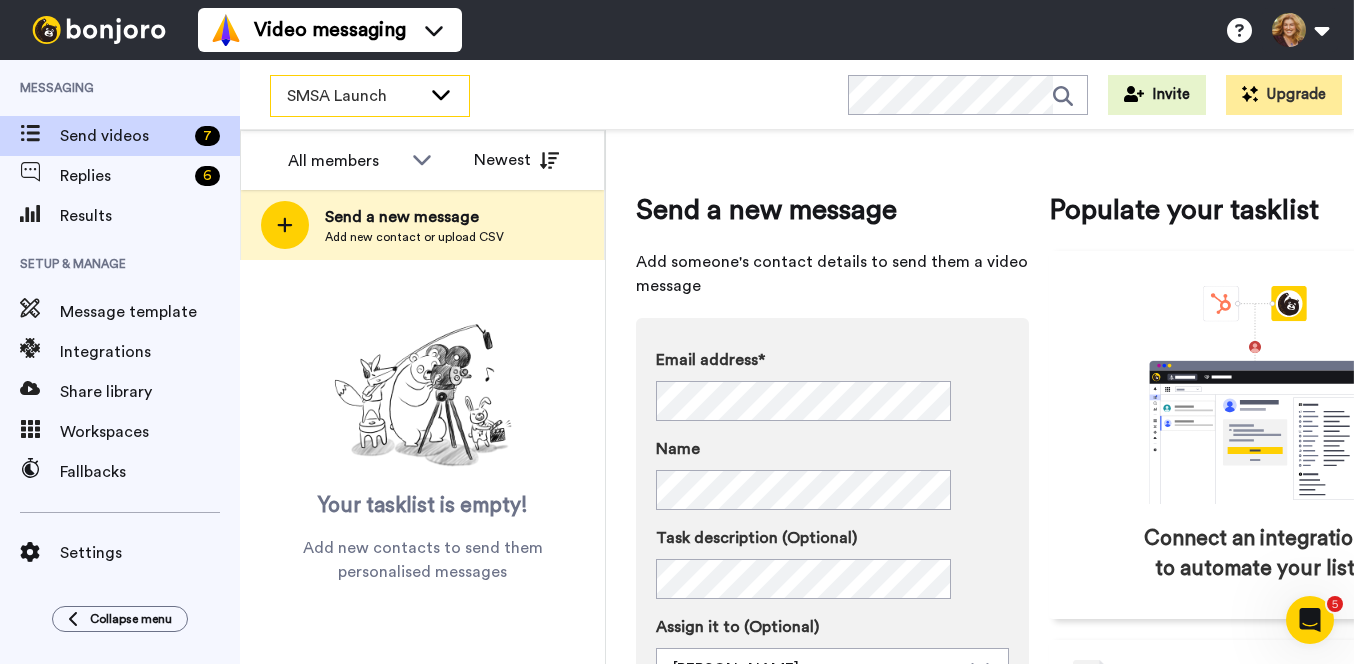 click on "SMSA Launch" at bounding box center [354, 96] 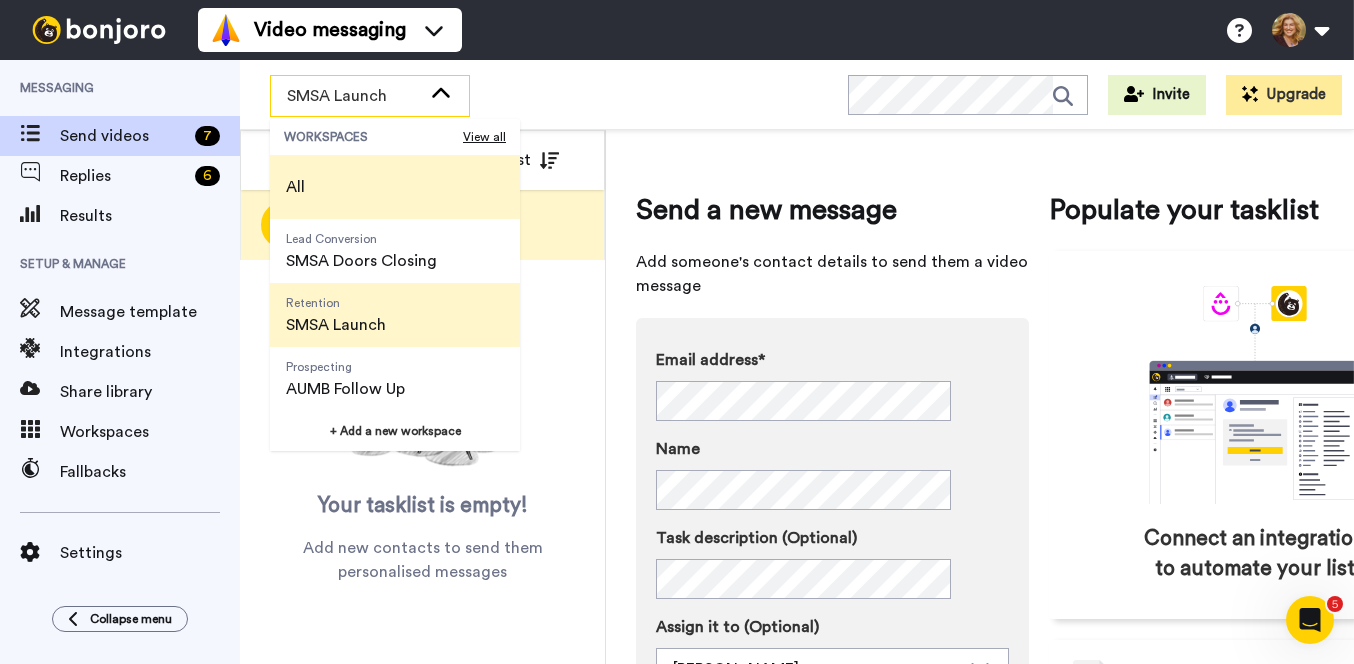 click on "All" at bounding box center [395, 187] 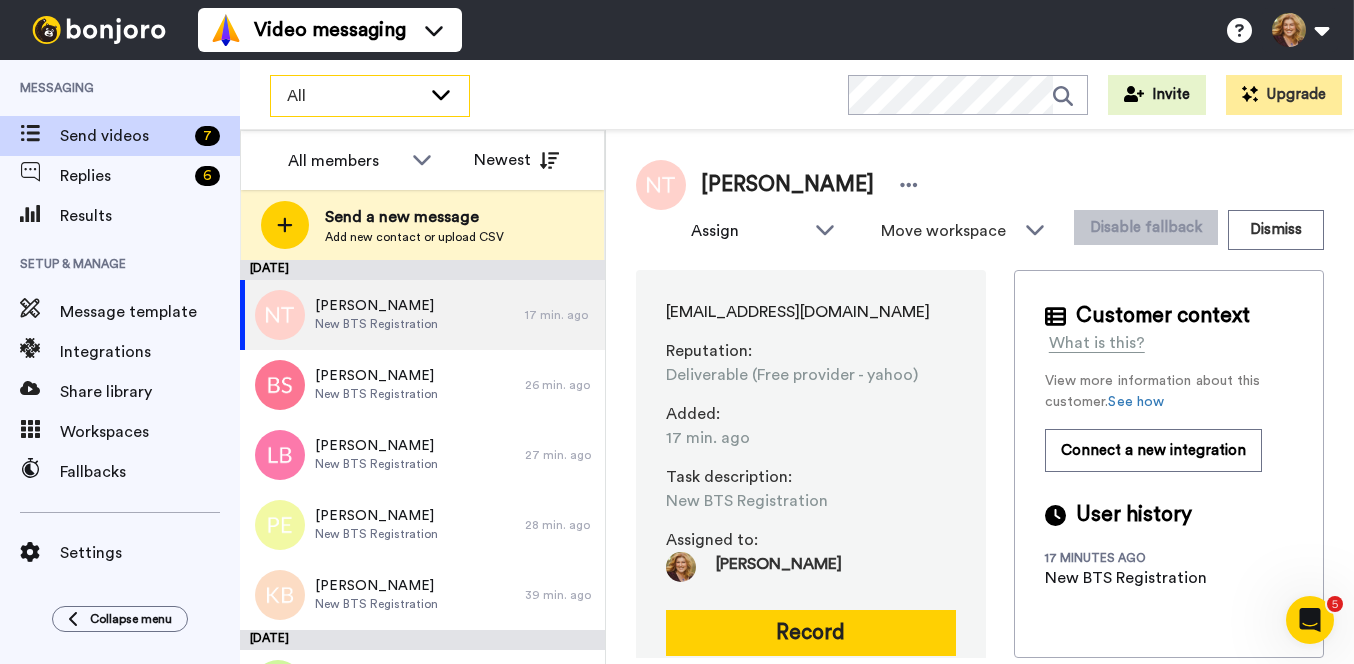 click 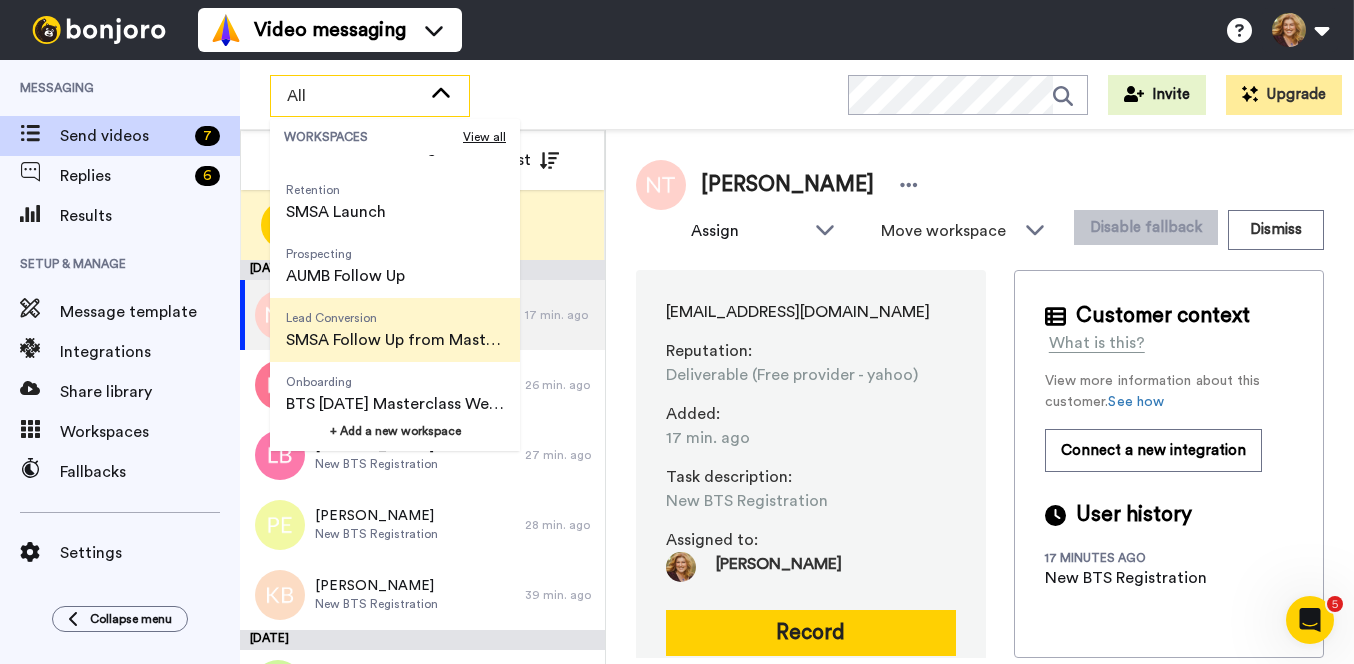 scroll, scrollTop: 124, scrollLeft: 0, axis: vertical 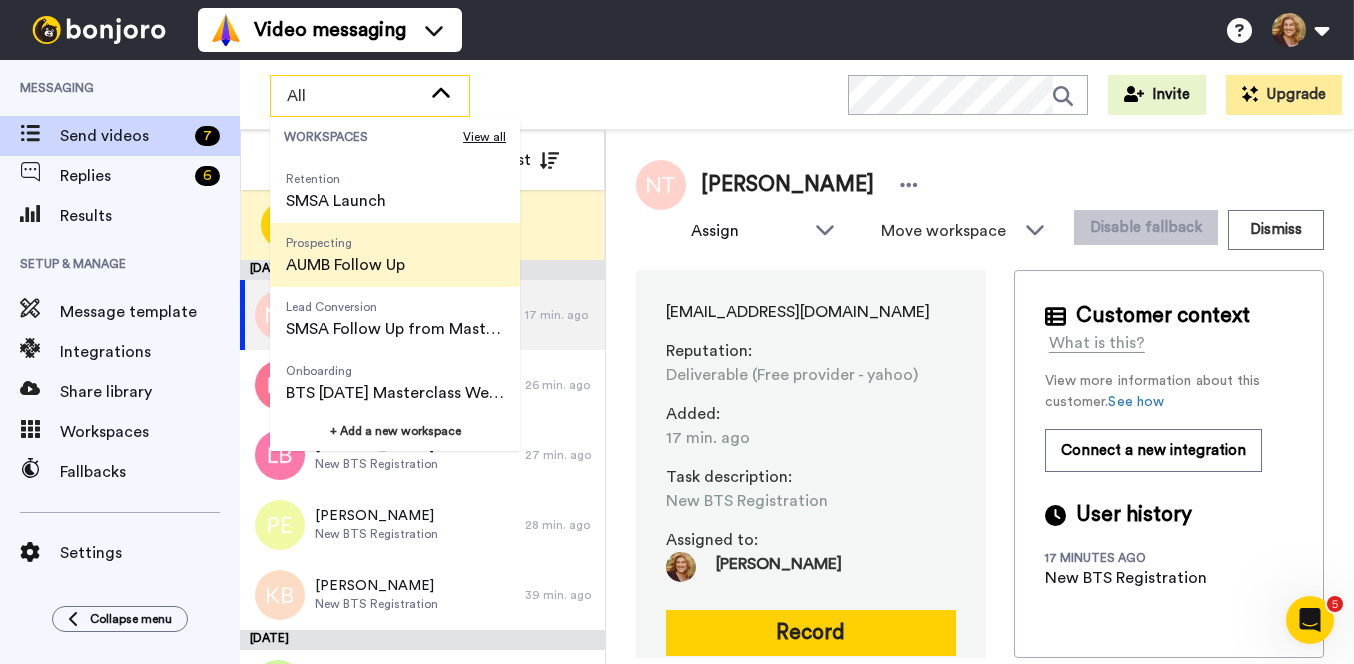 click on "Prospecting AUMB Follow Up" at bounding box center (345, 255) 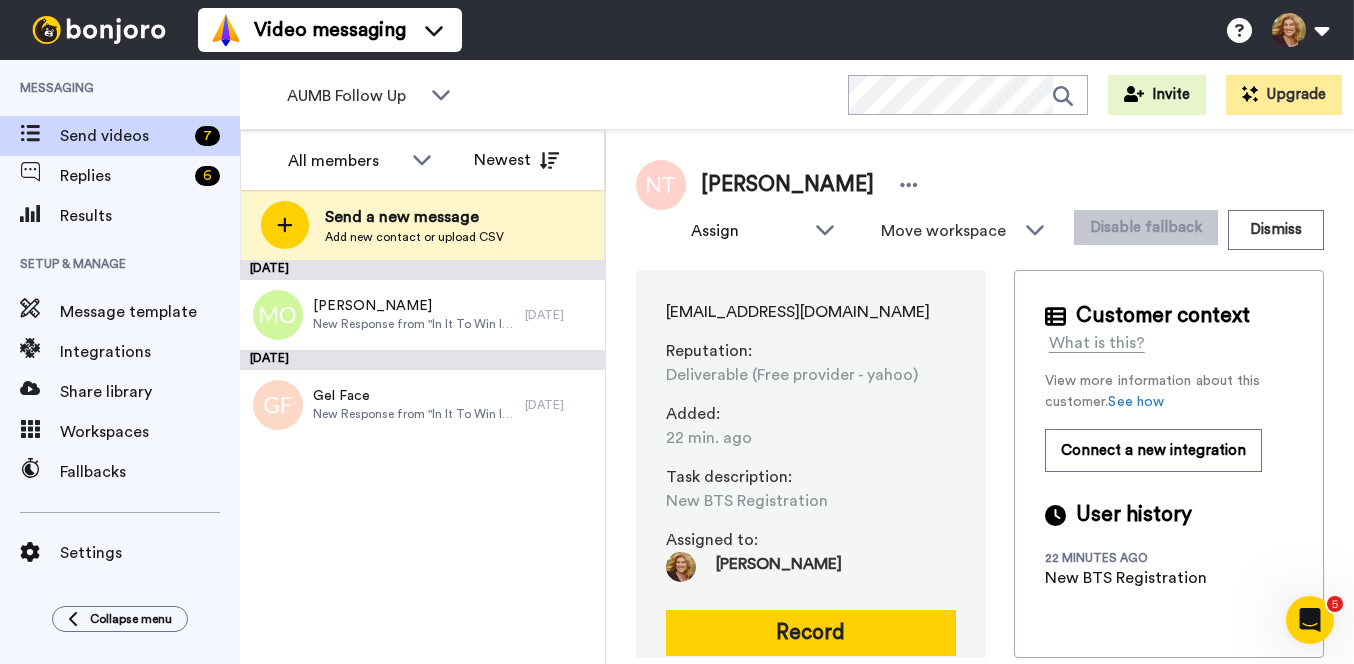 click on "Video messaging Switch to Video messaging Testimonials Settings Discover Help & Support Case studies Bonjoro Tools   Help docs   Settings My Profile Change Password Billing Affiliates Help Docs Settings Logout" at bounding box center (776, 30) 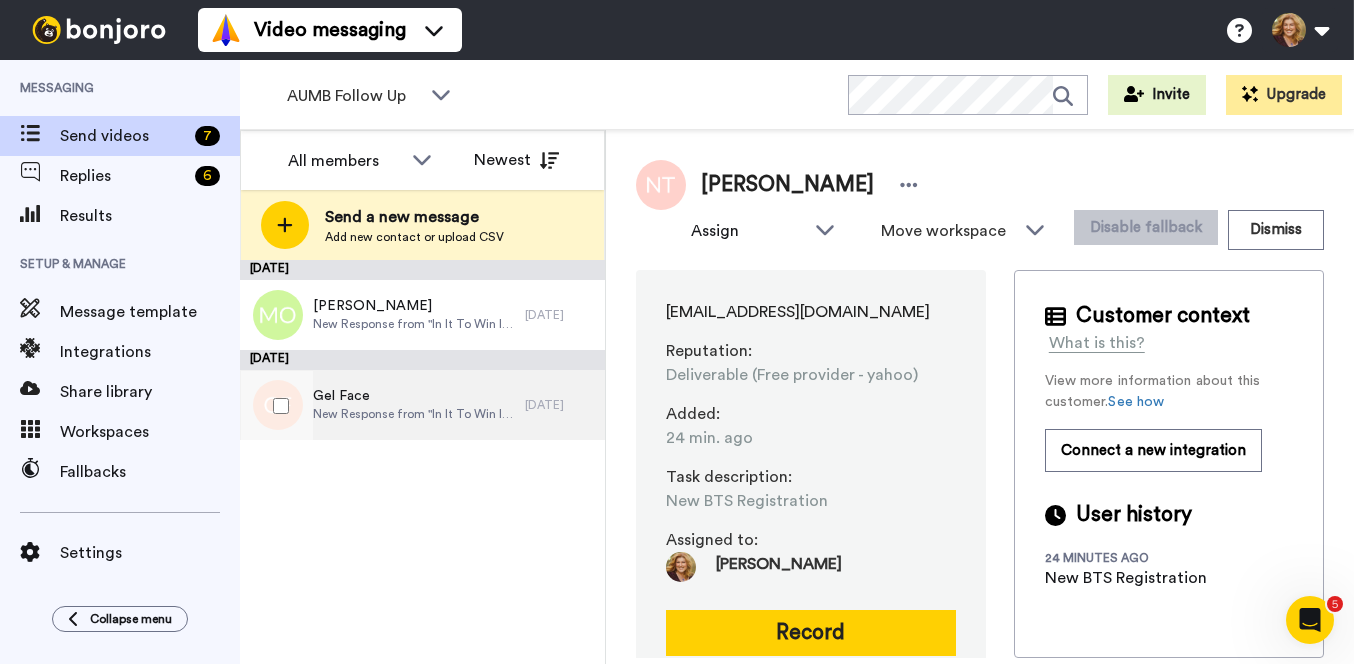 click on "New Response from "In It To Win It" Engagebay form" at bounding box center [414, 414] 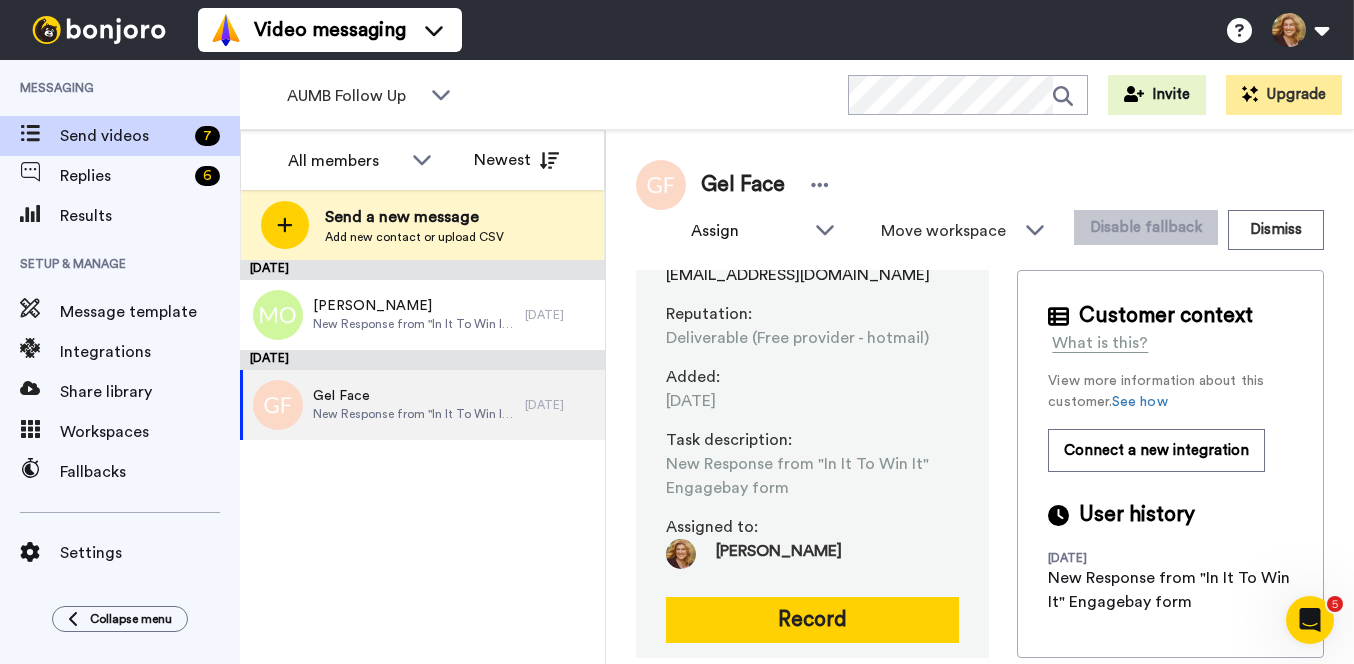 scroll, scrollTop: 52, scrollLeft: 0, axis: vertical 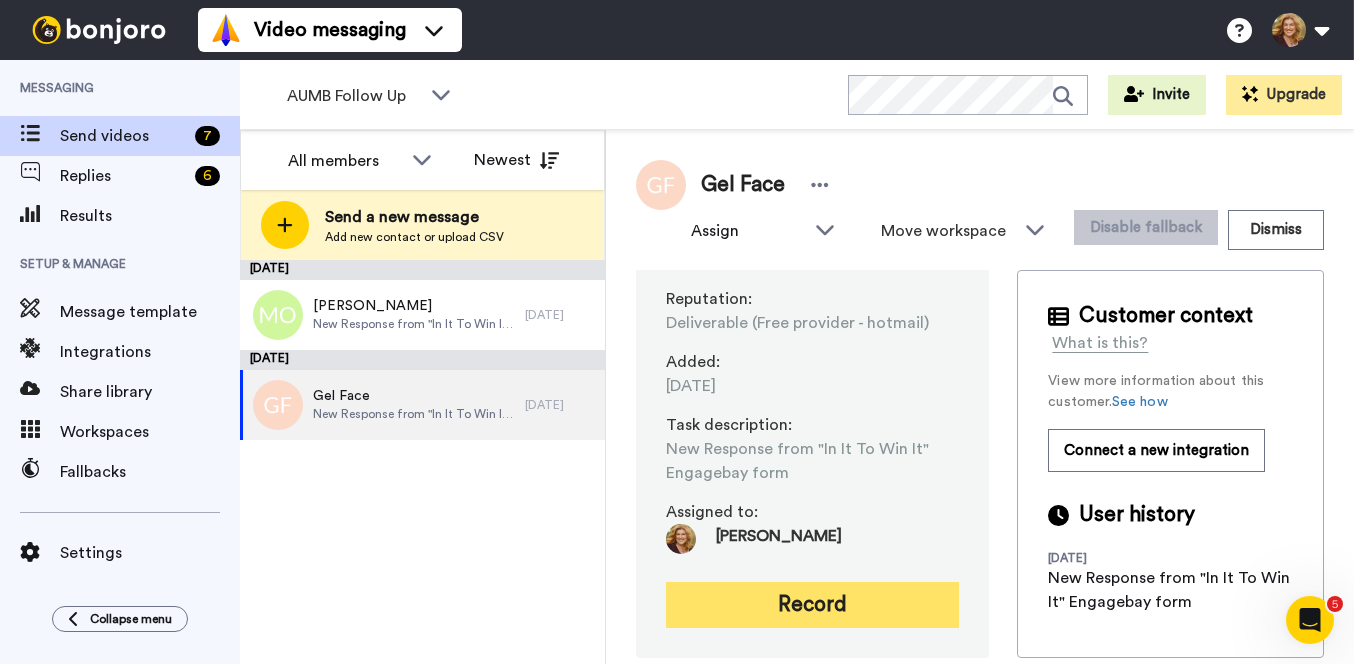 click on "Record" at bounding box center [812, 605] 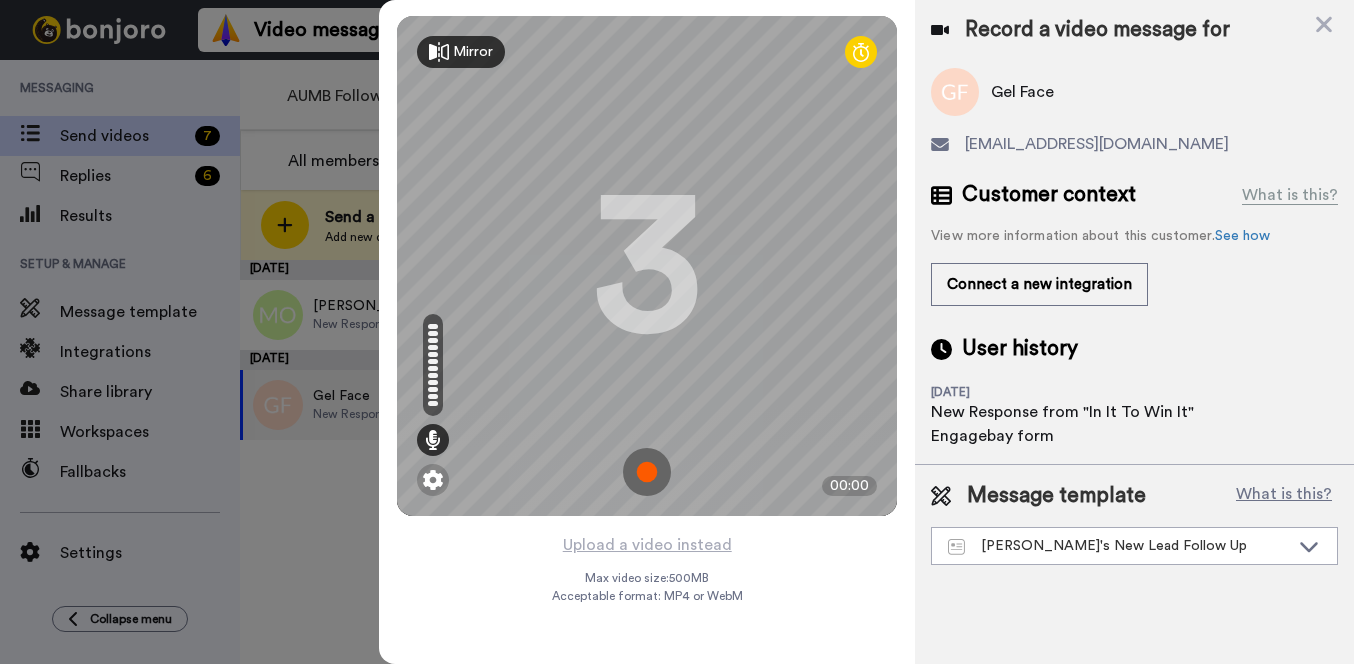 click at bounding box center (647, 472) 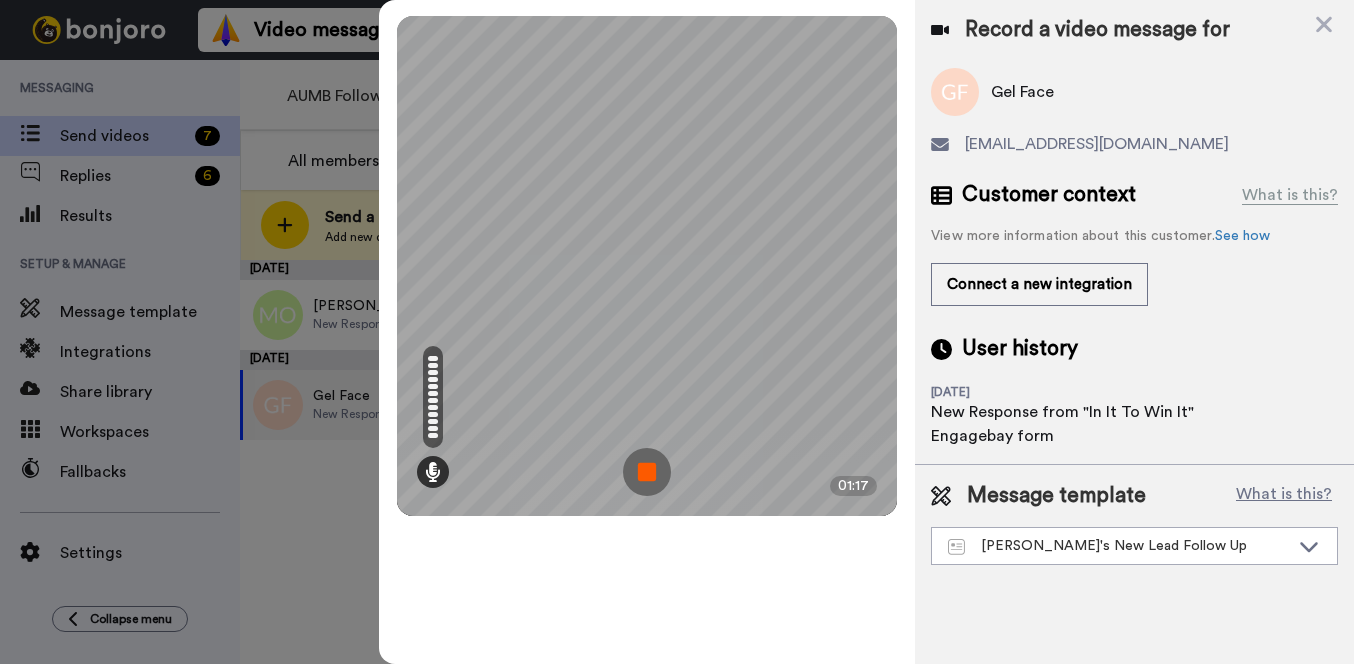 click at bounding box center (647, 472) 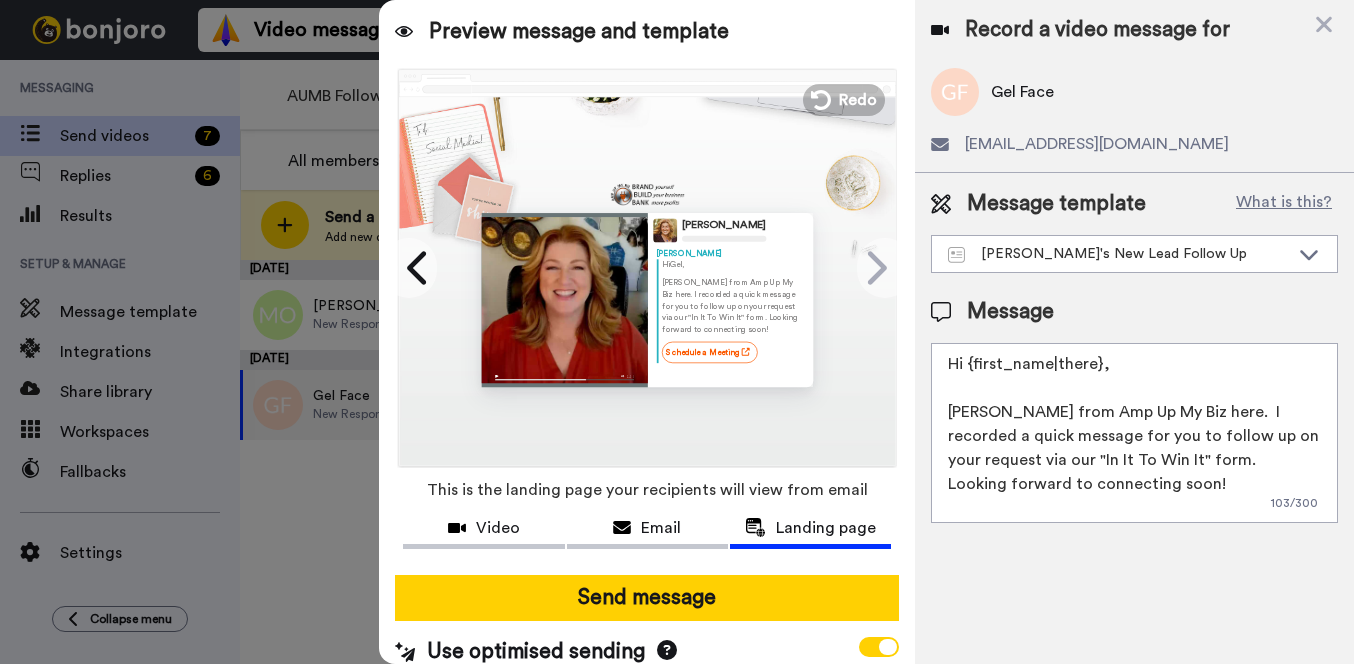 click on "Hi {first_name|there},
[PERSON_NAME] from Amp Up My Biz here.  I recorded a quick message for you to follow up on your request via our "In It To Win It" form.  Looking forward to connecting soon!" at bounding box center [1134, 433] 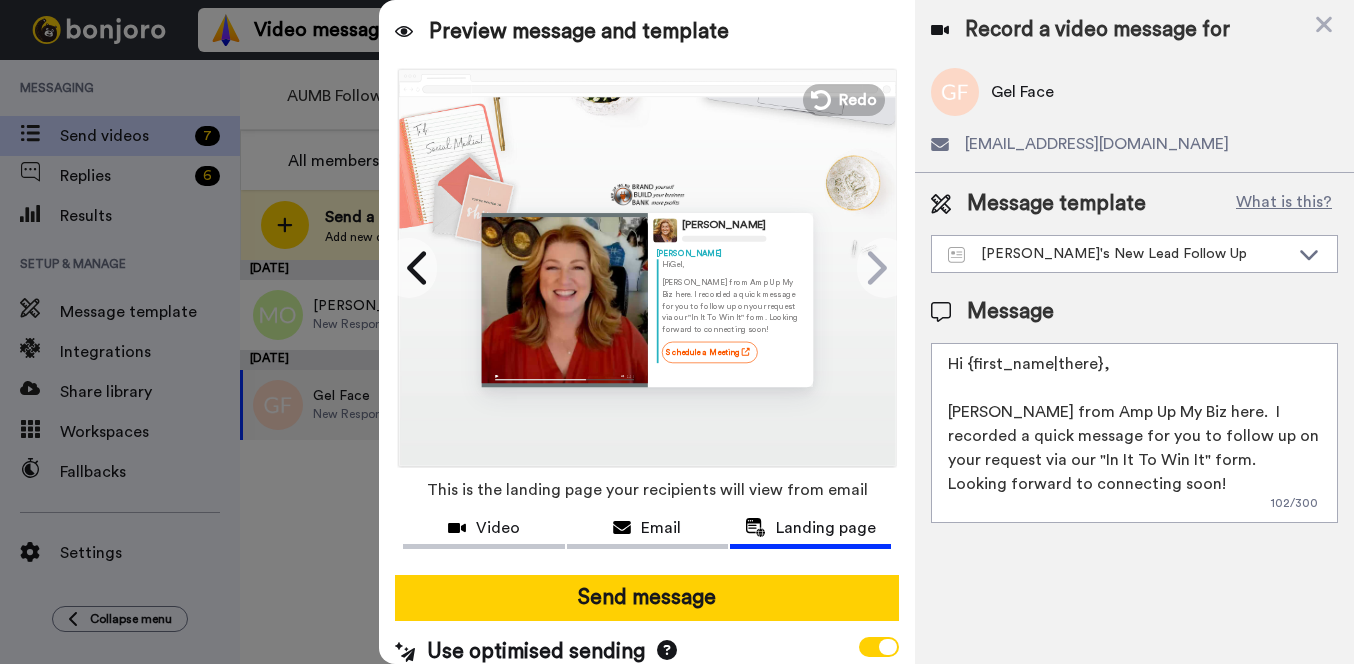 scroll, scrollTop: 20, scrollLeft: 0, axis: vertical 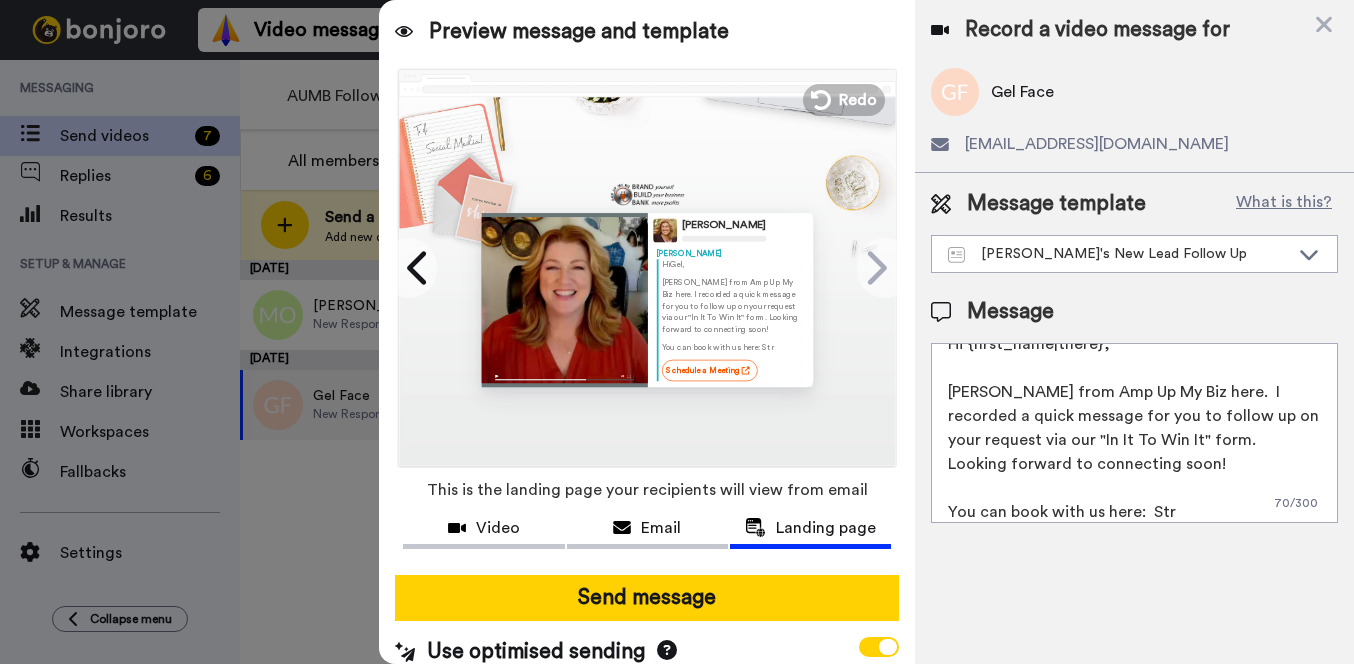 click on "Hi {first_name|there},
Bridget Brady from Amp Up My Biz here.  I recorded a quick message for you to follow up on your request via our "In It To Win It" form.  Looking forward to connecting soon!
You can book with us here:  Str" at bounding box center [1134, 433] 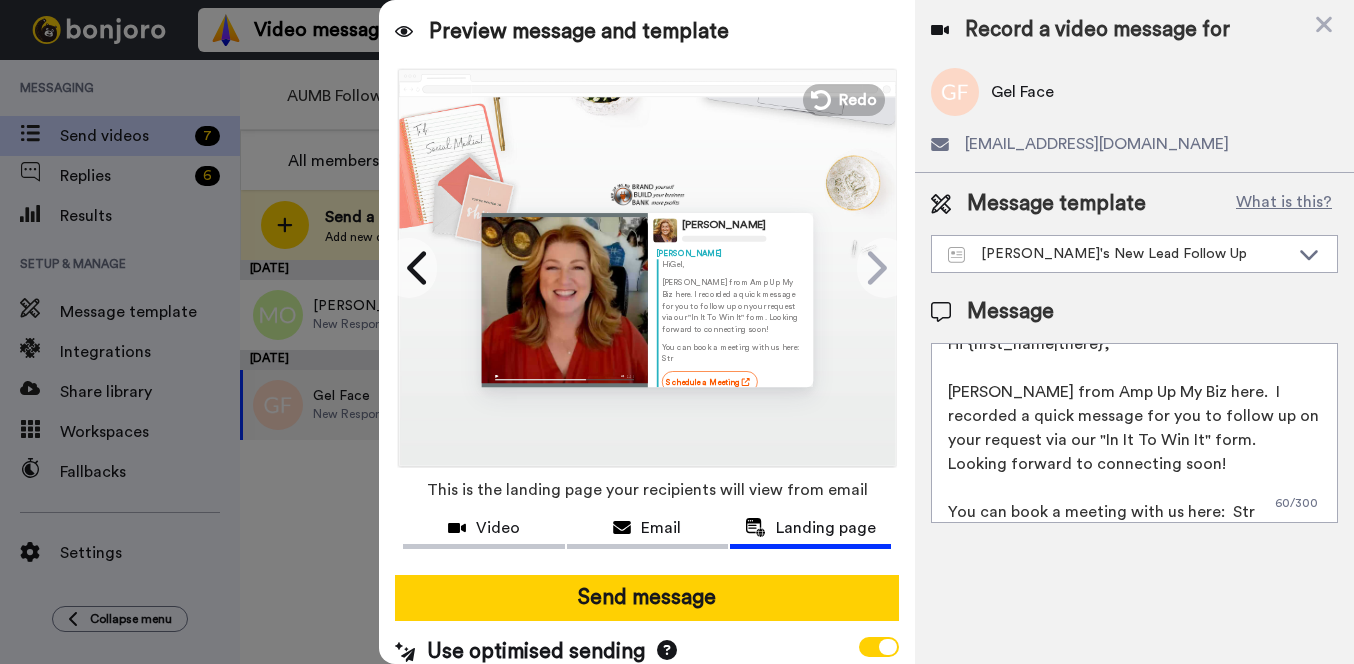 click on "Hi {first_name|there},
Bridget Brady from Amp Up My Biz here.  I recorded a quick message for you to follow up on your request via our "In It To Win It" form.  Looking forward to connecting soon!
You can book a meeting with us here:  Str" at bounding box center [1134, 433] 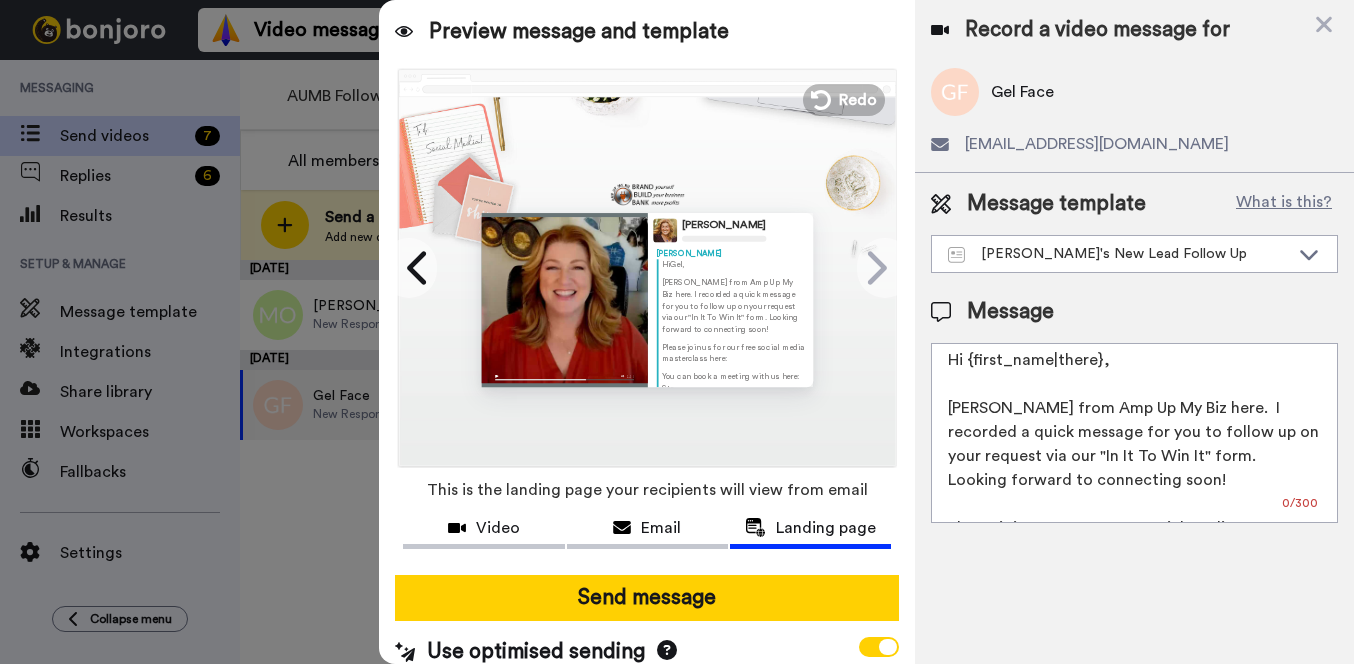 scroll, scrollTop: 22, scrollLeft: 0, axis: vertical 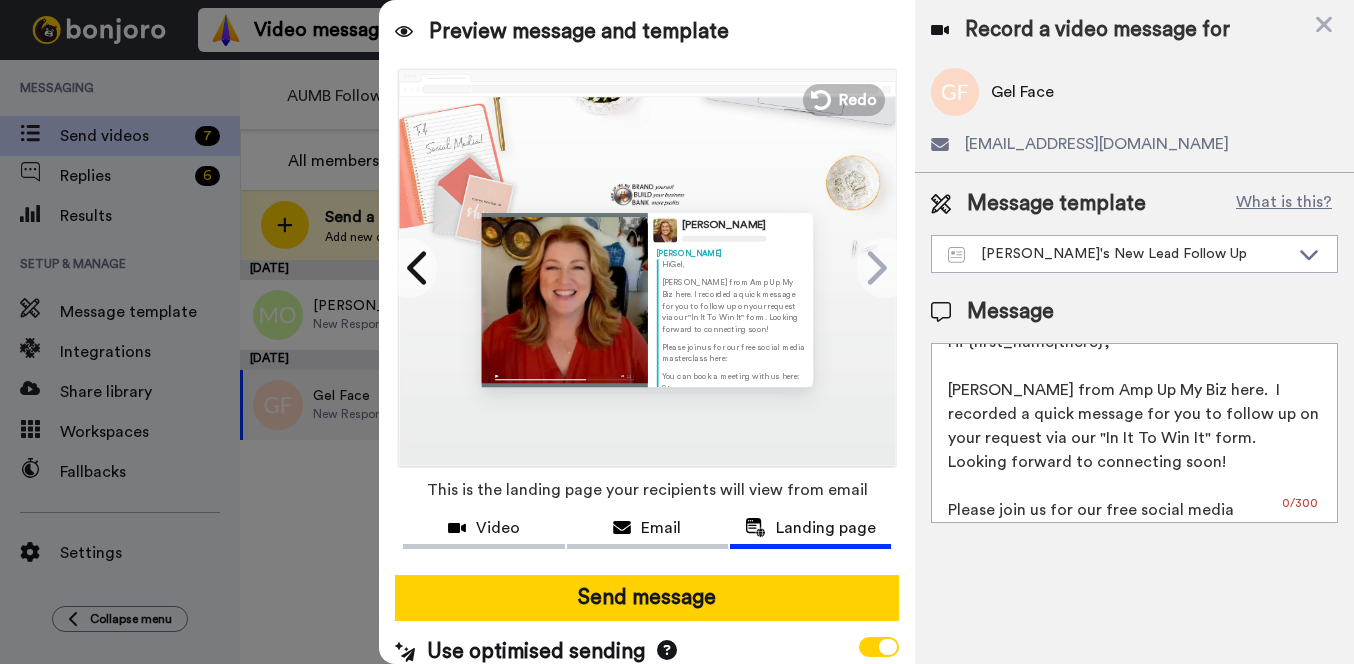 drag, startPoint x: 1189, startPoint y: 414, endPoint x: 1241, endPoint y: 469, distance: 75.690155 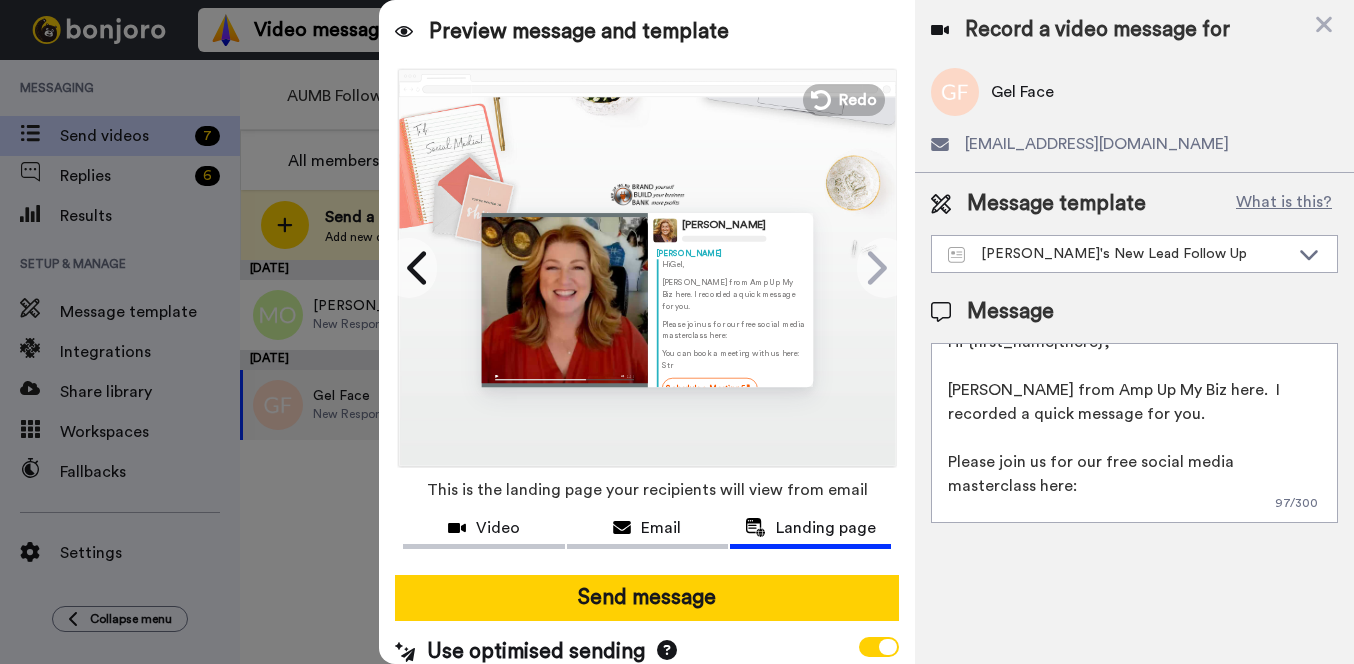 click on "Hi {first_name|there},
Bridget Brady from Amp Up My Biz here.  I recorded a quick message for you.
Please join us for our free social media masterclass here:
You can book a meeting with us here:  Str" at bounding box center (1134, 433) 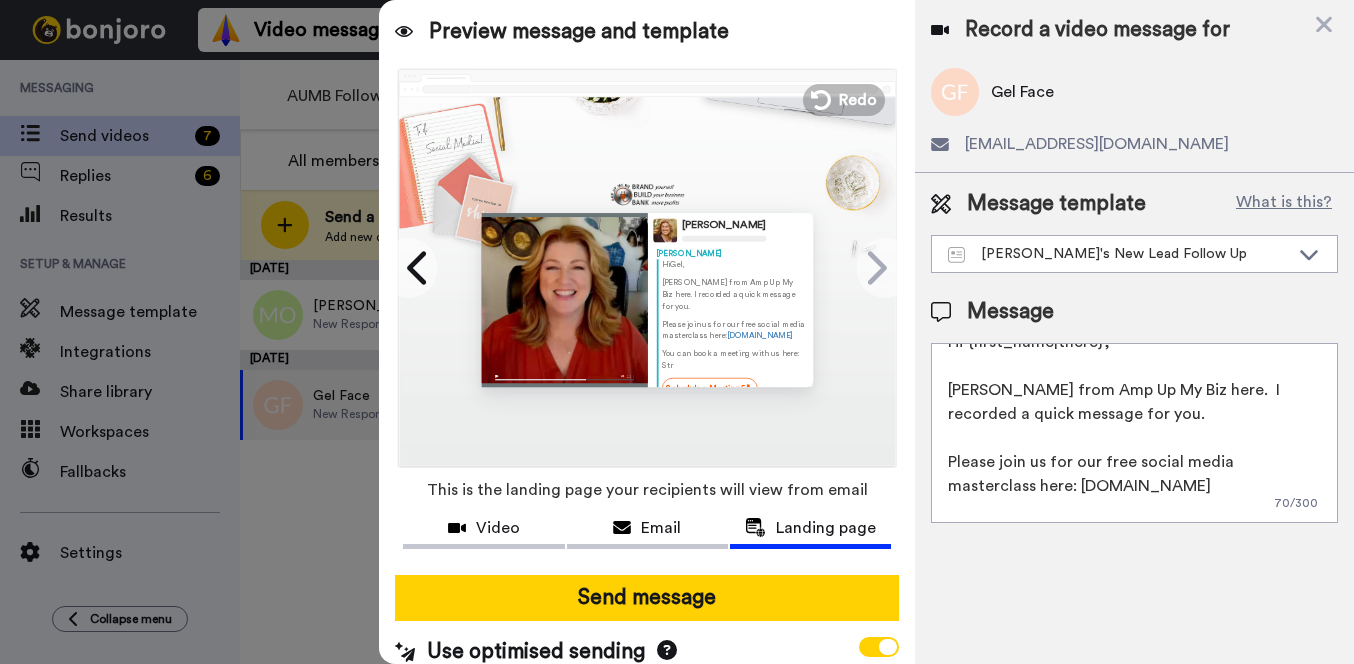 scroll, scrollTop: 54, scrollLeft: 0, axis: vertical 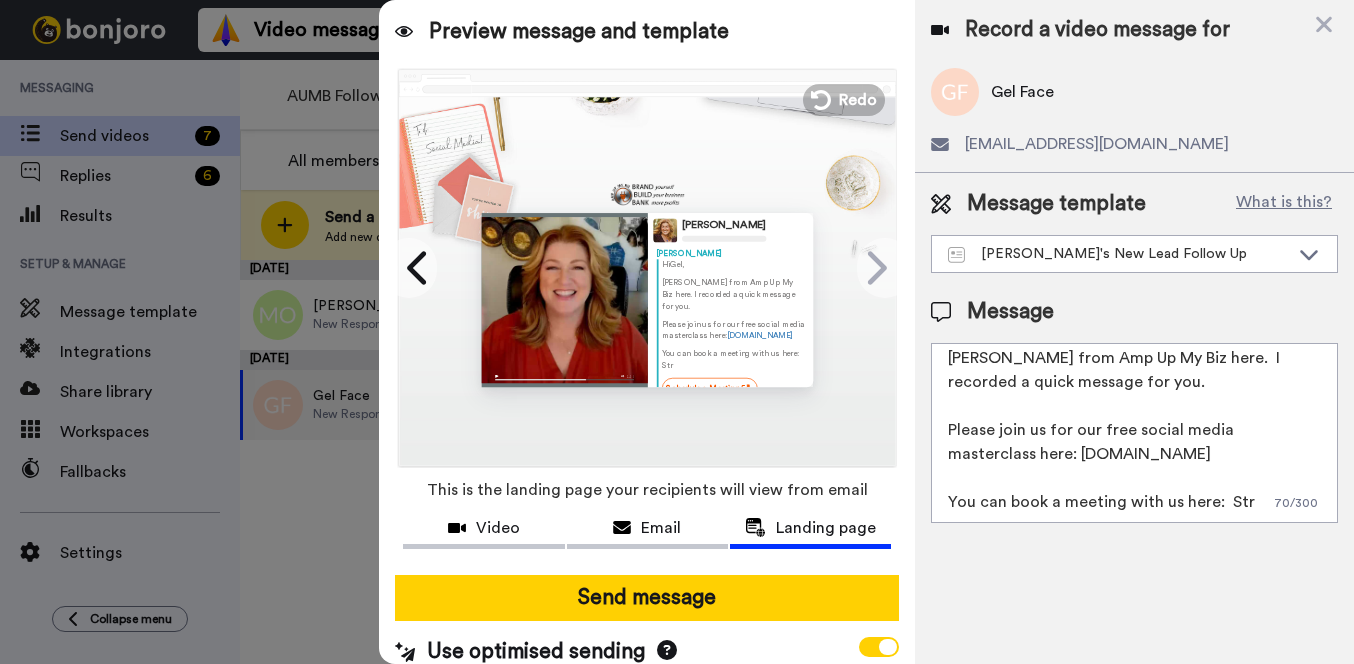 click on "Hi {first_name|there},
Bridget Brady from Amp Up My Biz here.  I recorded a quick message for you.
Please join us for our free social media masterclass here: Masterclass.AmpUpMyBiz.com
You can book a meeting with us here:  Str" at bounding box center [1134, 433] 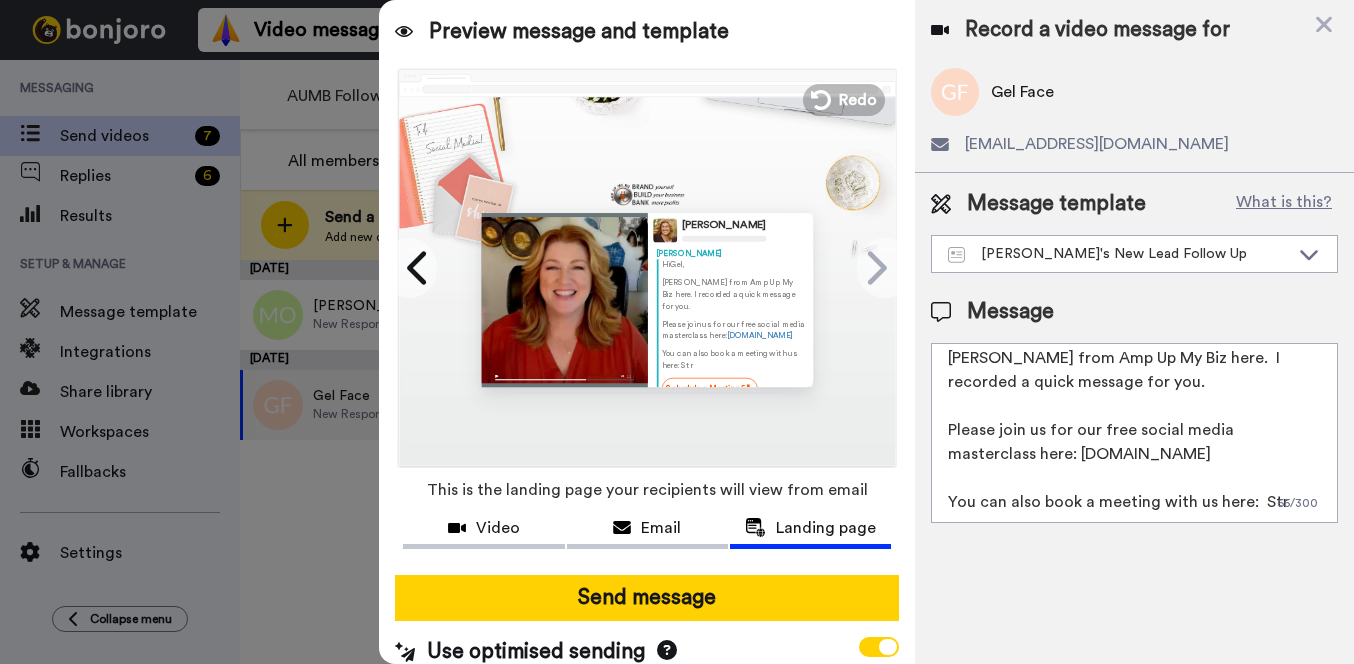 click on "Hi {first_name|there},
Bridget Brady from Amp Up My Biz here.  I recorded a quick message for you.
Please join us for our free social media masterclass here: Masterclass.AmpUpMyBiz.com
You can also book a meeting with us here:  Str" at bounding box center [1134, 433] 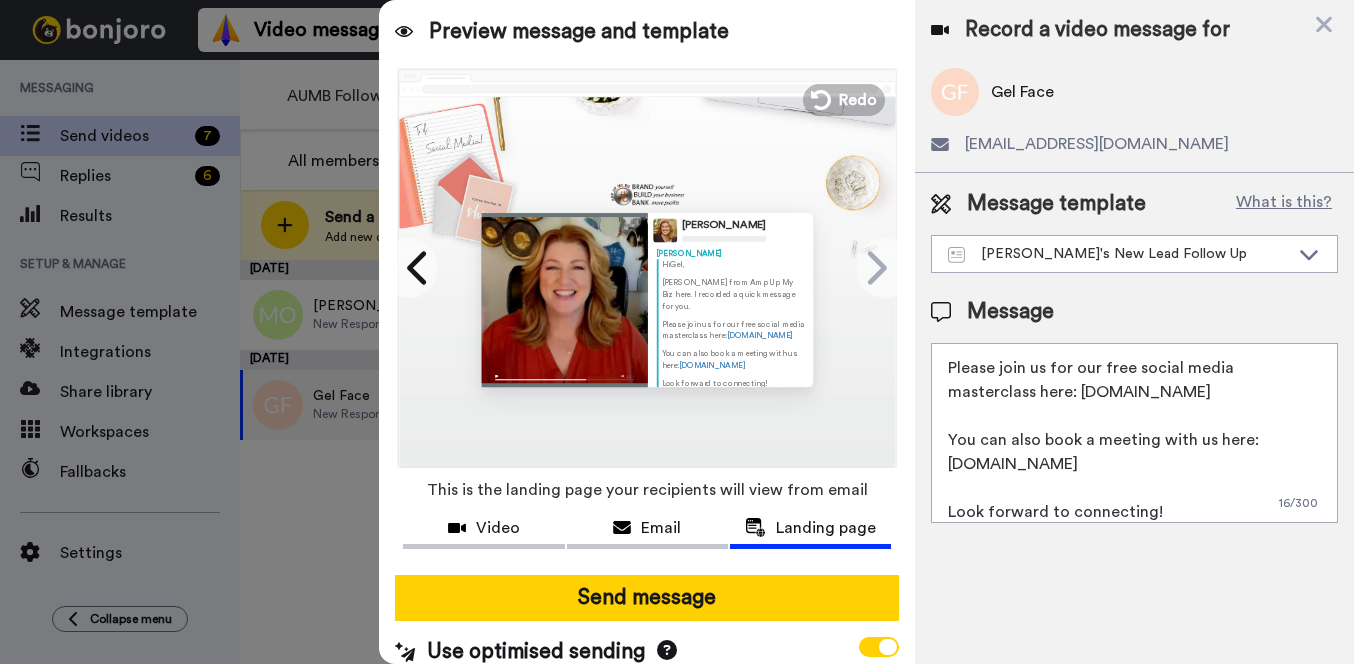 scroll, scrollTop: 140, scrollLeft: 0, axis: vertical 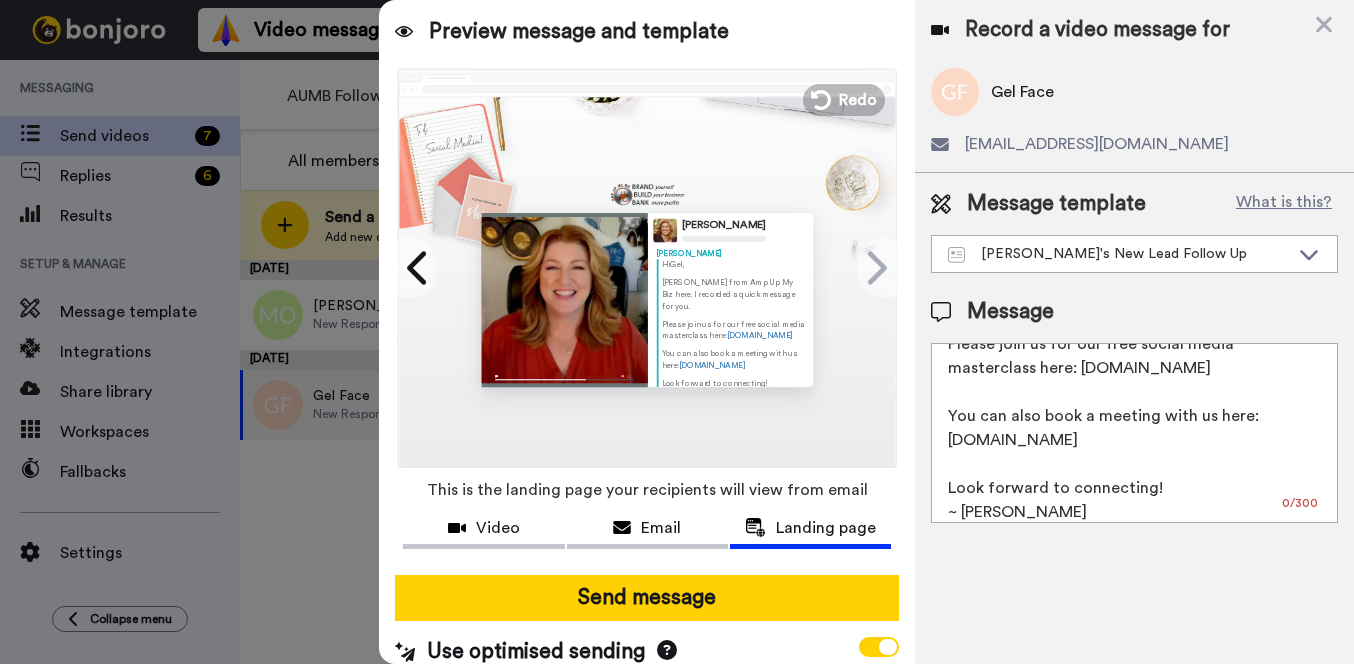 drag, startPoint x: 1148, startPoint y: 440, endPoint x: 940, endPoint y: 449, distance: 208.19463 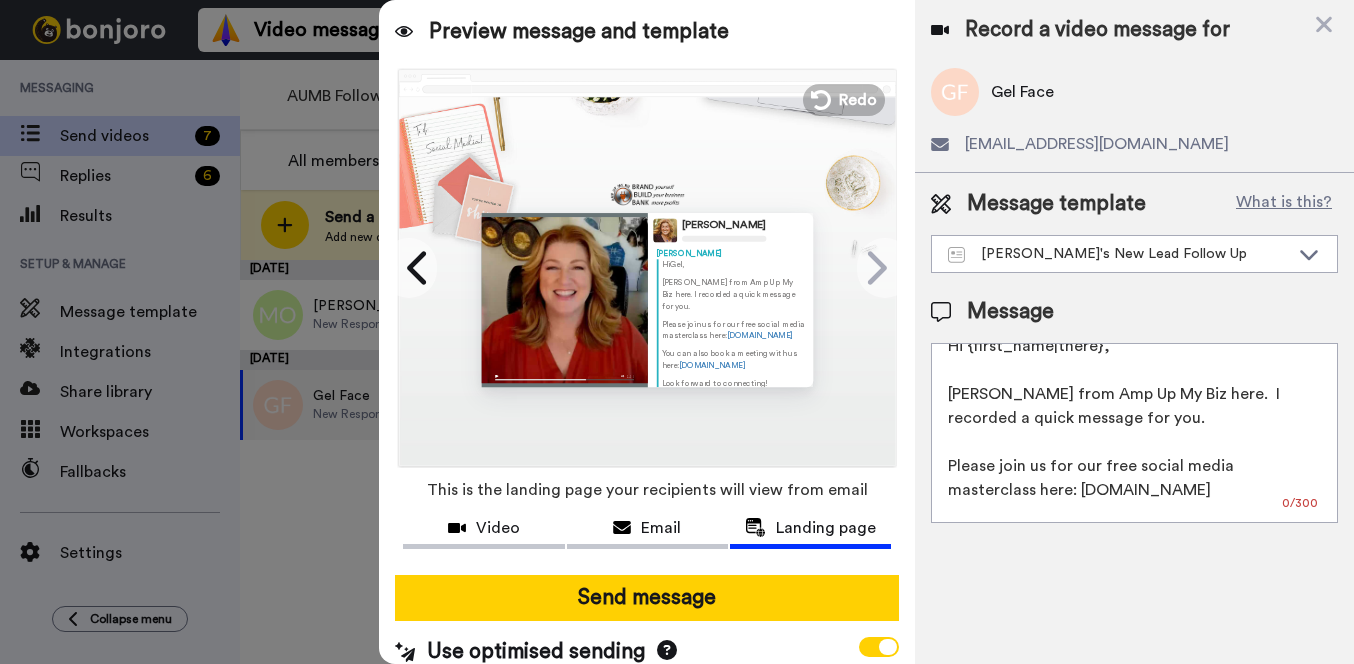 scroll, scrollTop: 150, scrollLeft: 0, axis: vertical 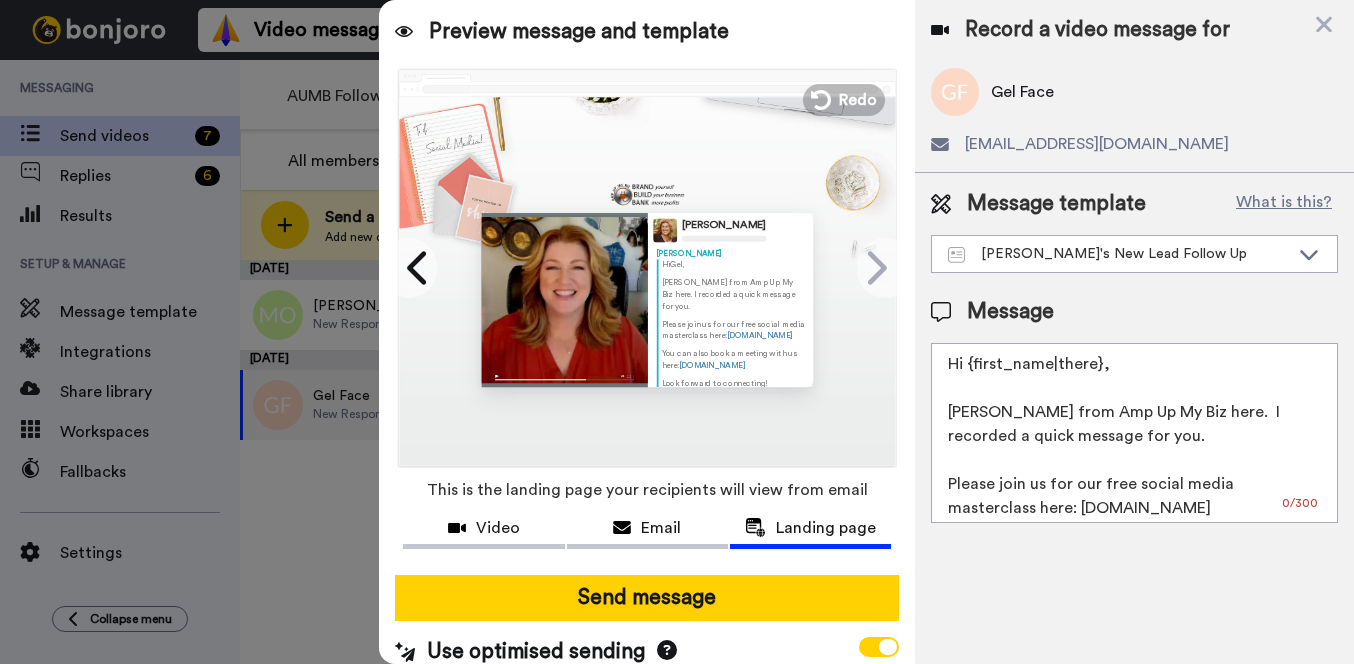 drag, startPoint x: 1082, startPoint y: 506, endPoint x: 924, endPoint y: 370, distance: 208.47063 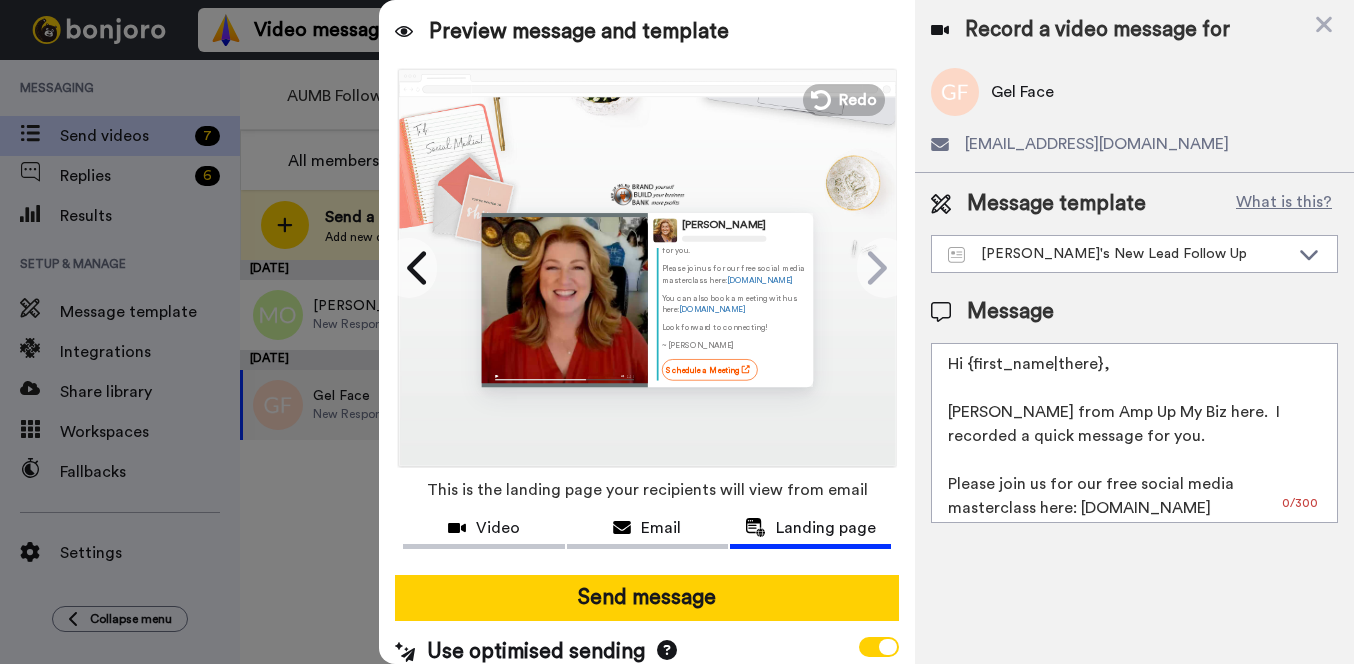 scroll, scrollTop: 99, scrollLeft: 0, axis: vertical 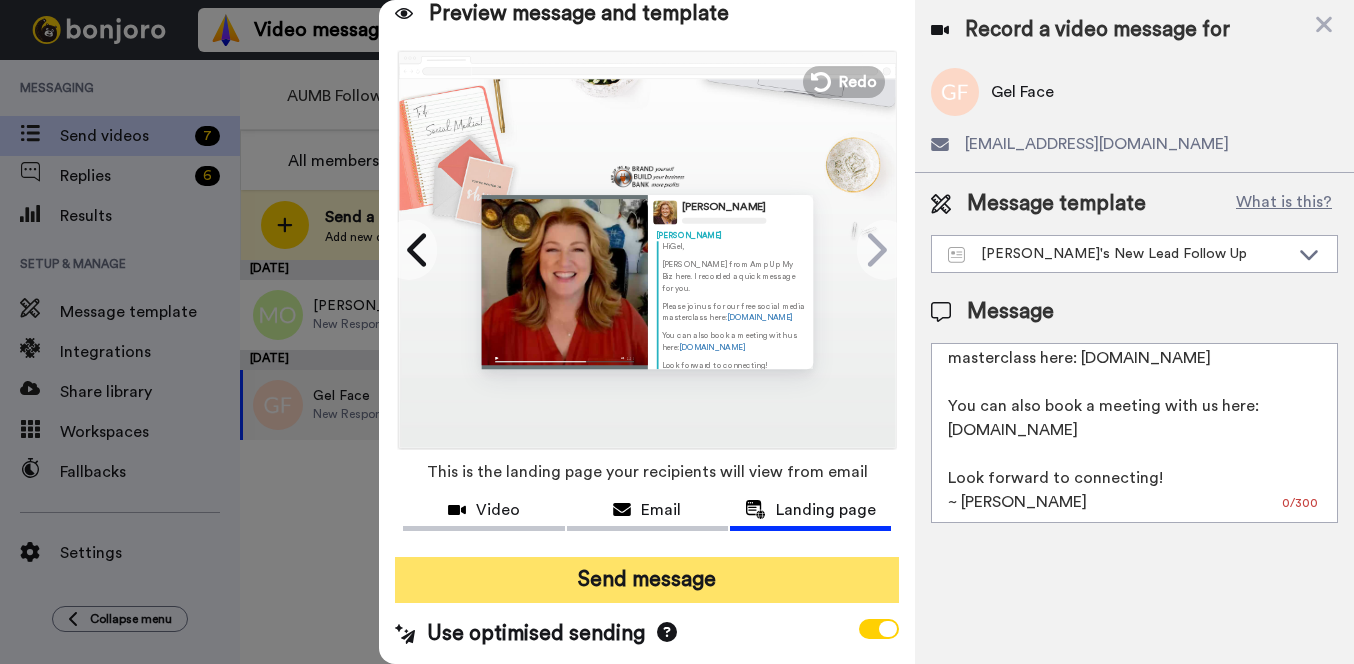click on "Send message" at bounding box center [647, 580] 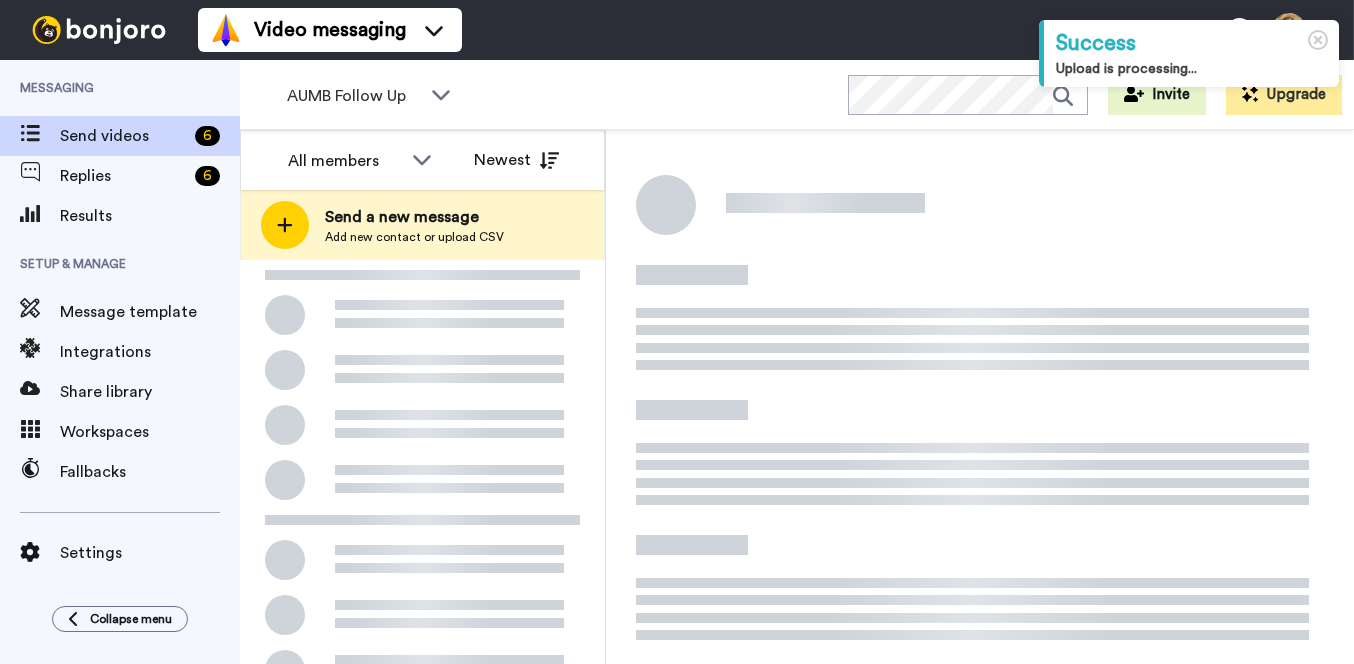 scroll, scrollTop: 0, scrollLeft: 0, axis: both 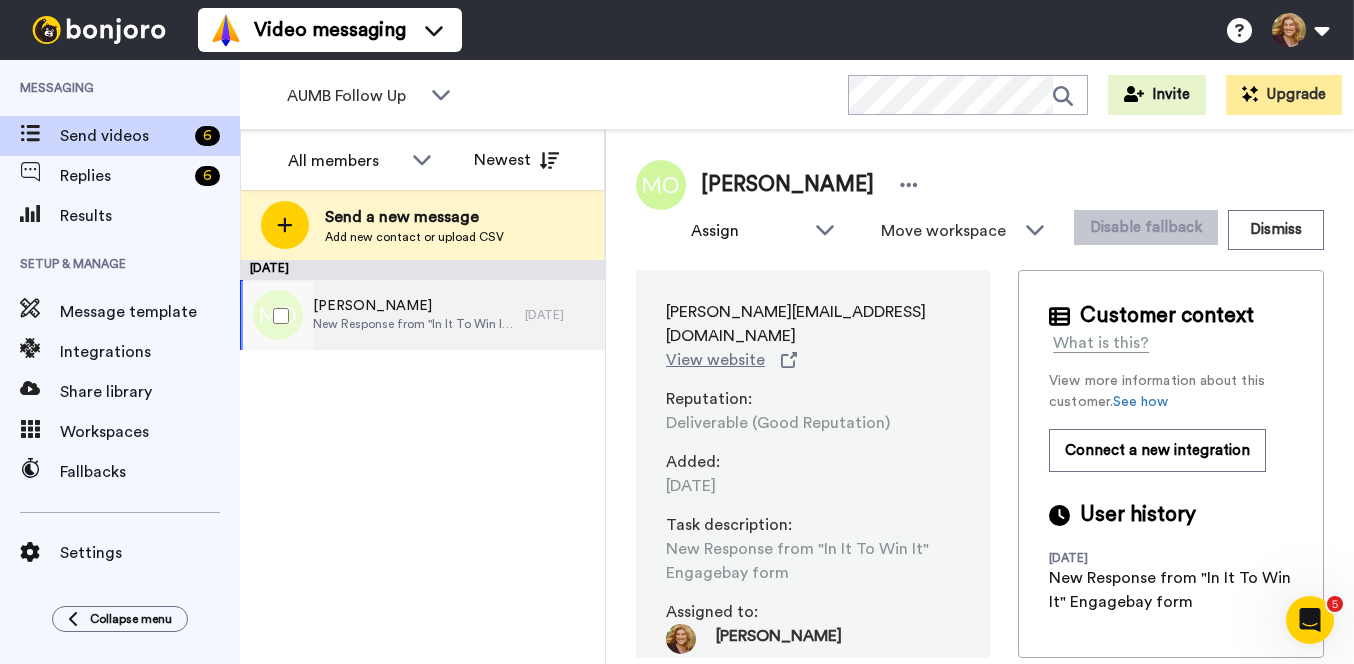click on "[PERSON_NAME]" at bounding box center [414, 306] 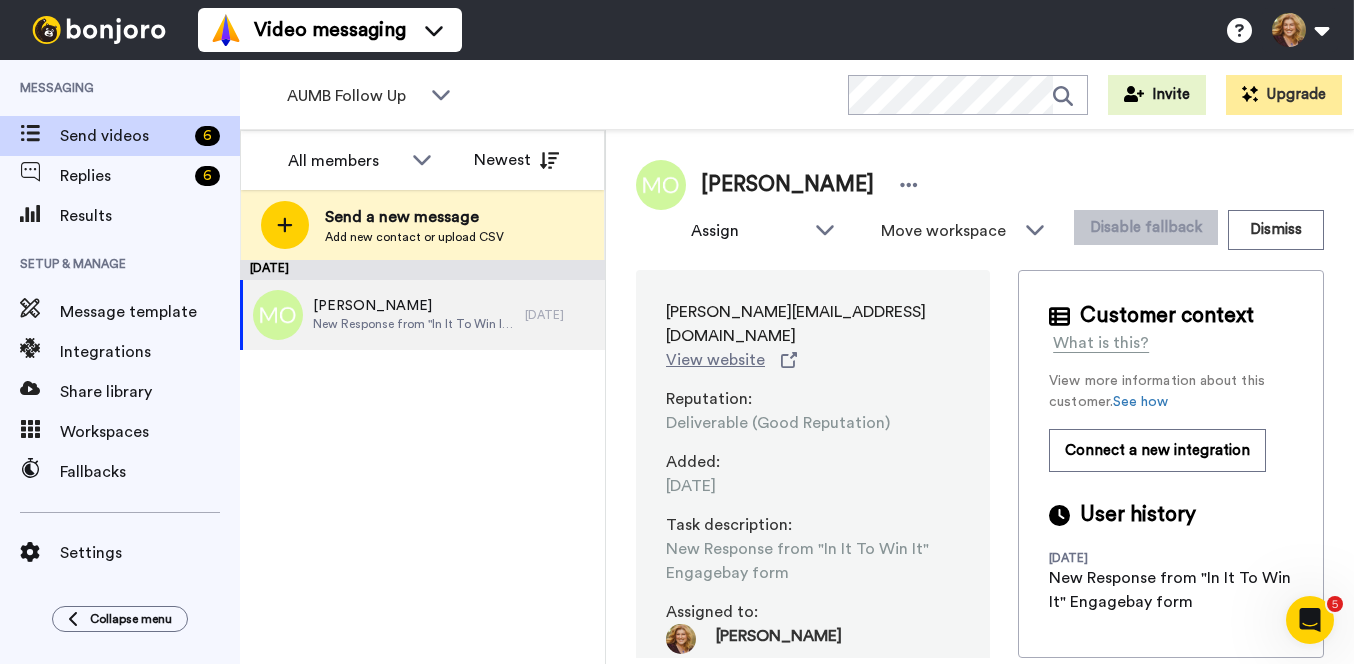 scroll, scrollTop: 76, scrollLeft: 0, axis: vertical 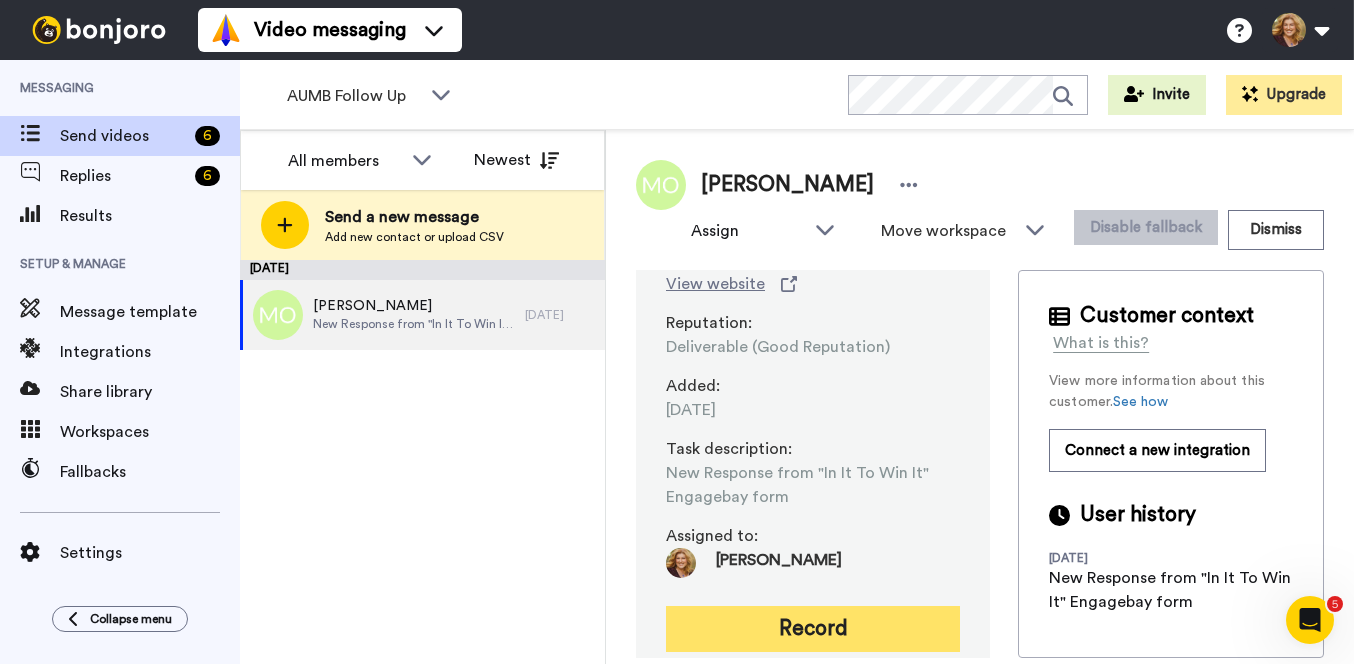 click on "Record" at bounding box center [813, 629] 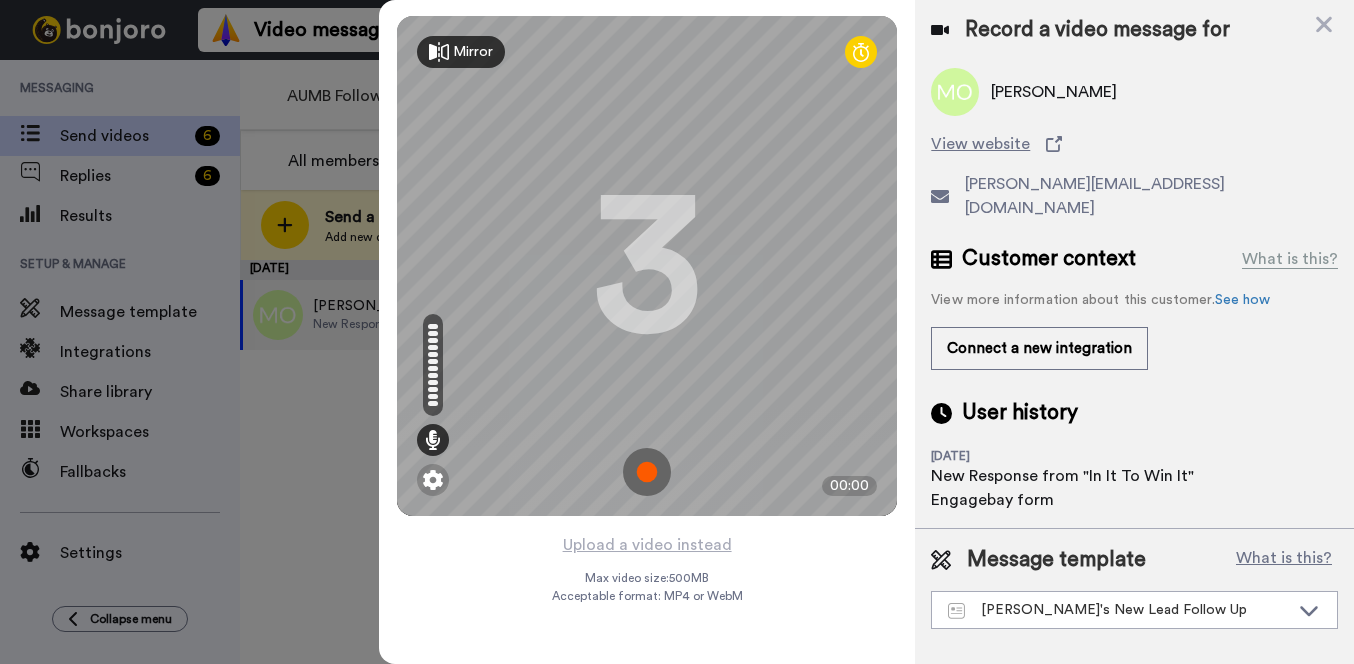 click at bounding box center (647, 472) 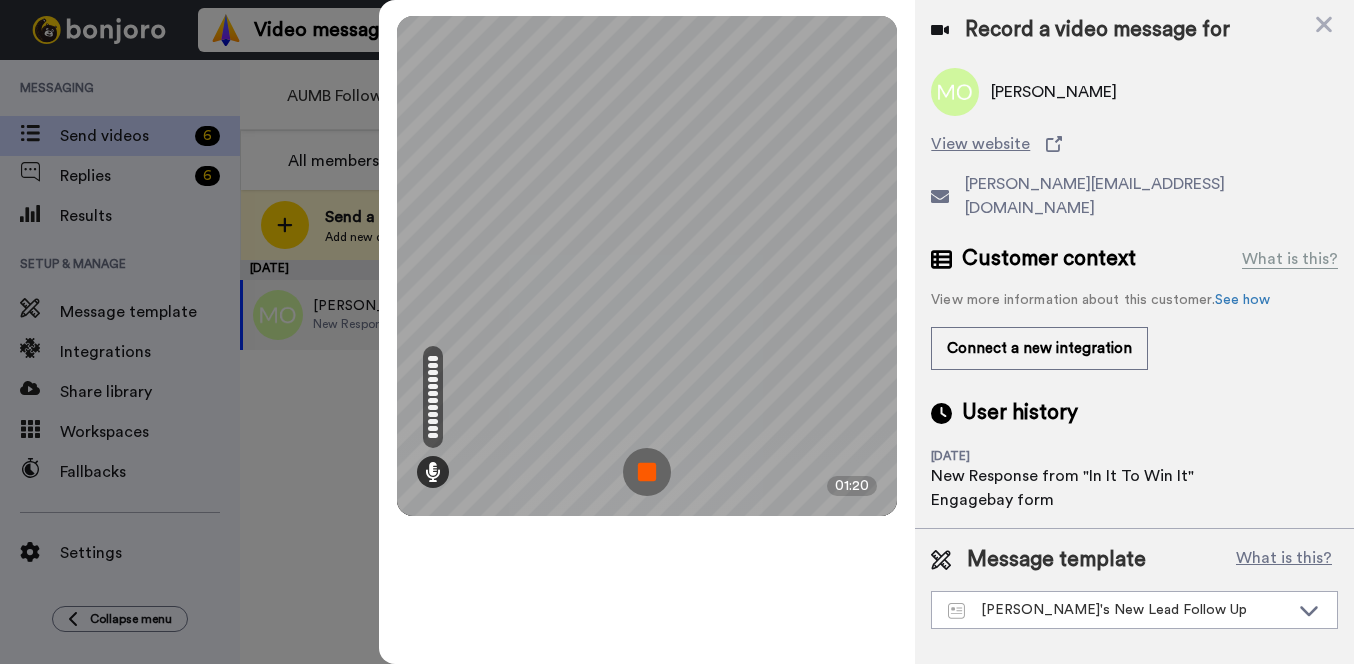 click at bounding box center [647, 472] 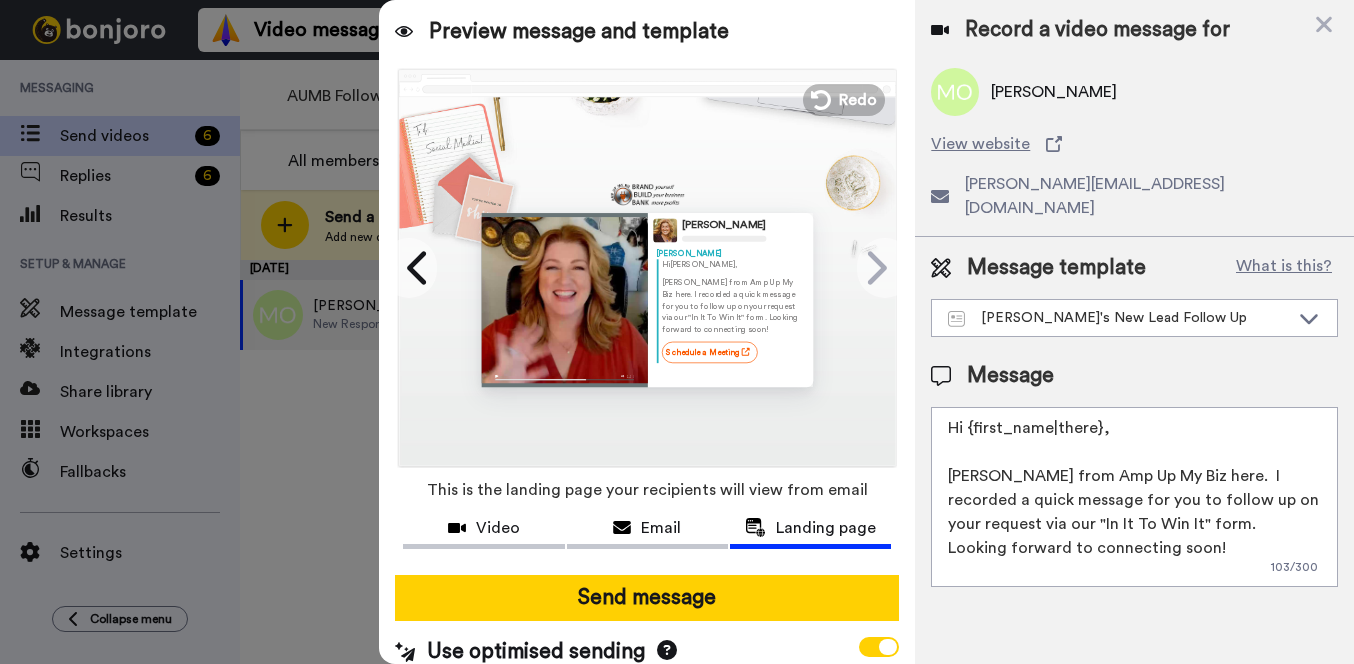 click on "Hi {first_name|there},
[PERSON_NAME] from Amp Up My Biz here.  I recorded a quick message for you to follow up on your request via our "In It To Win It" form.  Looking forward to connecting soon!" at bounding box center (1134, 497) 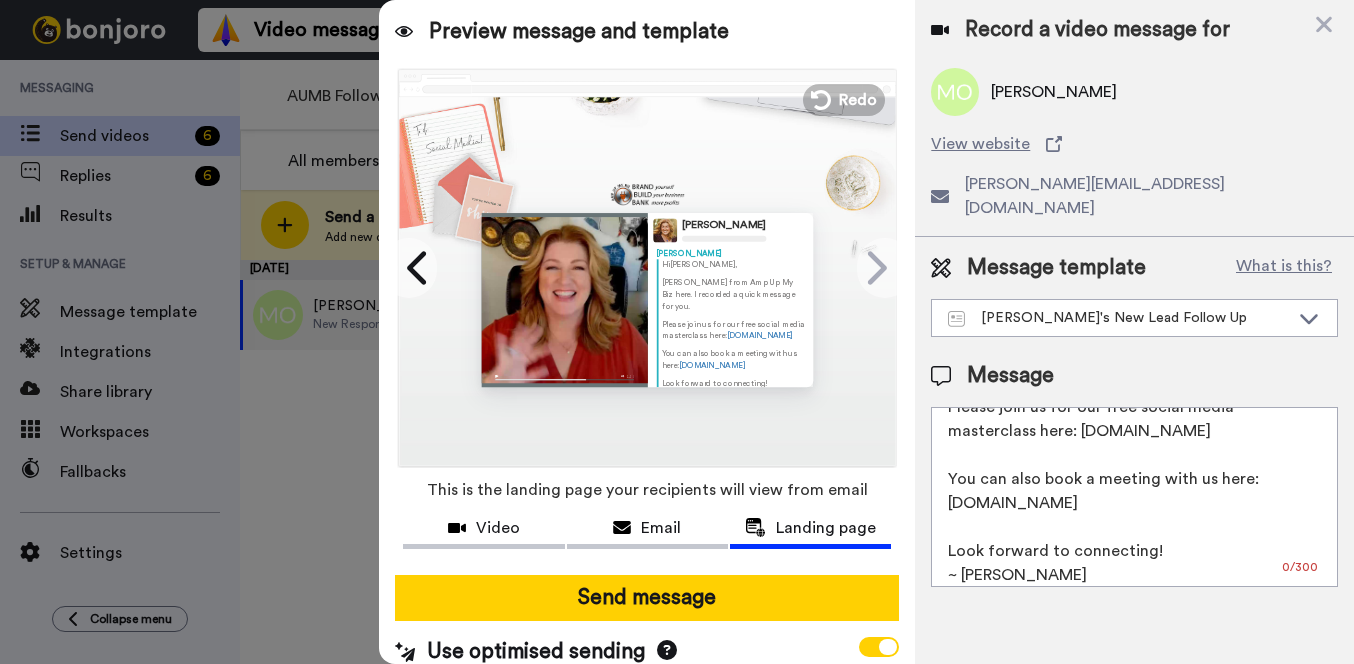 scroll, scrollTop: 150, scrollLeft: 0, axis: vertical 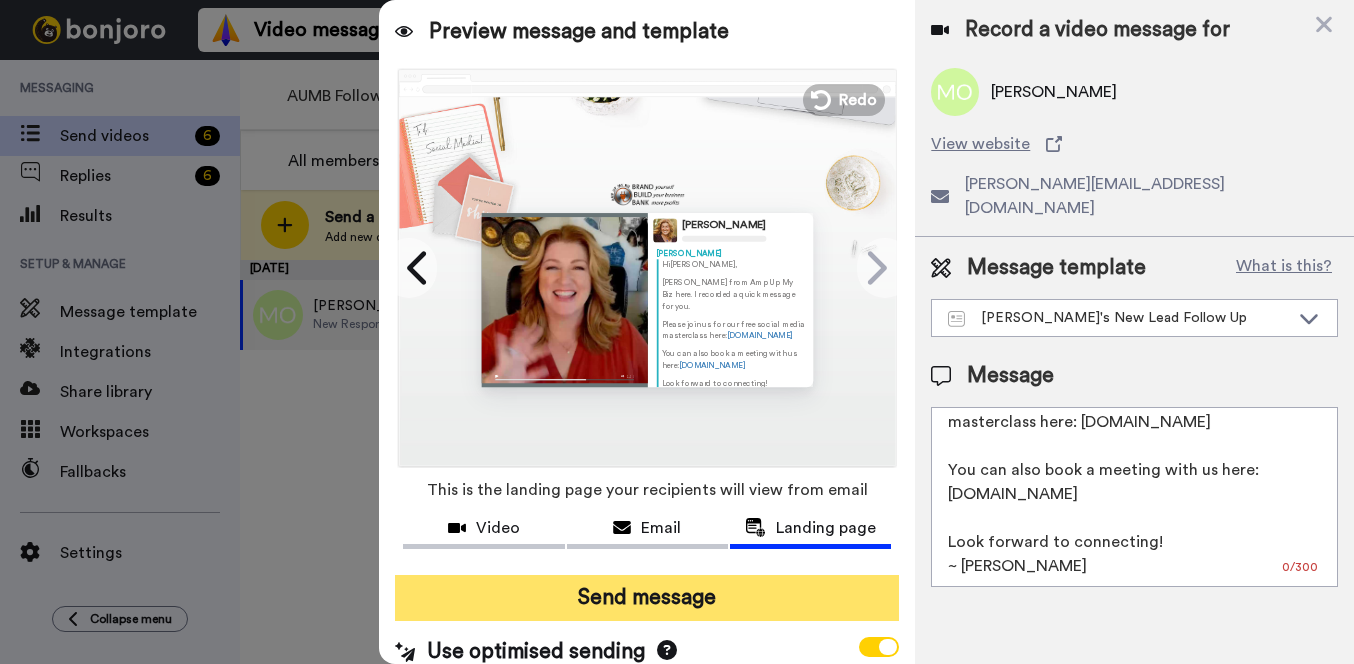 type on "Hi {first_name|there},
Bridget Brady from Amp Up My Biz here.  I recorded a quick message for you.
Please join us for our free social media masterclass here: Masterclass.AmpUpMyBiz.com
You can also book a meeting with us here:  Strategy.AmpUpMyBiz.com
Look forward to connecting!
~ Bridget Brady" 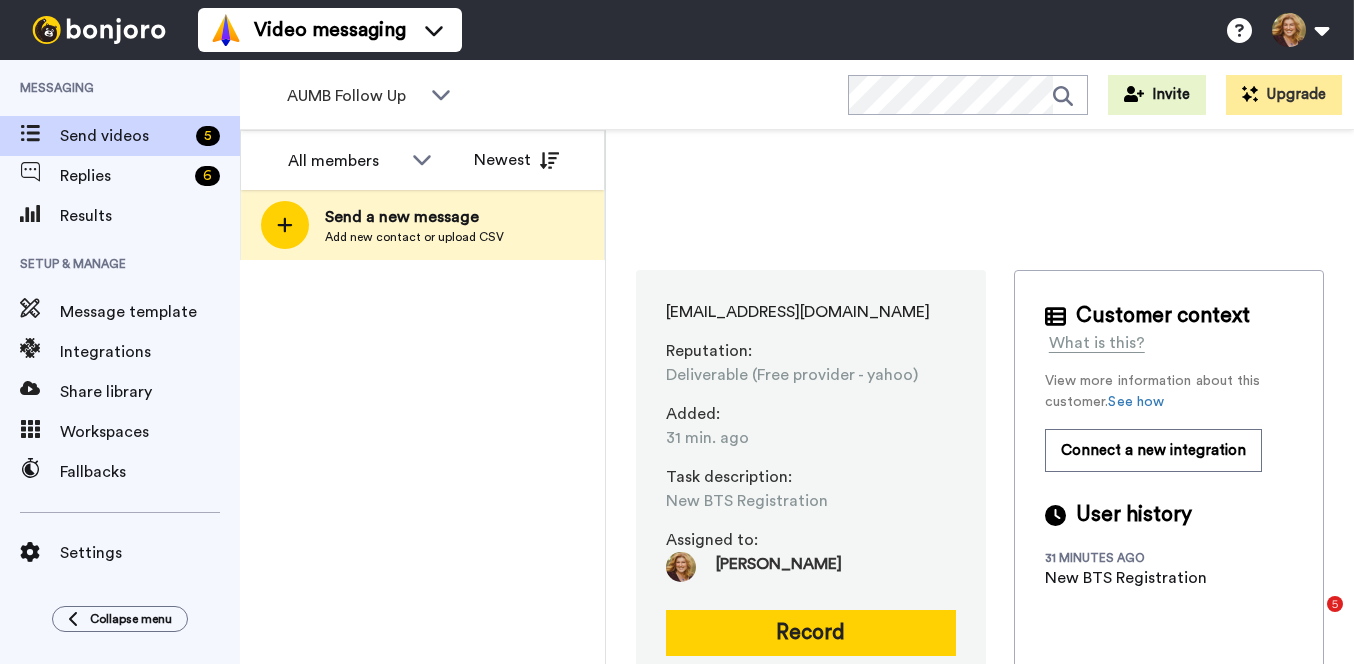 scroll, scrollTop: 0, scrollLeft: 0, axis: both 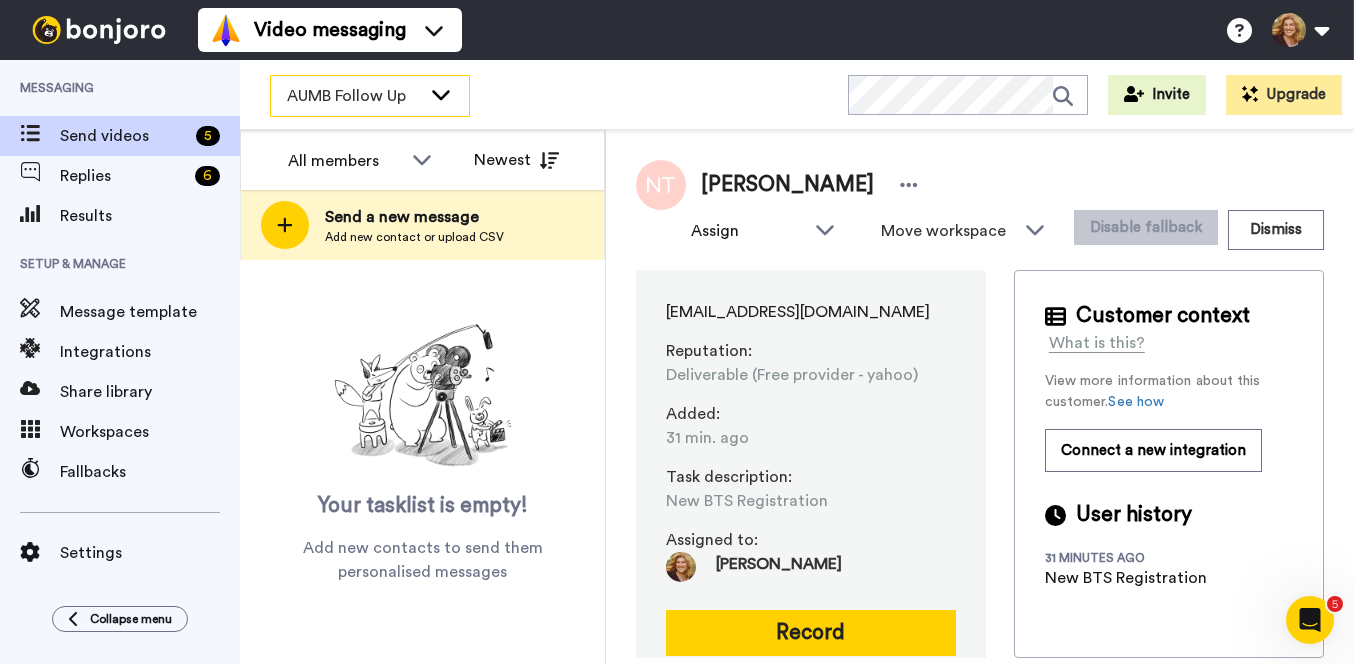 click 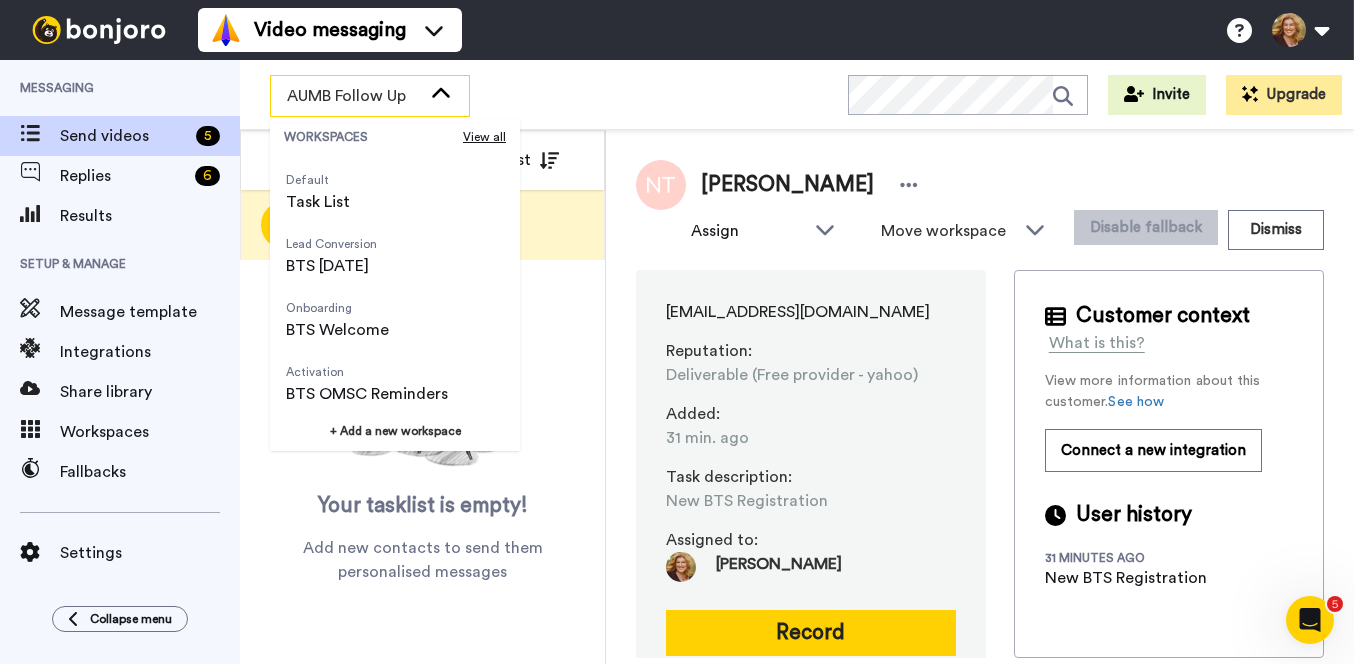 scroll, scrollTop: 382, scrollLeft: 0, axis: vertical 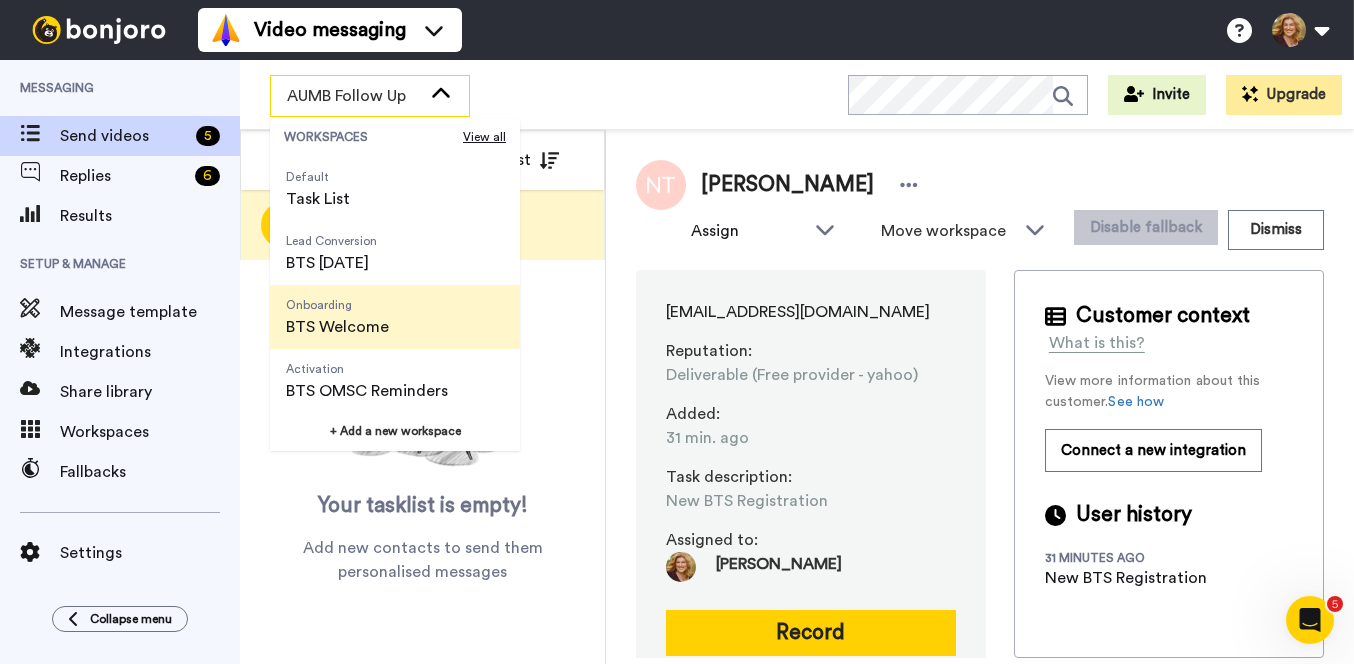 click on "BTS Welcome" at bounding box center [337, 327] 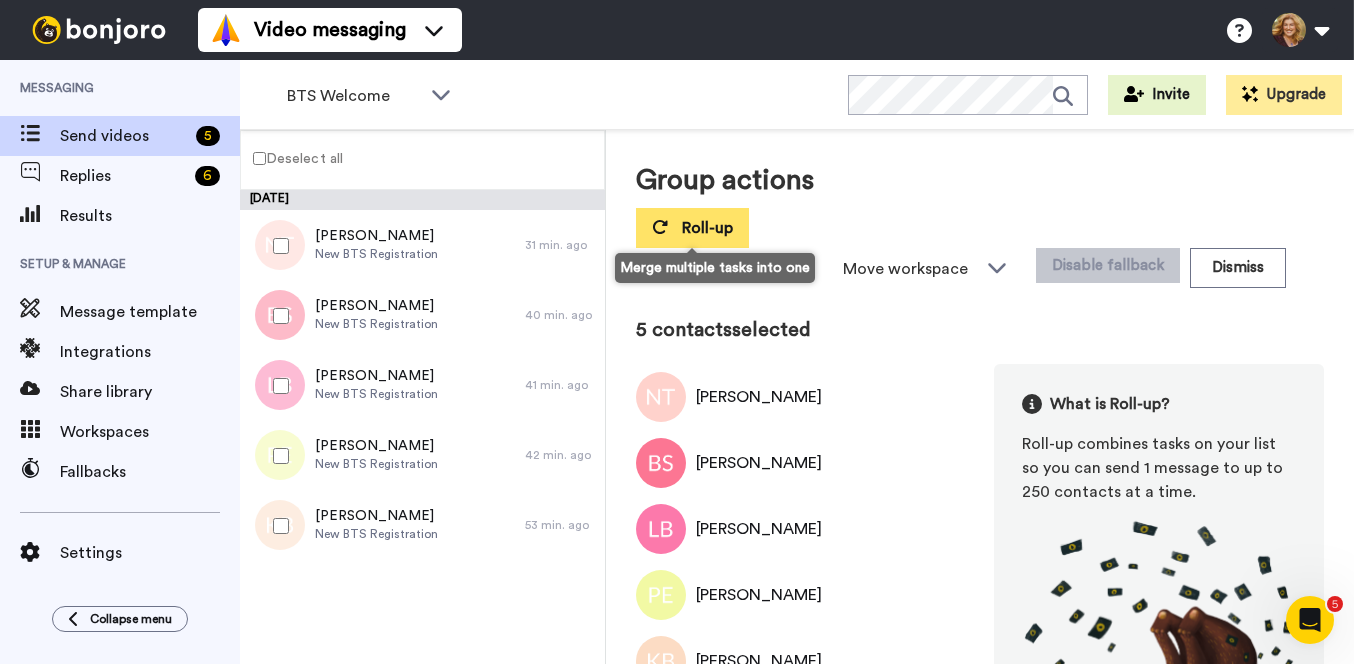 click on "Roll-up" at bounding box center [707, 228] 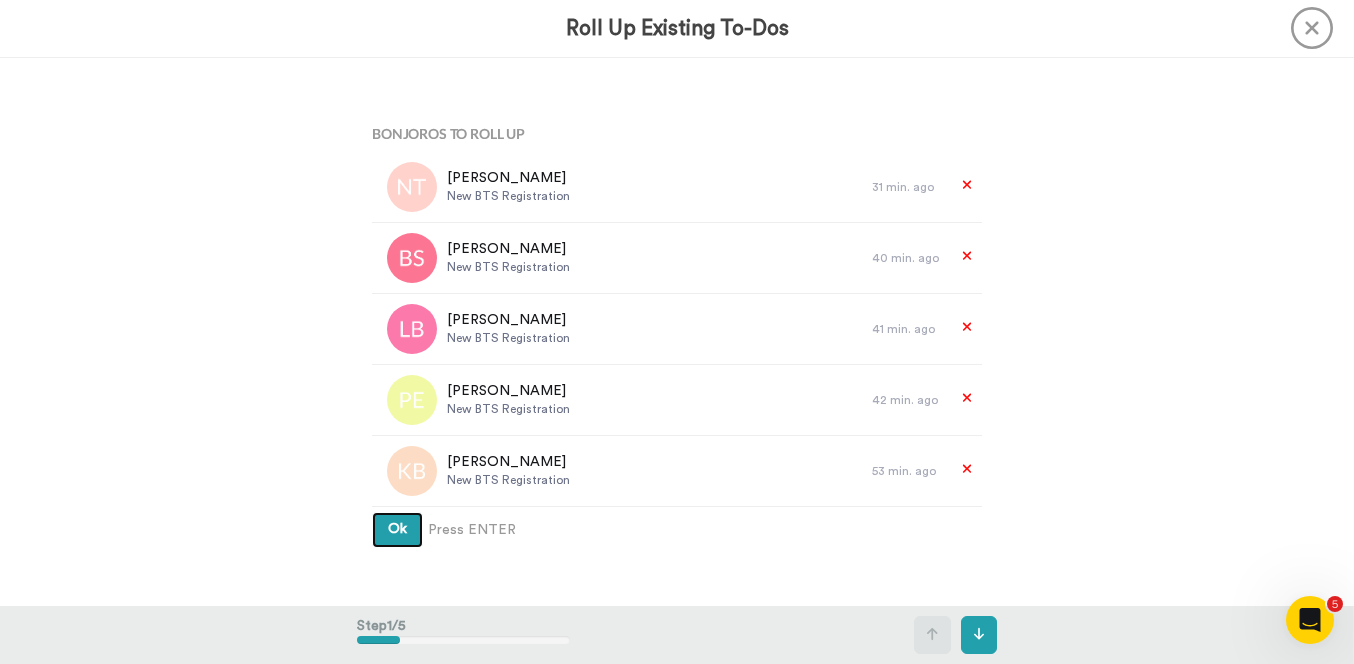 click on "Ok" at bounding box center [397, 529] 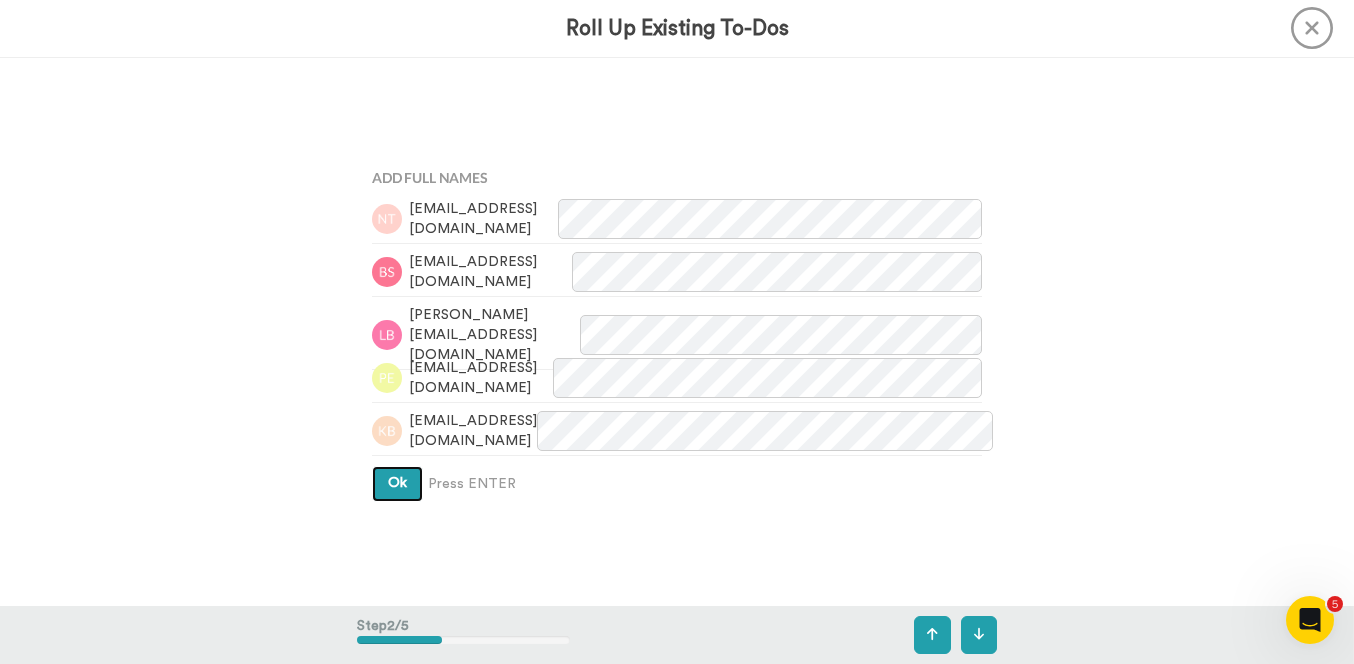 click on "Ok" at bounding box center (397, 483) 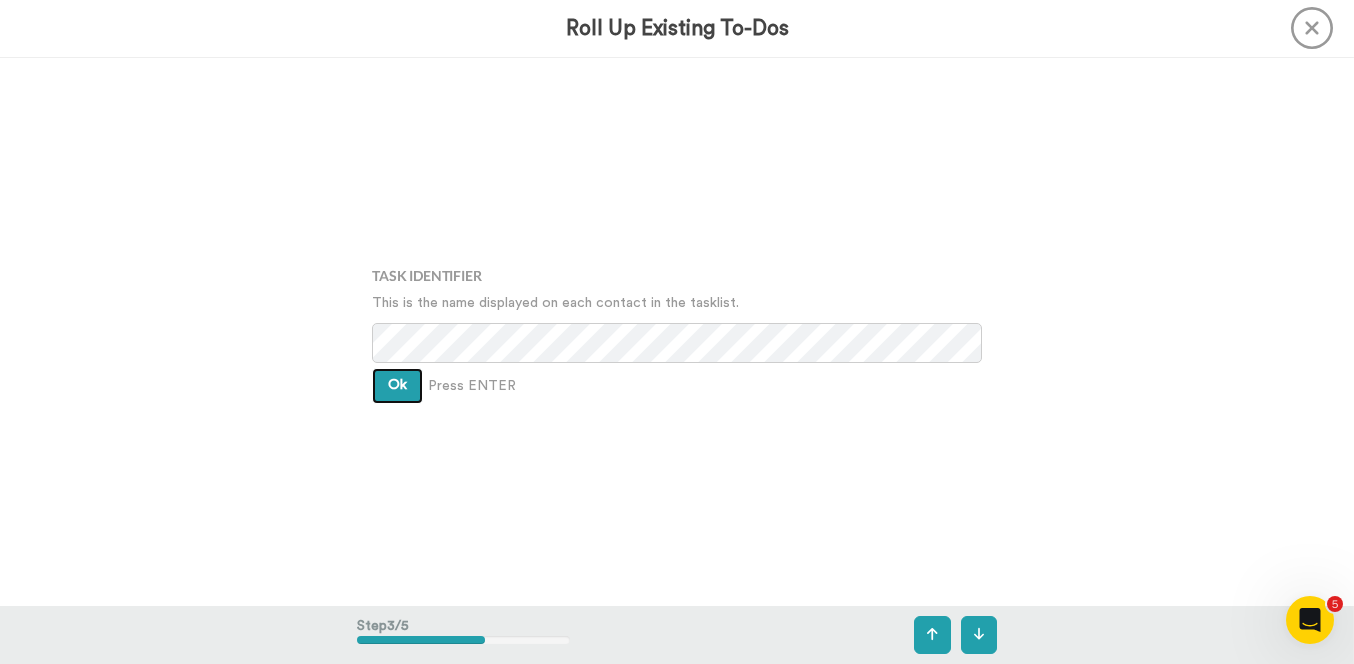 click on "Ok" at bounding box center (397, 385) 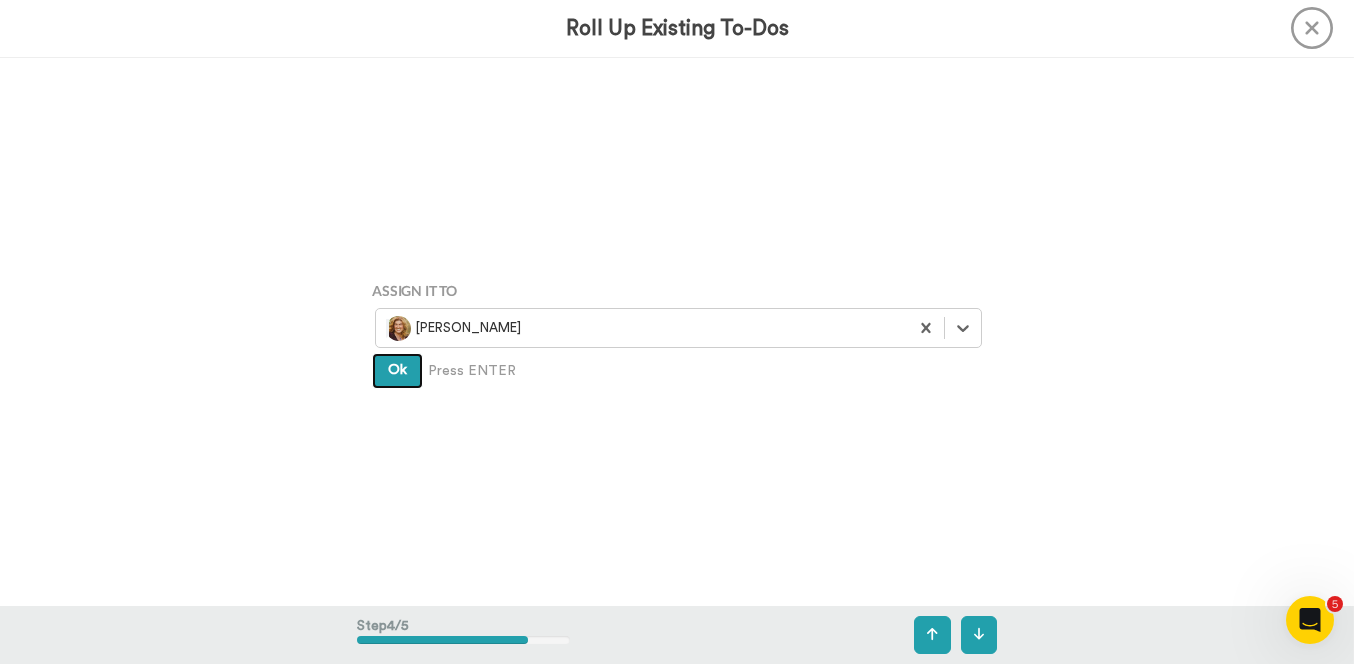 click on "Ok" at bounding box center (397, 370) 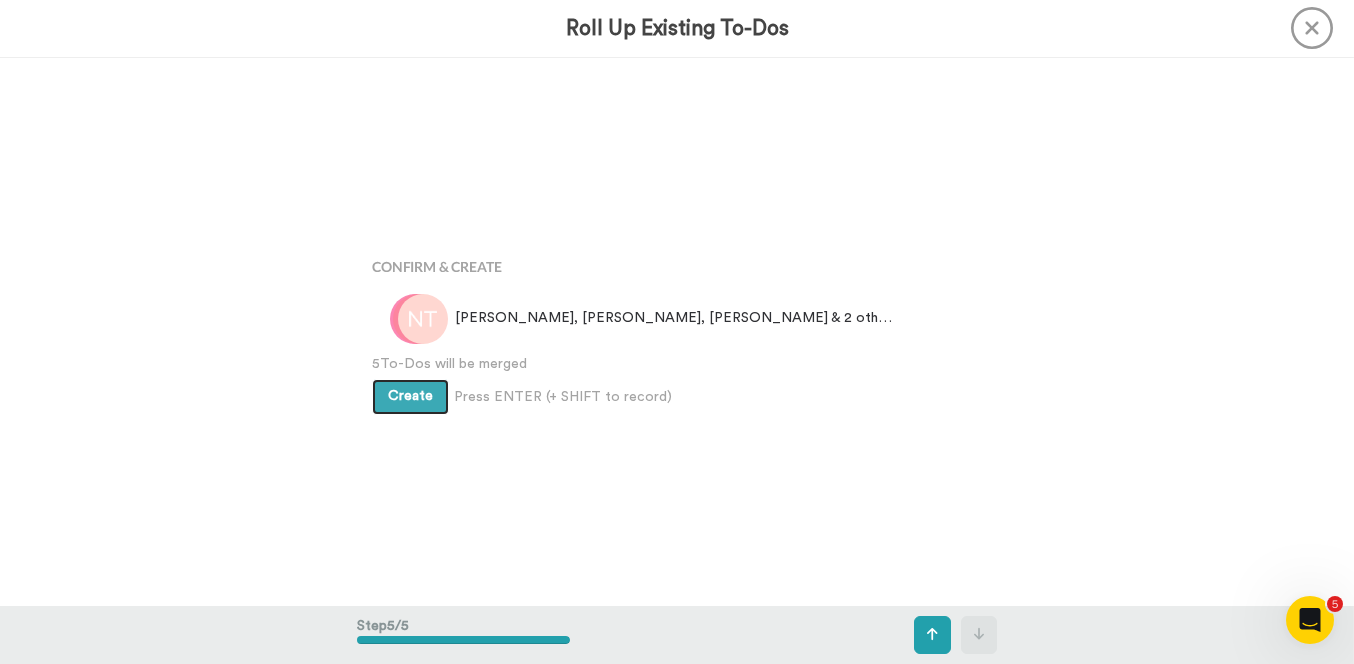 scroll, scrollTop: 2192, scrollLeft: 0, axis: vertical 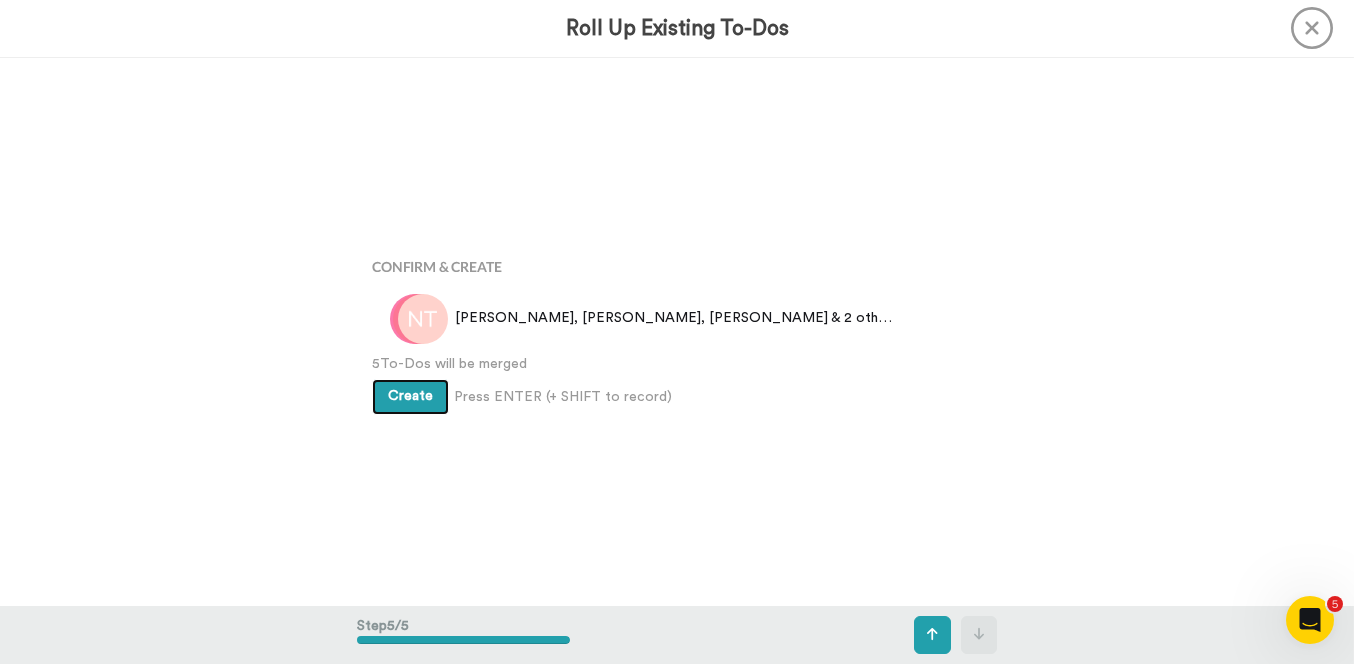 click on "Create" at bounding box center [410, 396] 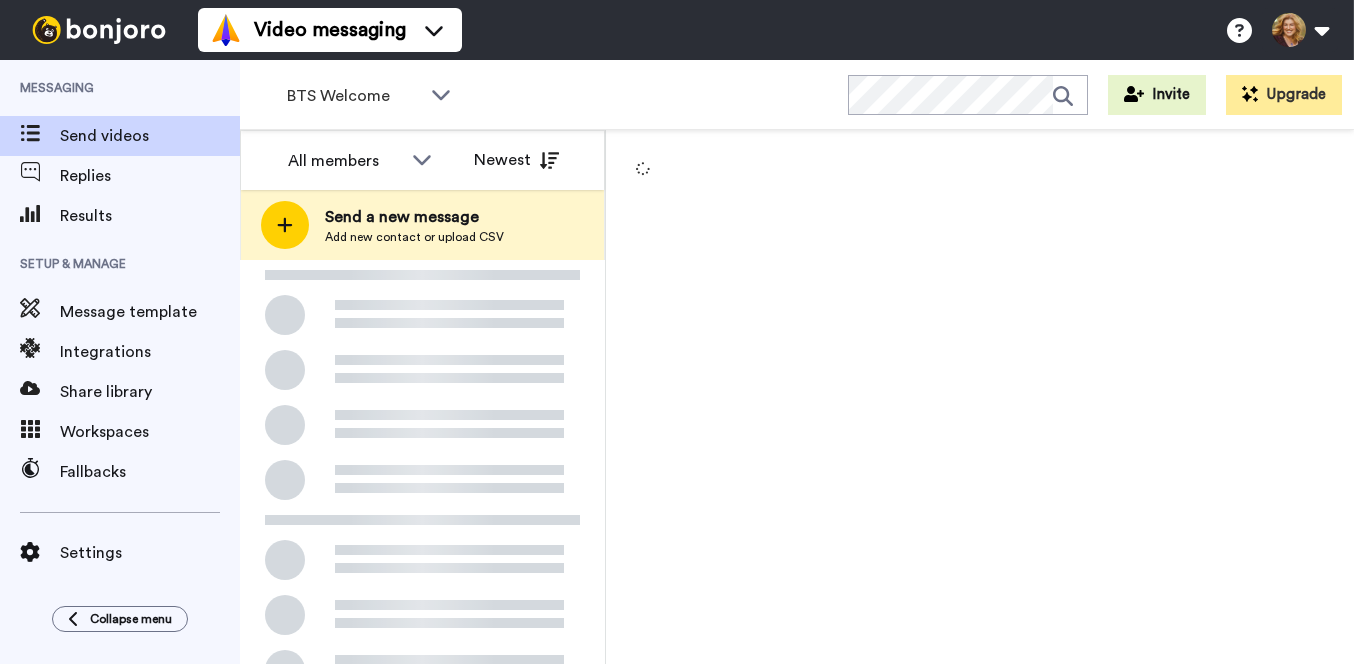 scroll, scrollTop: 0, scrollLeft: 0, axis: both 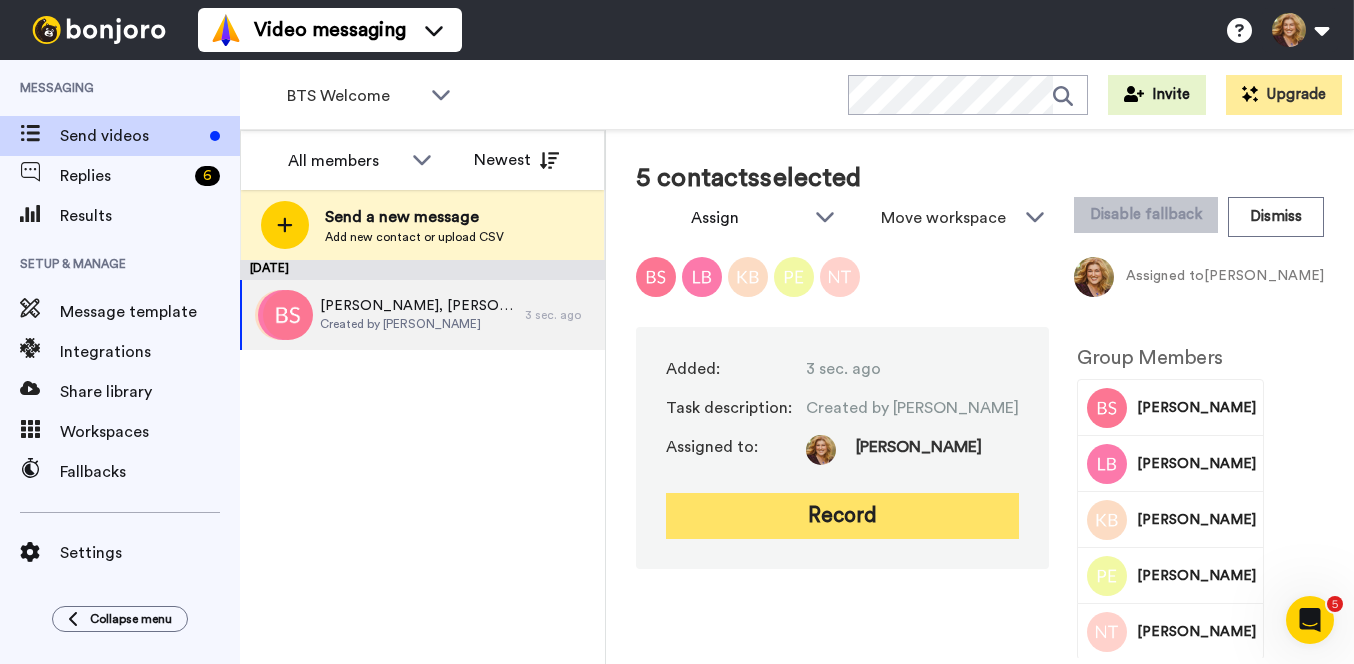 click on "Record" at bounding box center (842, 516) 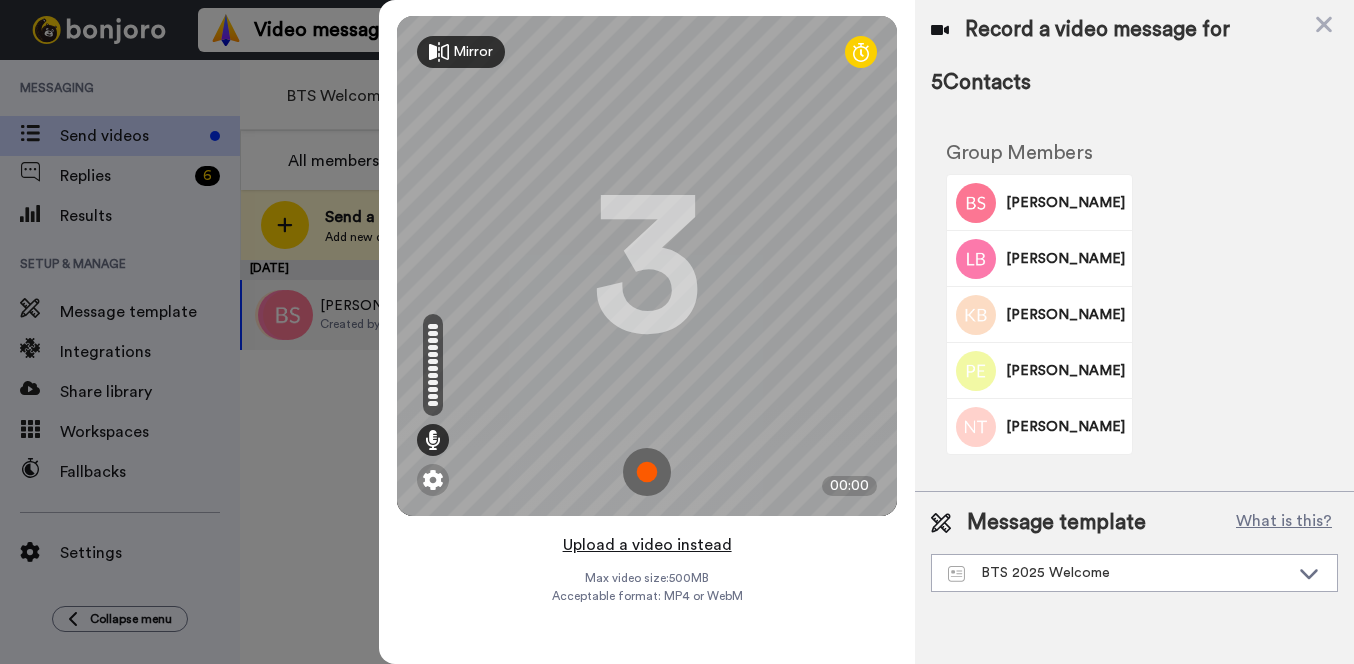 click on "Upload a video instead" at bounding box center (647, 545) 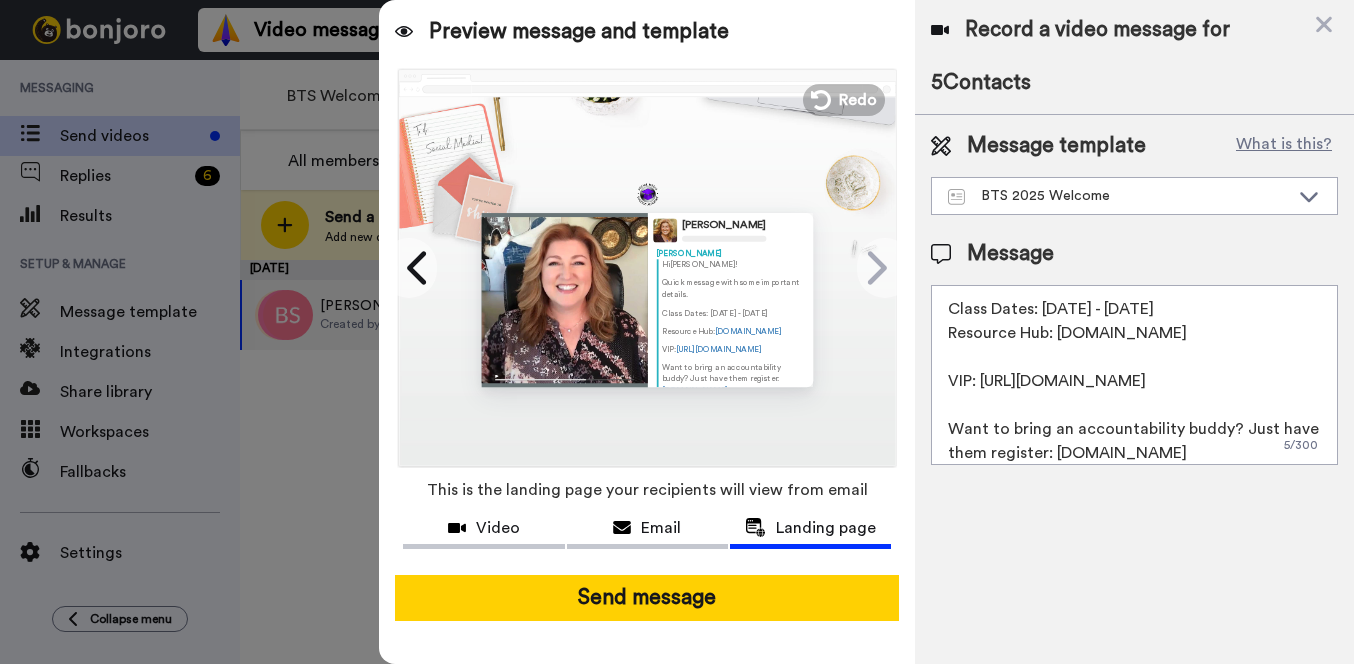 scroll, scrollTop: 198, scrollLeft: 0, axis: vertical 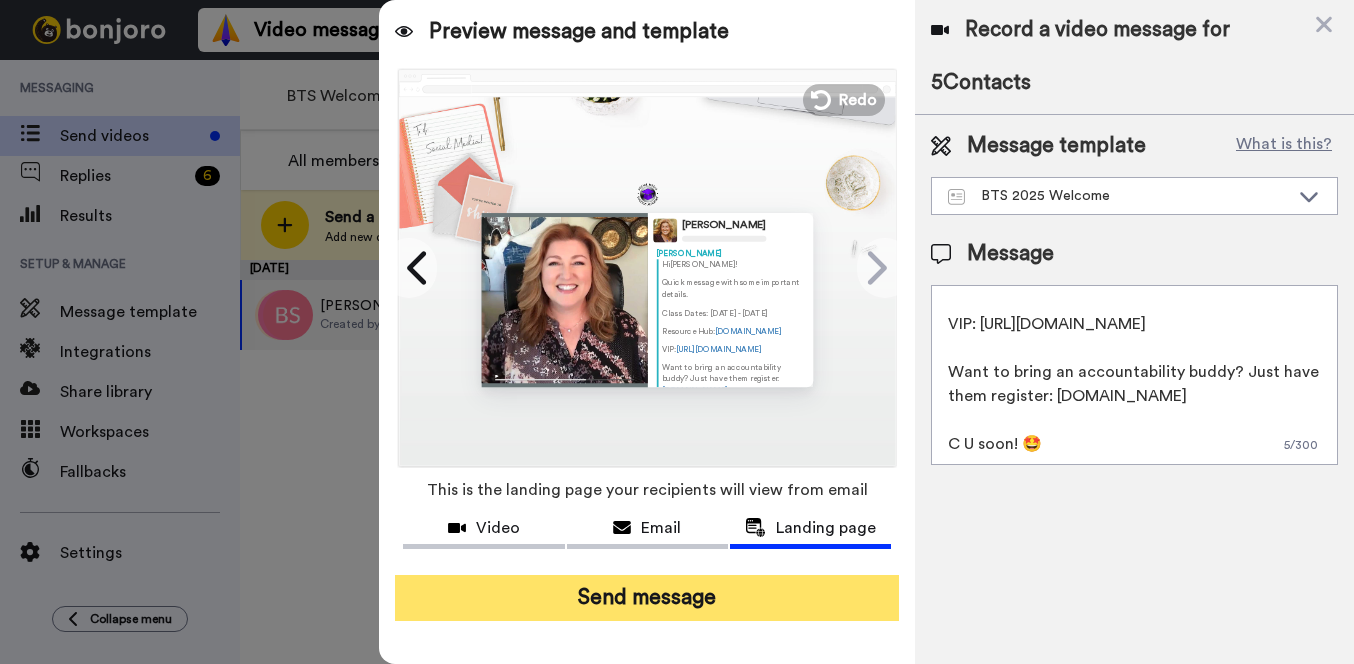 click on "Send message" at bounding box center (647, 598) 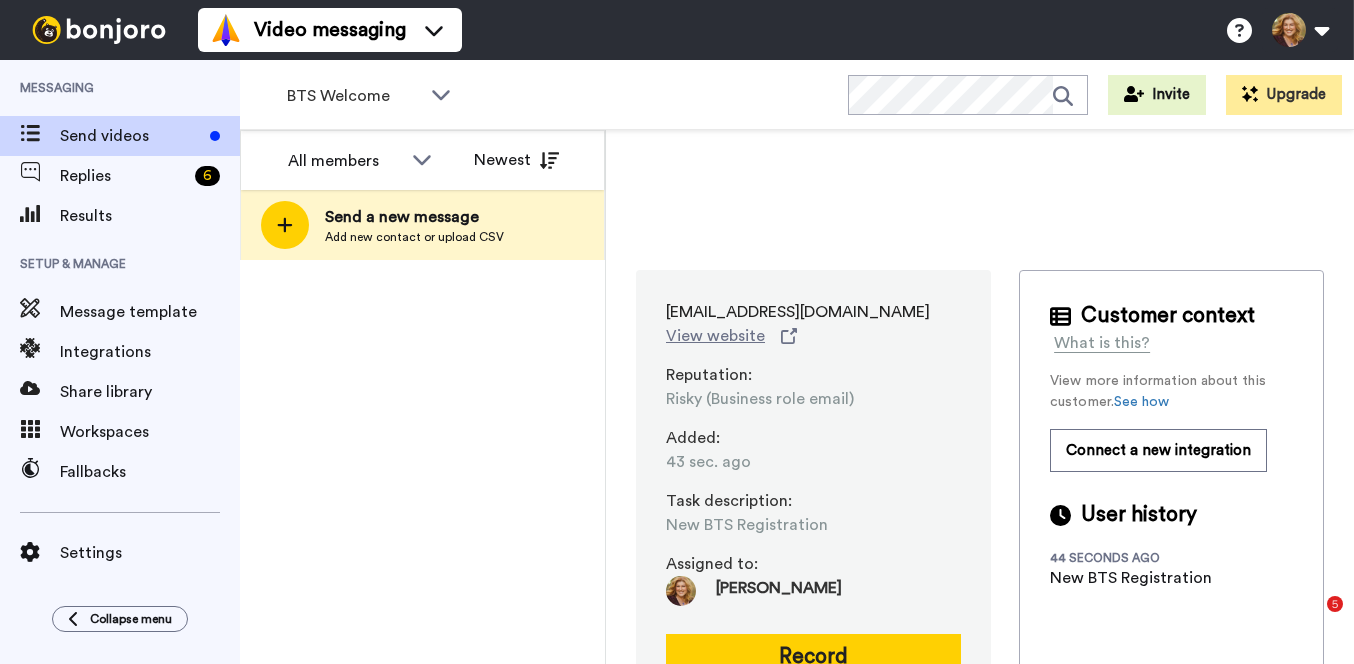 scroll, scrollTop: 0, scrollLeft: 0, axis: both 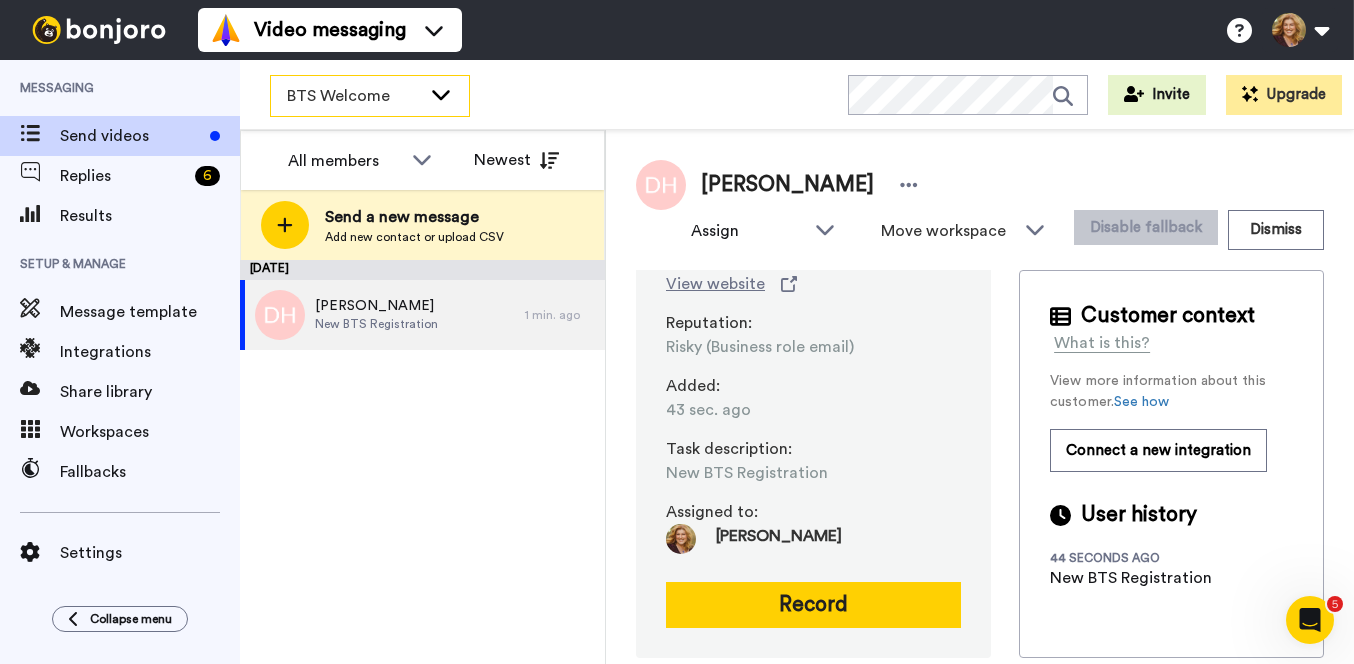 click 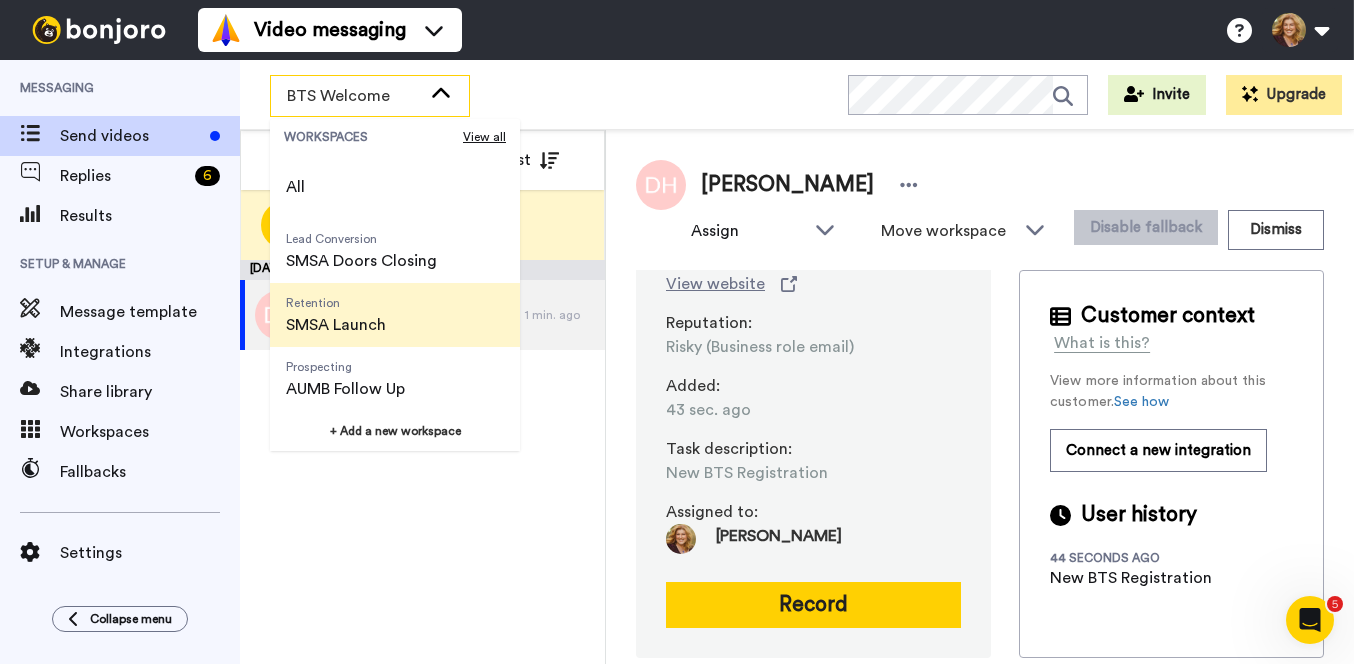 click on "SMSA Launch" at bounding box center [336, 325] 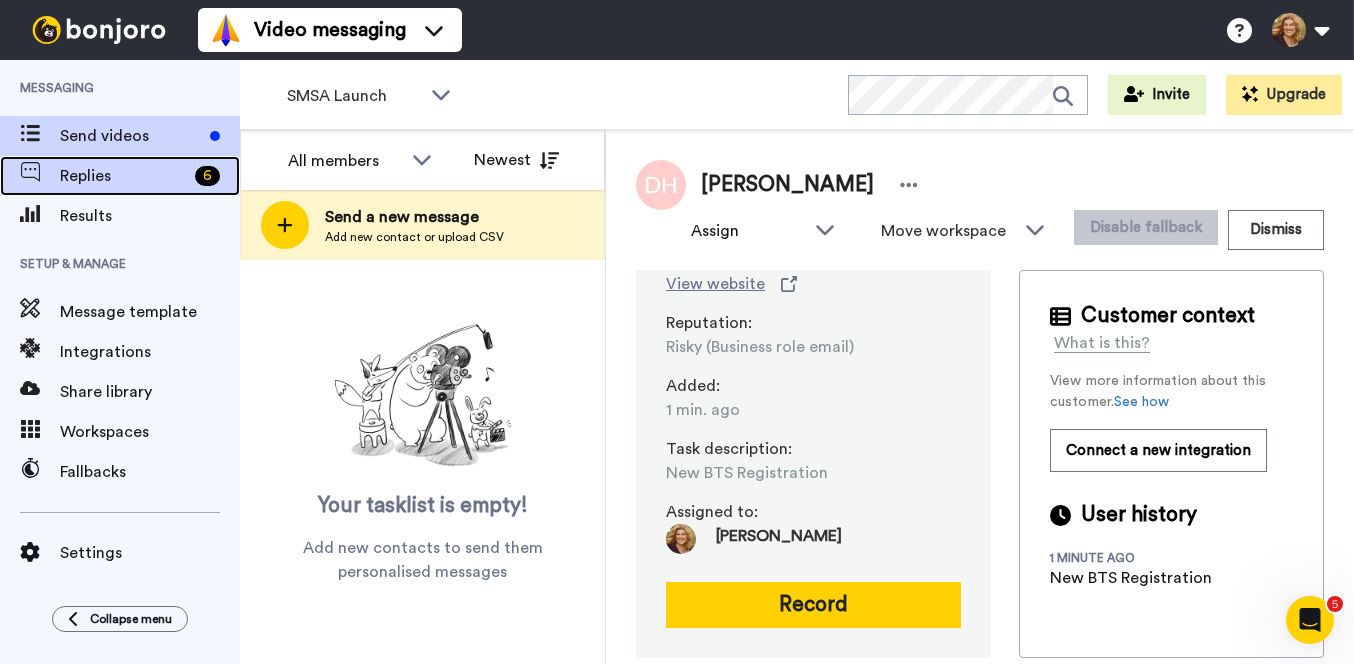 click on "Replies" at bounding box center [123, 176] 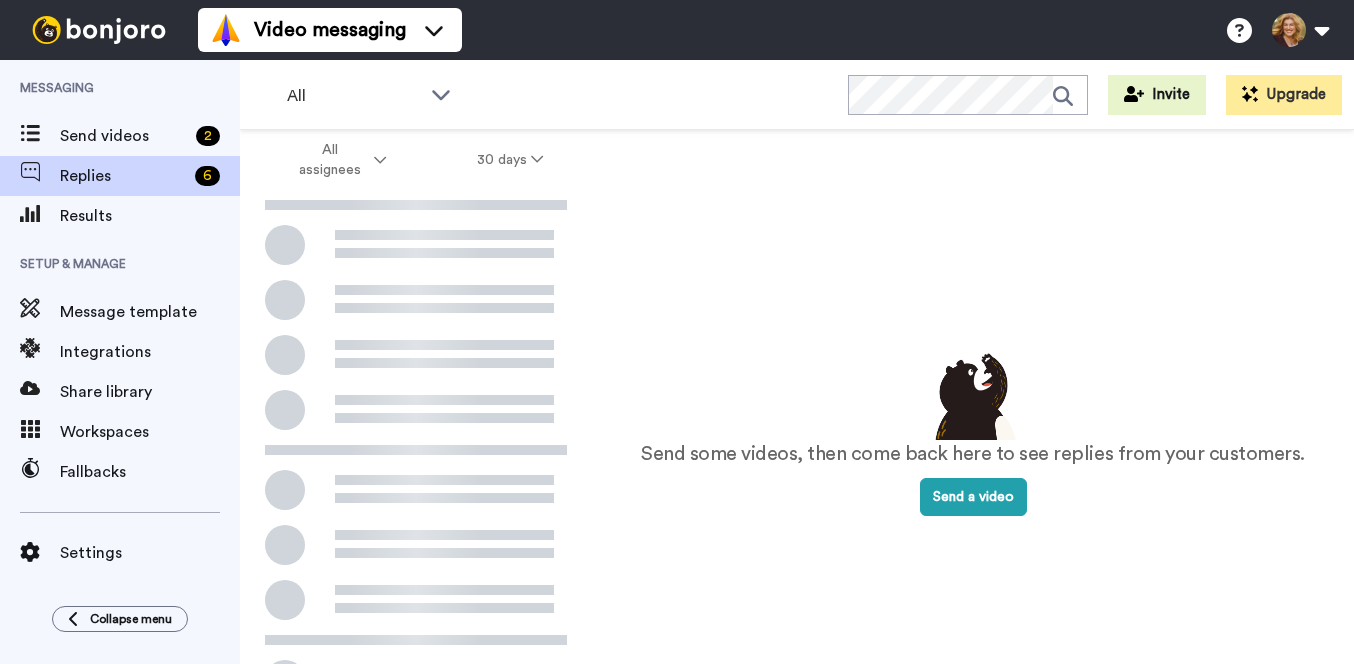 scroll, scrollTop: 0, scrollLeft: 0, axis: both 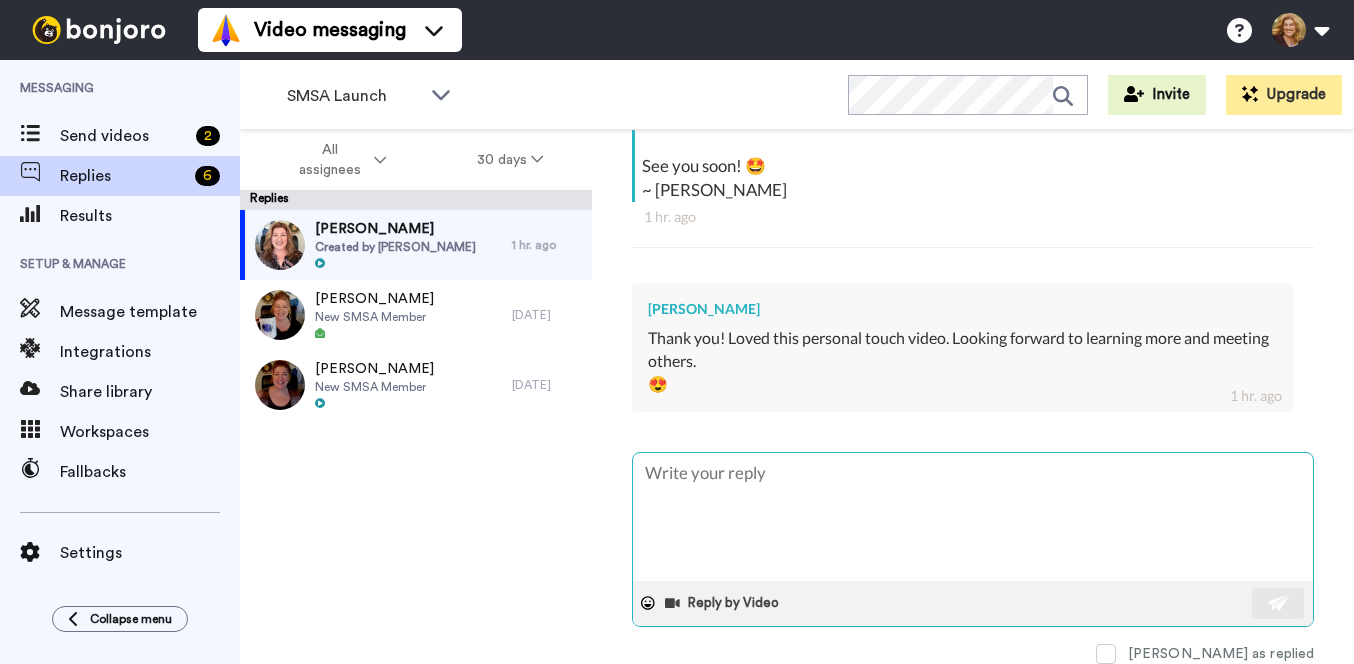 click at bounding box center (973, 517) 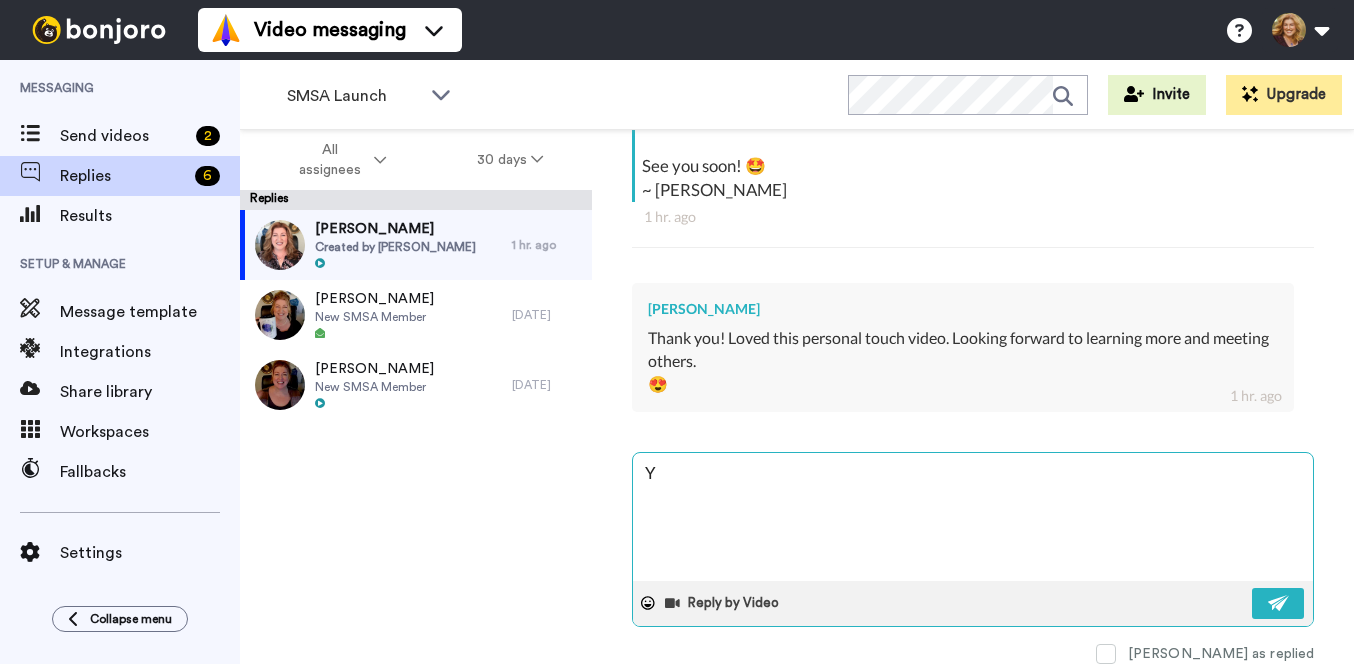 type on "x" 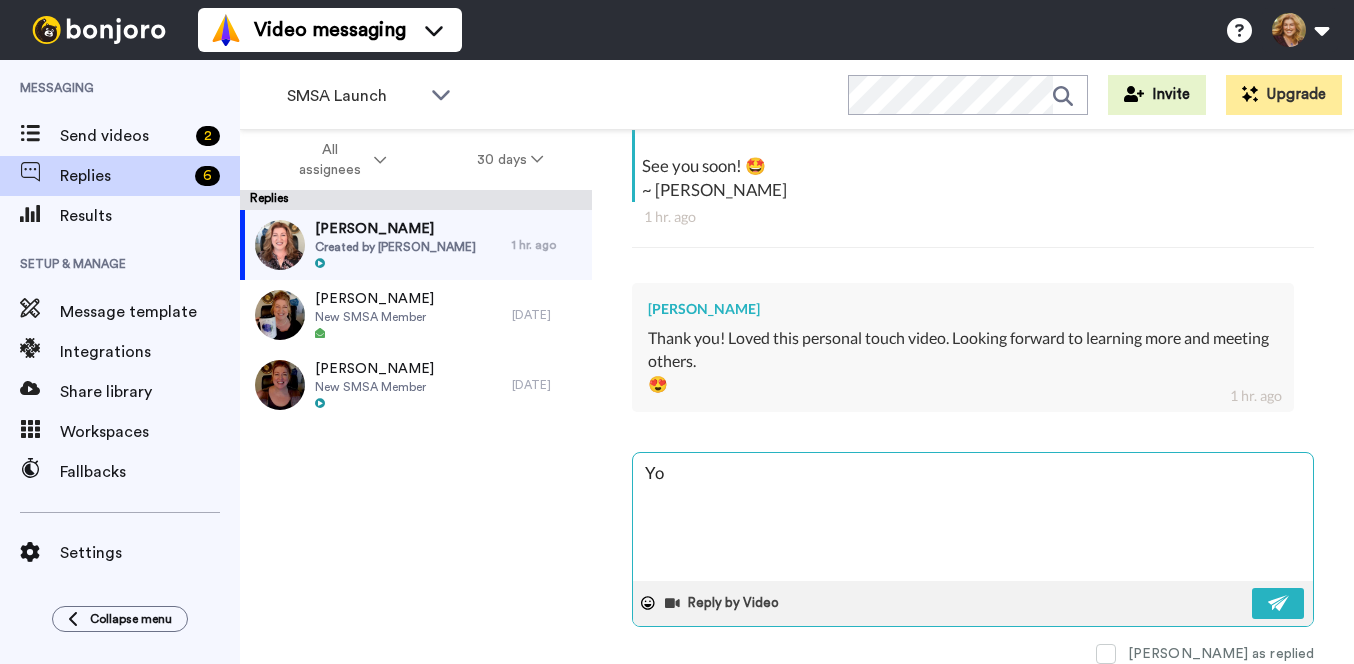type on "x" 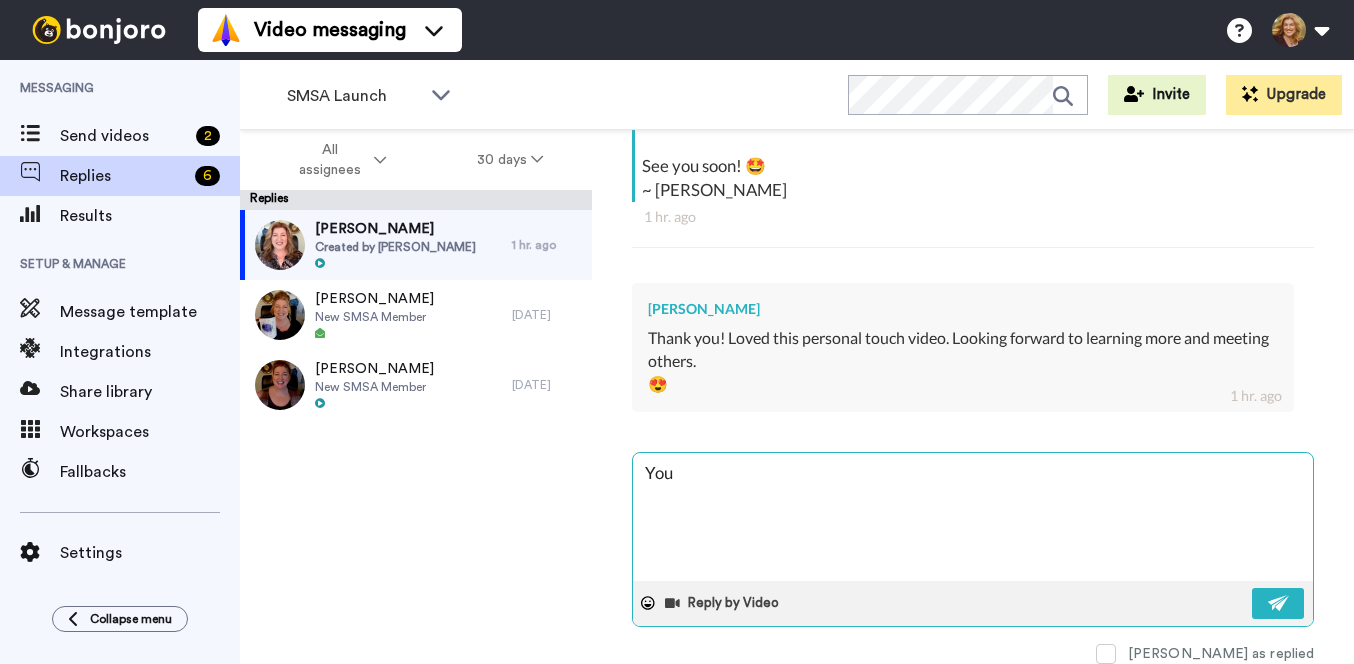 type on "x" 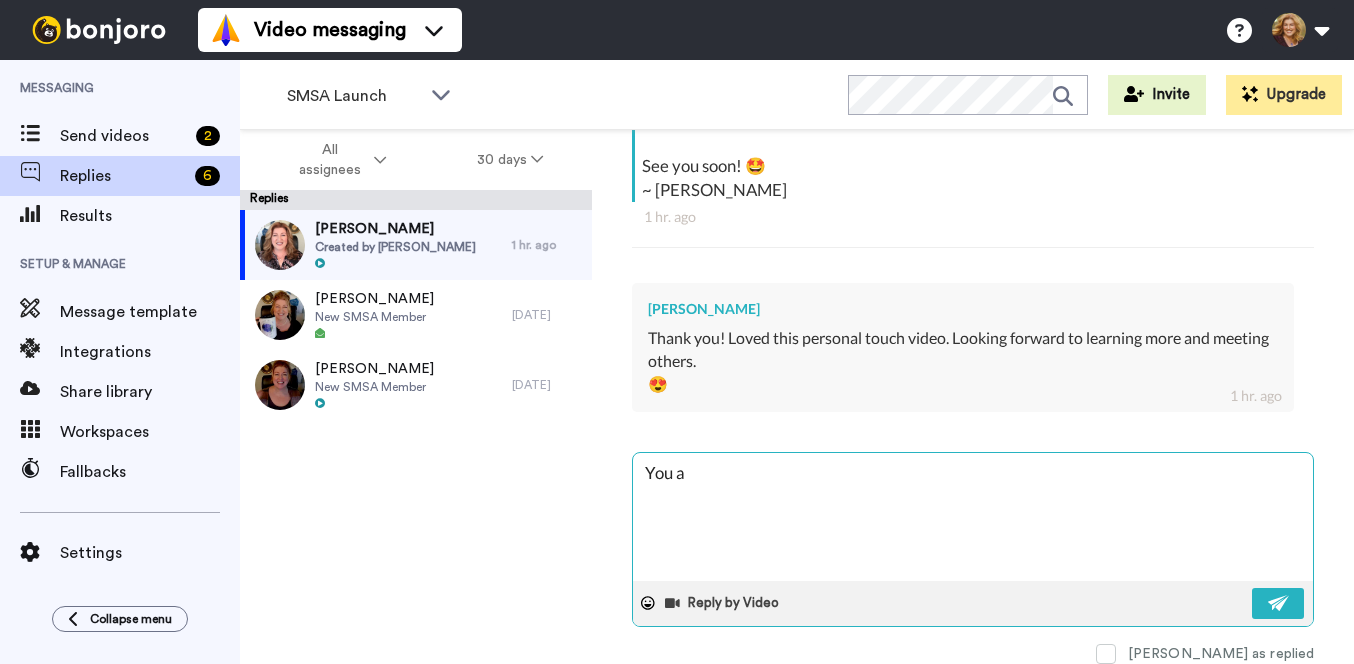 type on "x" 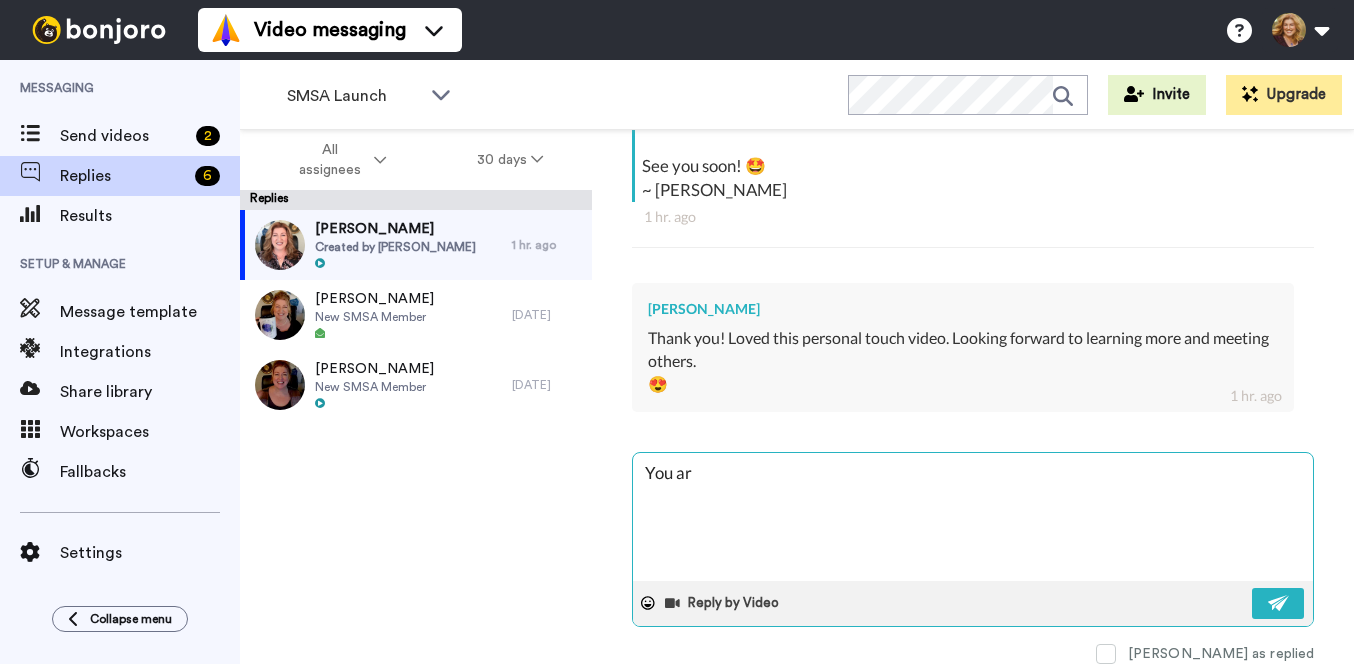 type on "x" 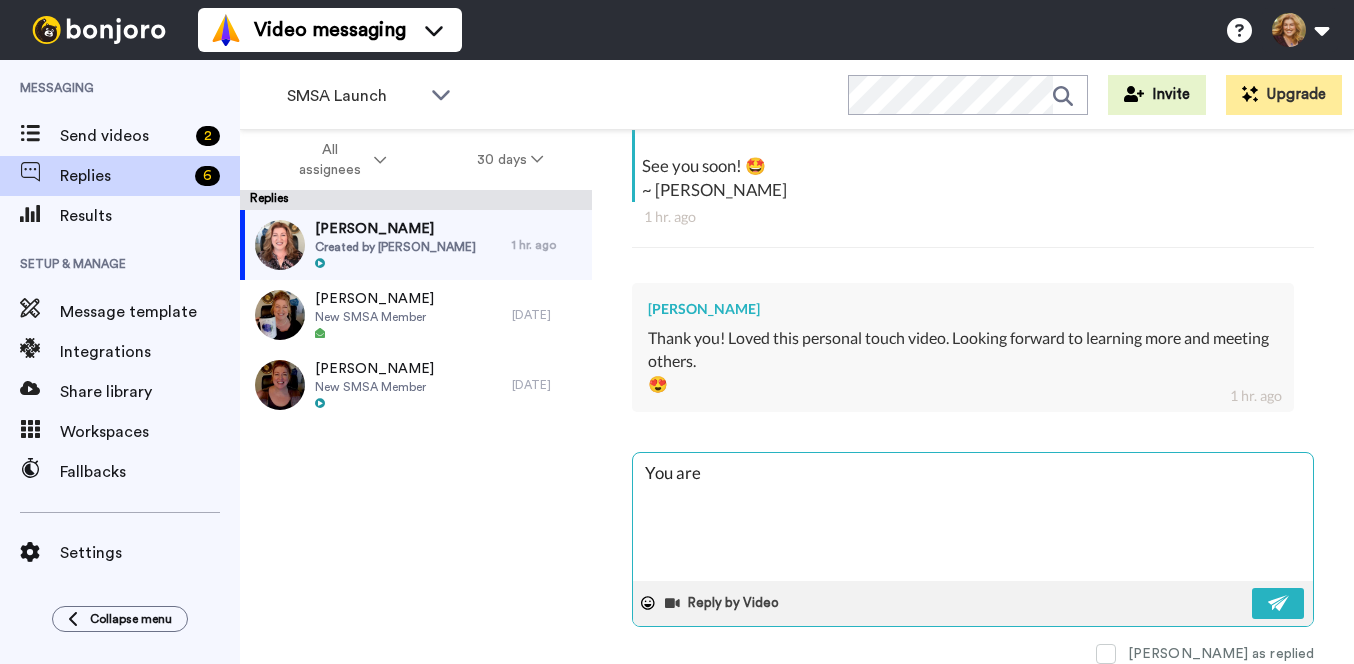 type on "x" 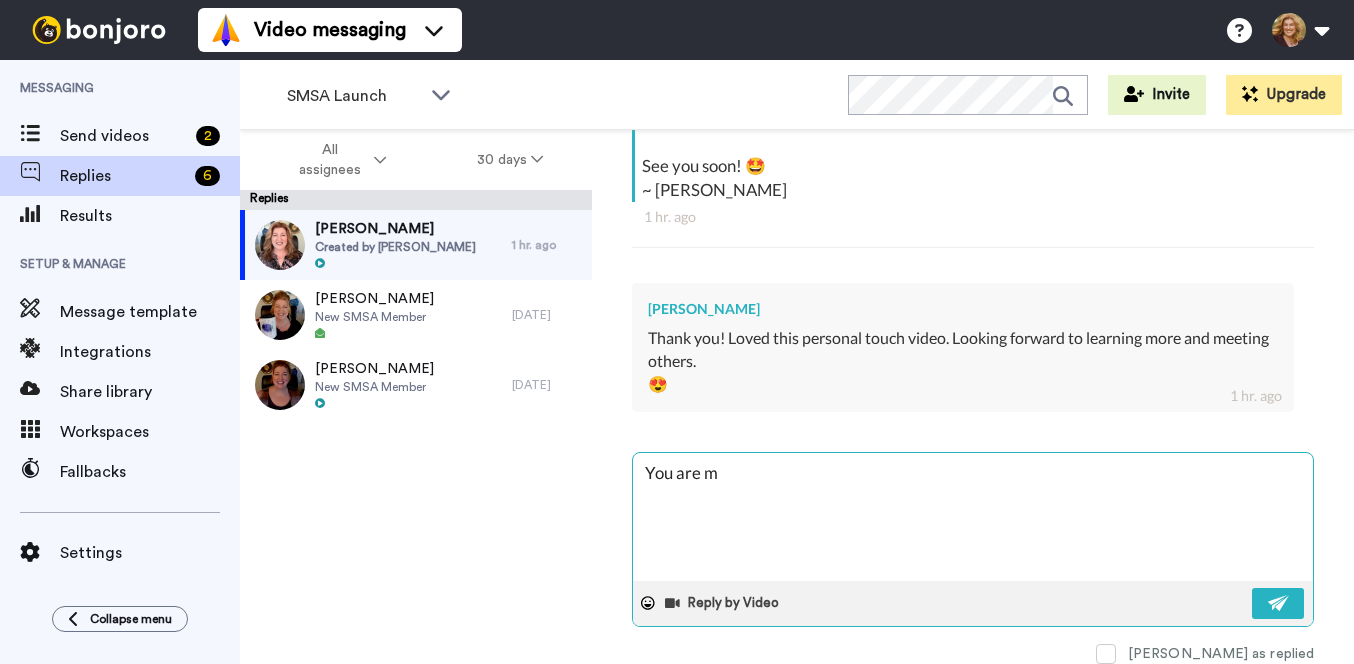 type on "x" 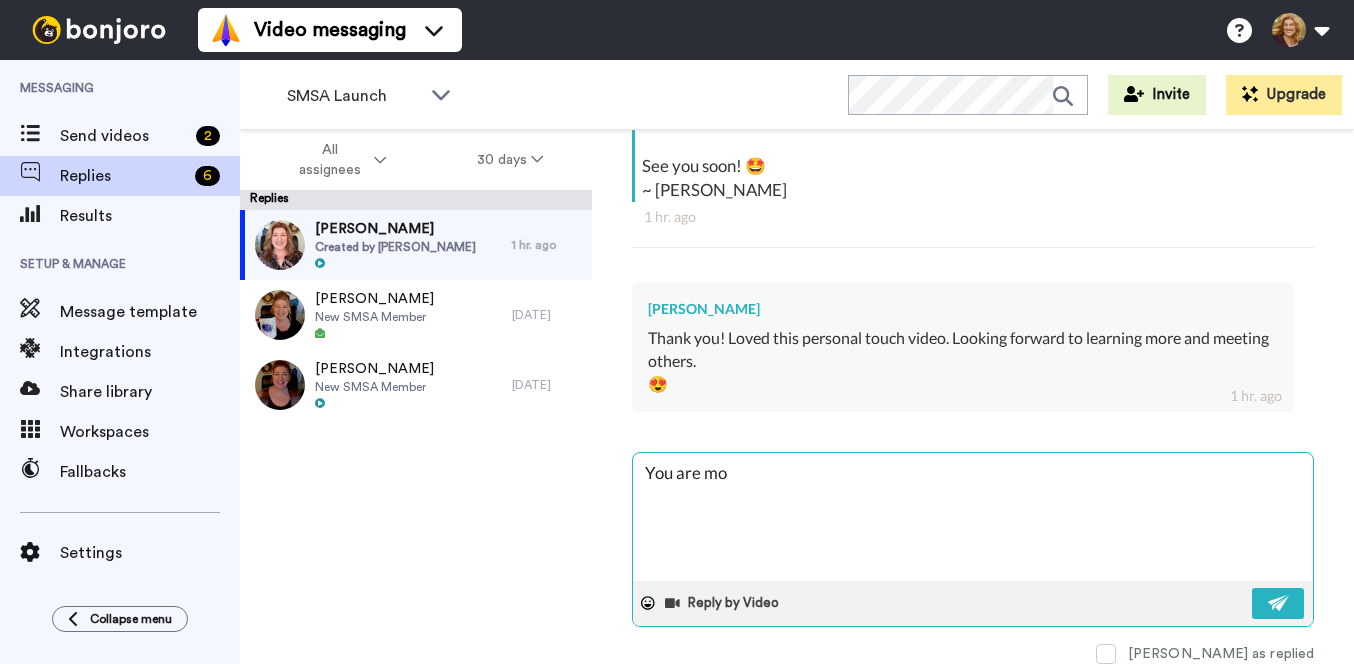 type on "You are mos" 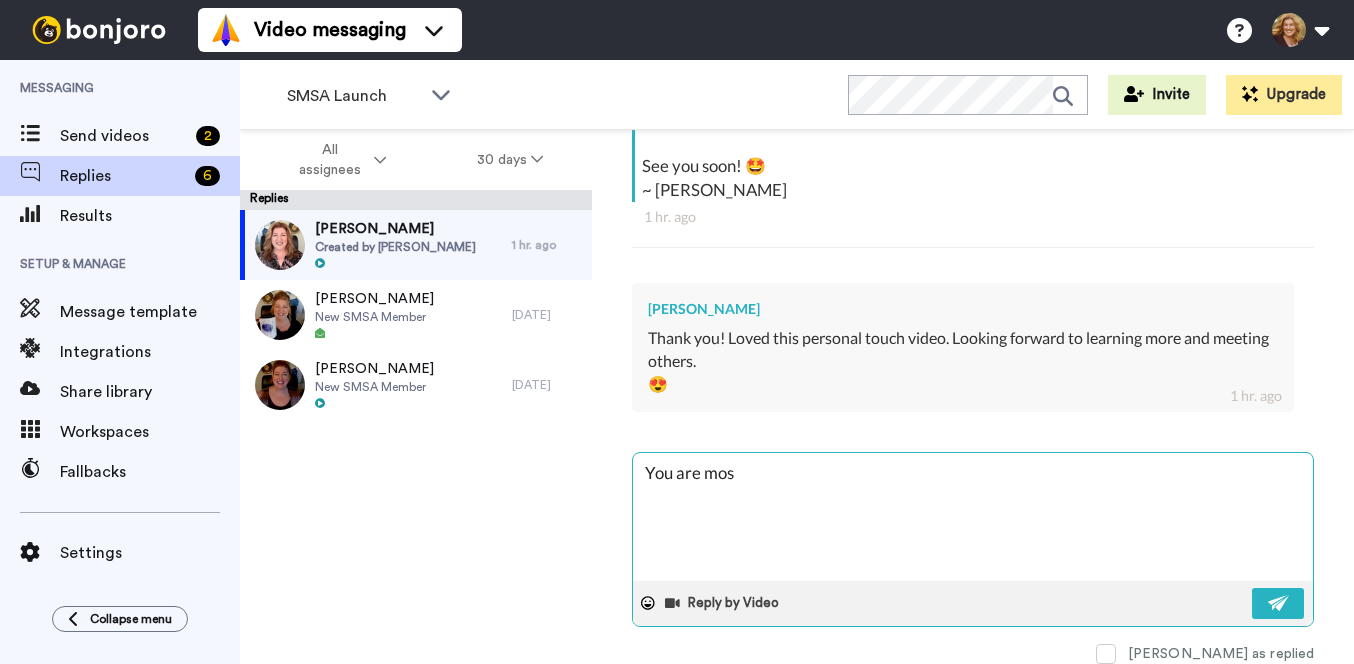 type on "x" 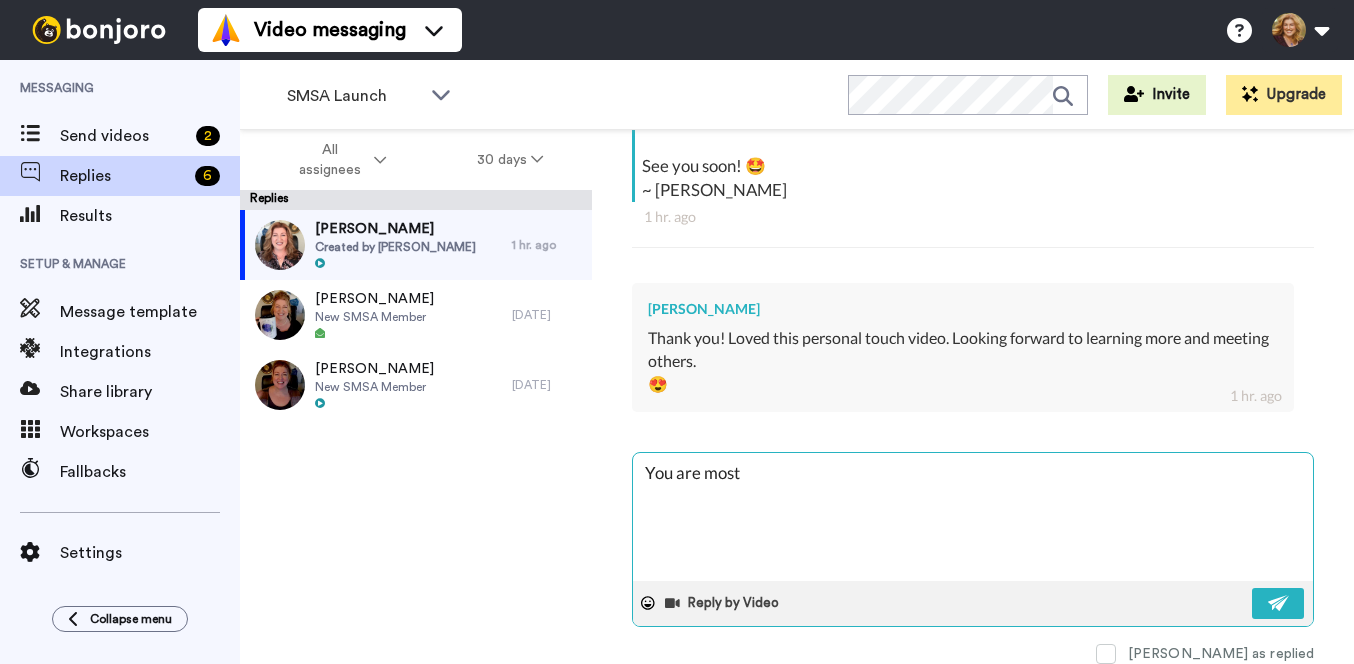 type on "x" 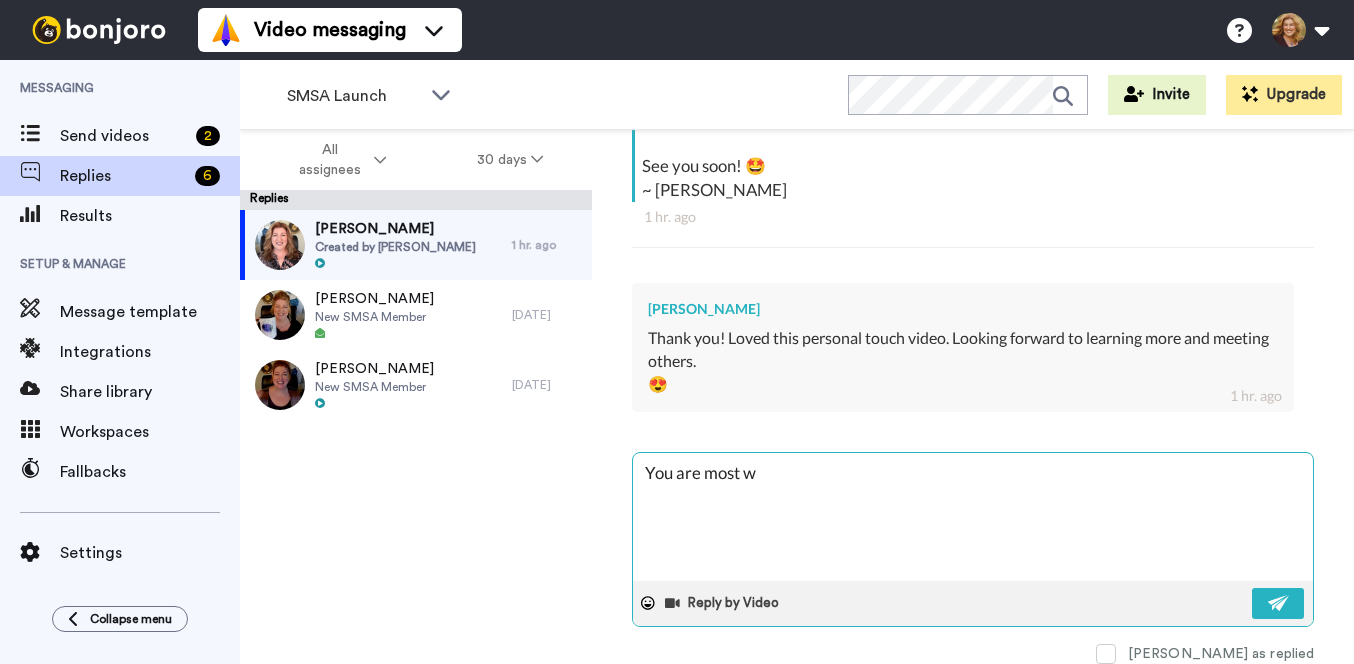 type on "x" 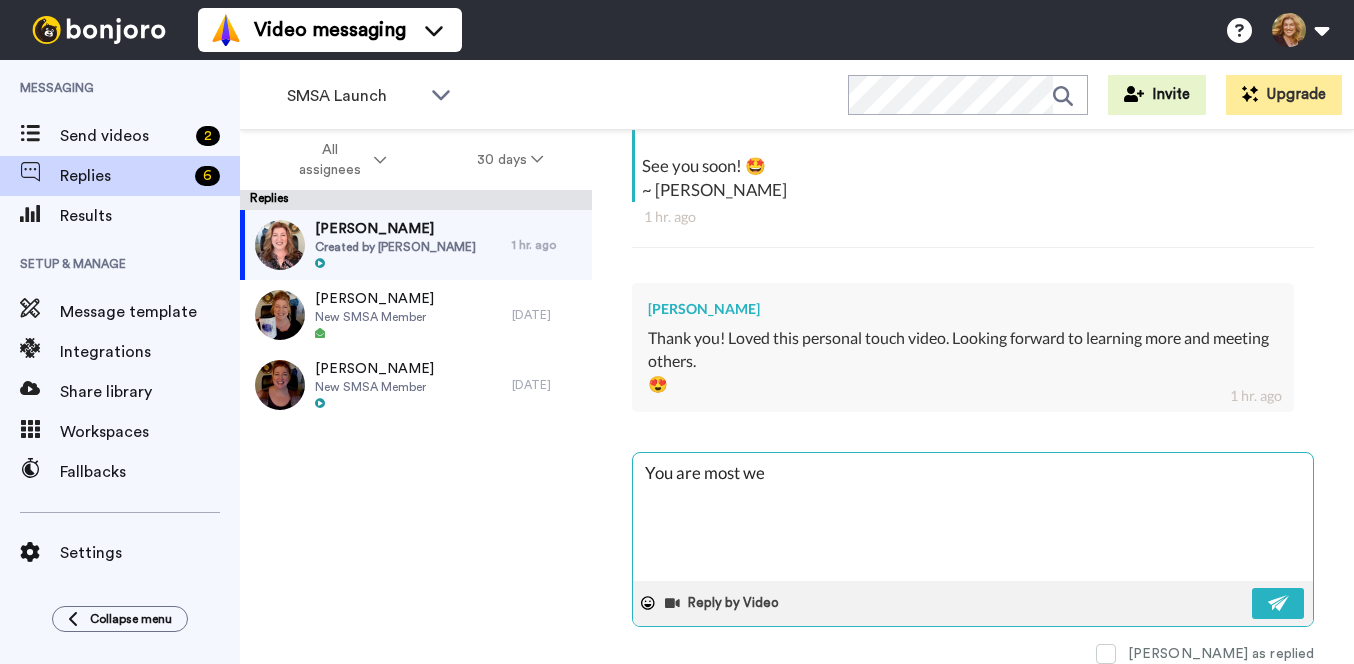 type on "x" 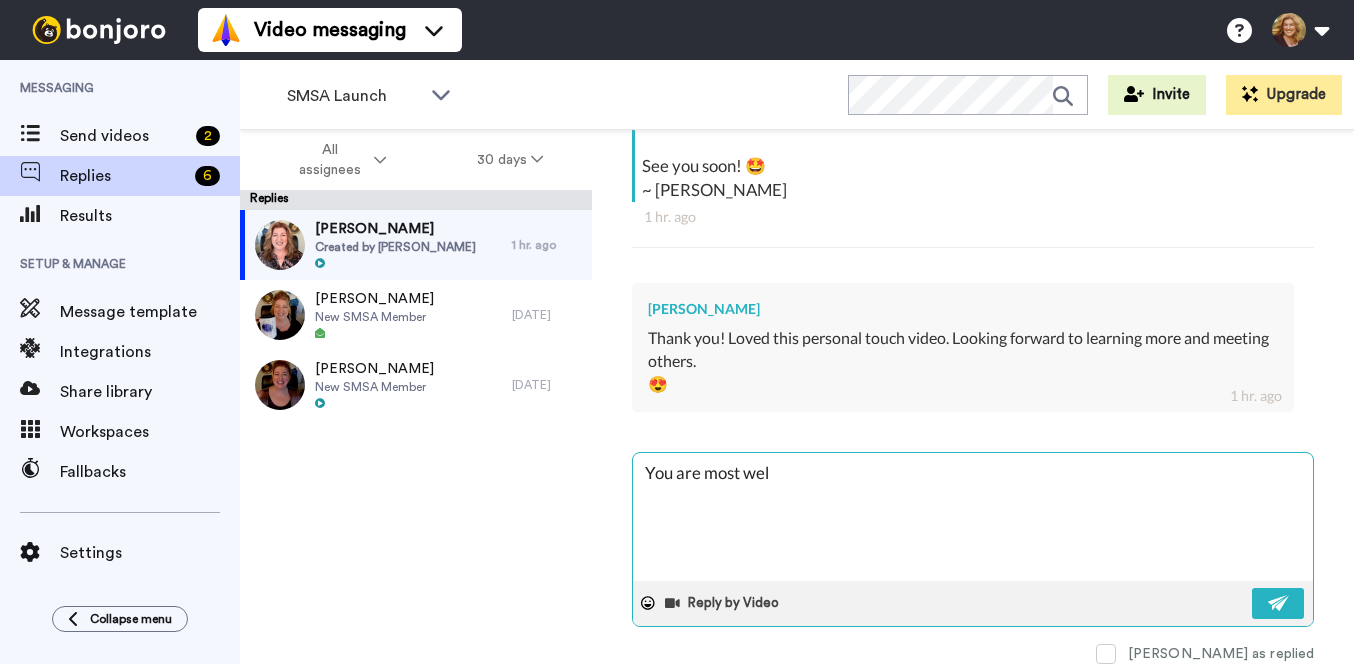 type on "x" 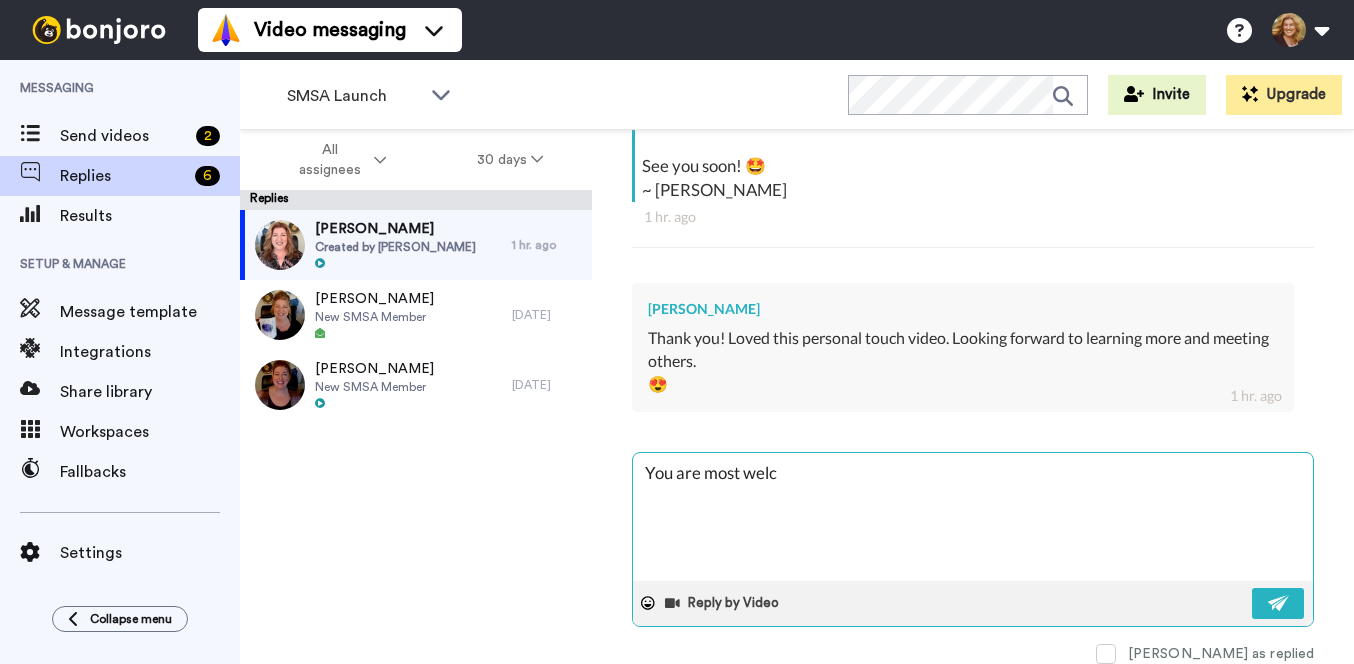 type on "You are most welco" 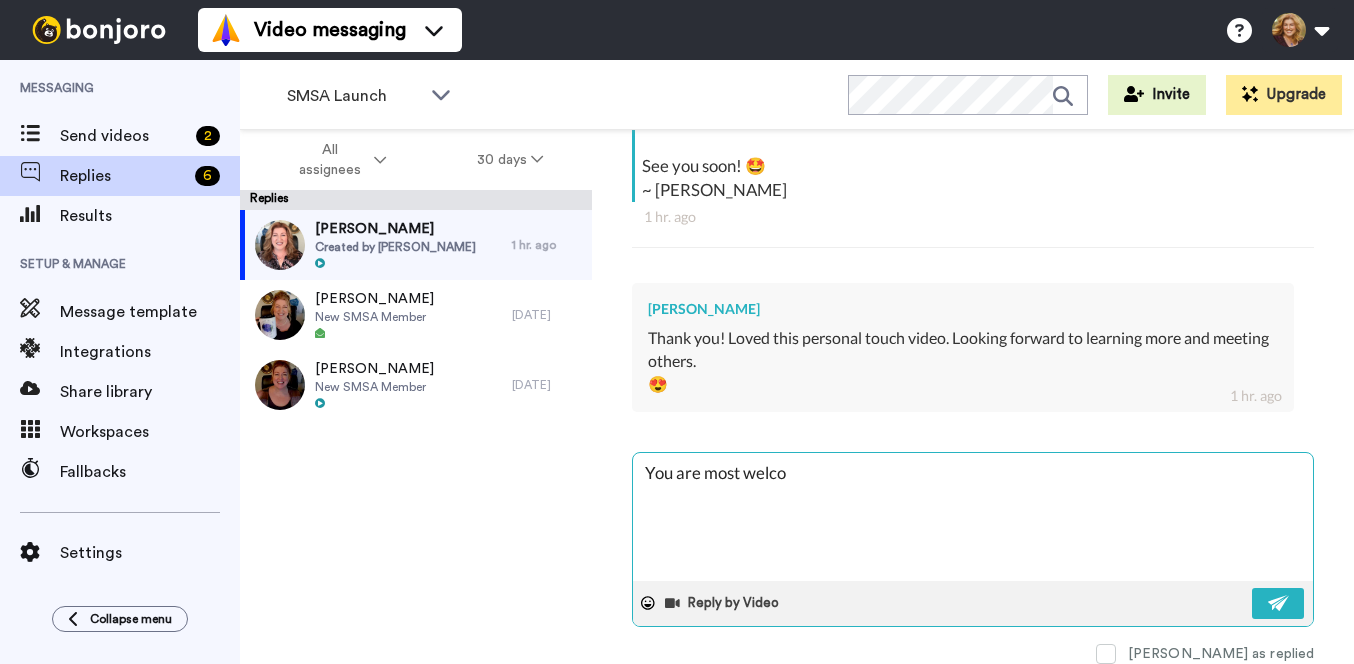 type on "x" 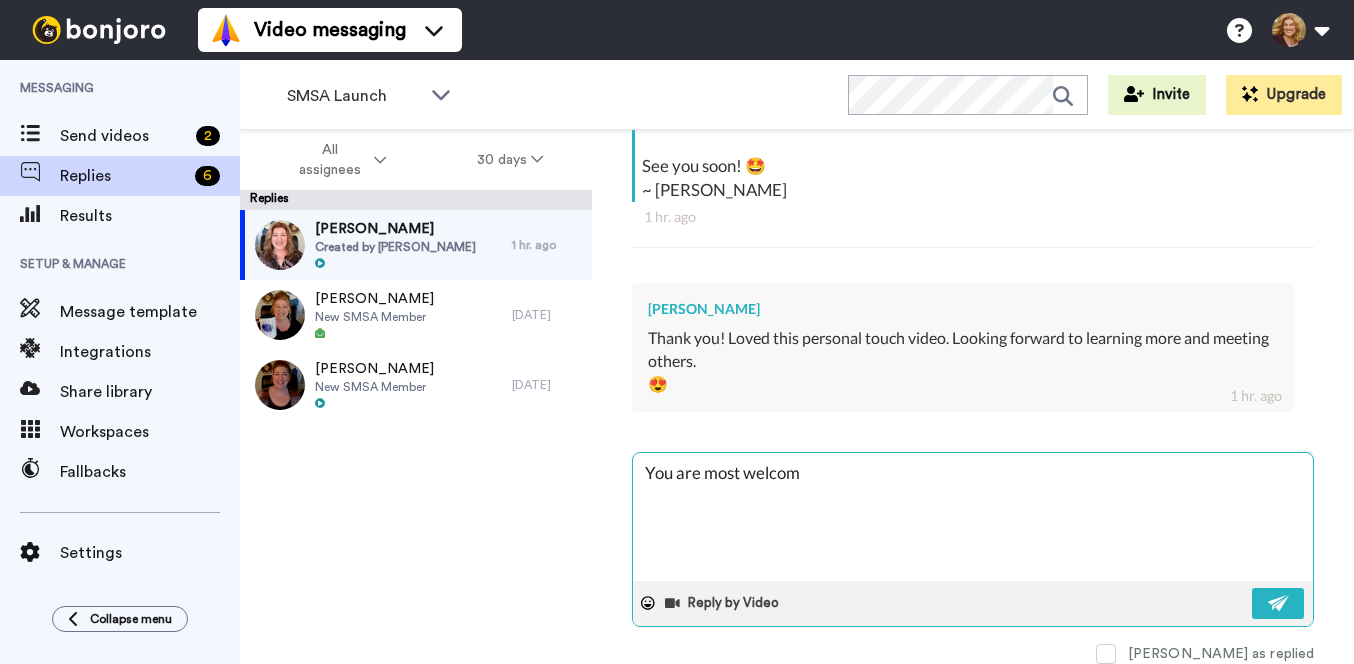 type on "x" 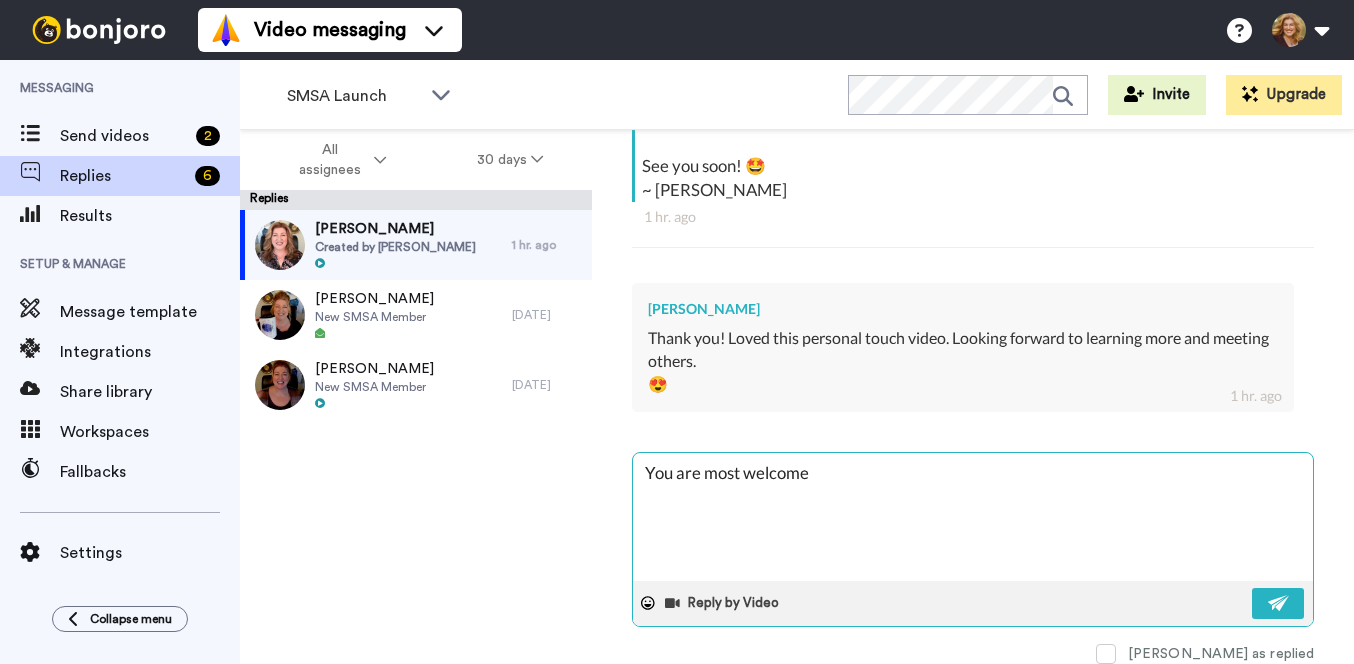 type on "x" 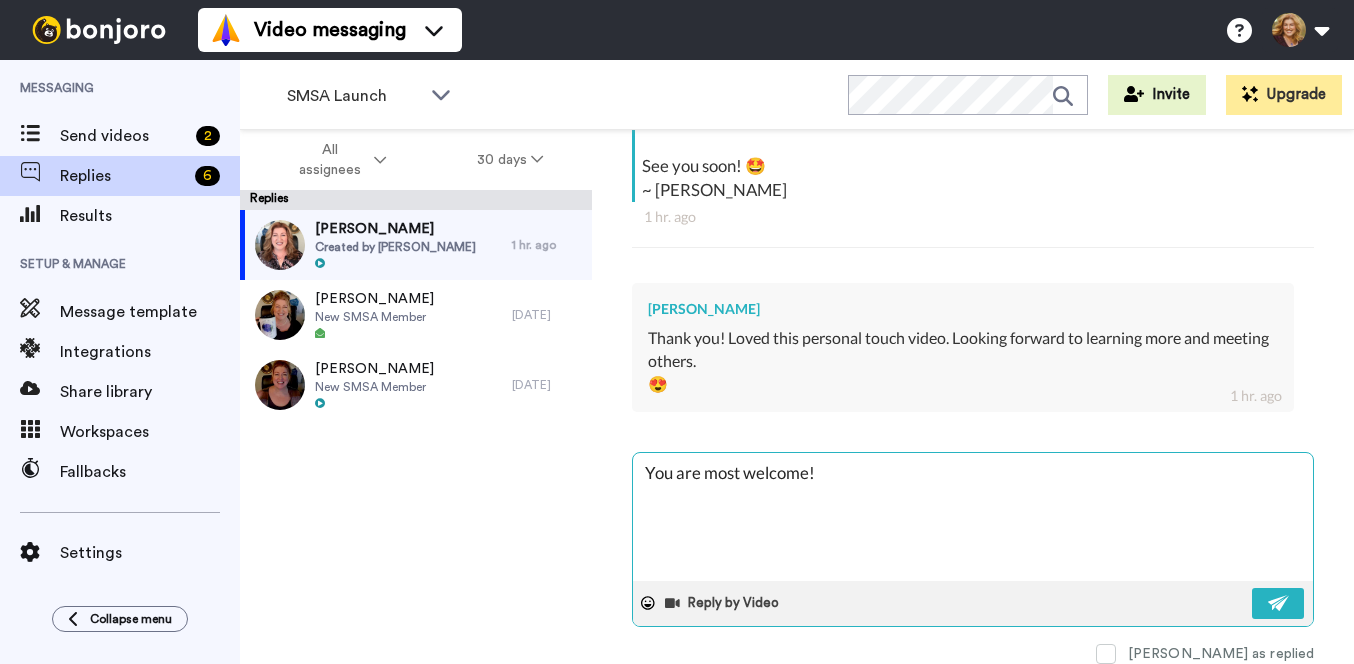 type on "x" 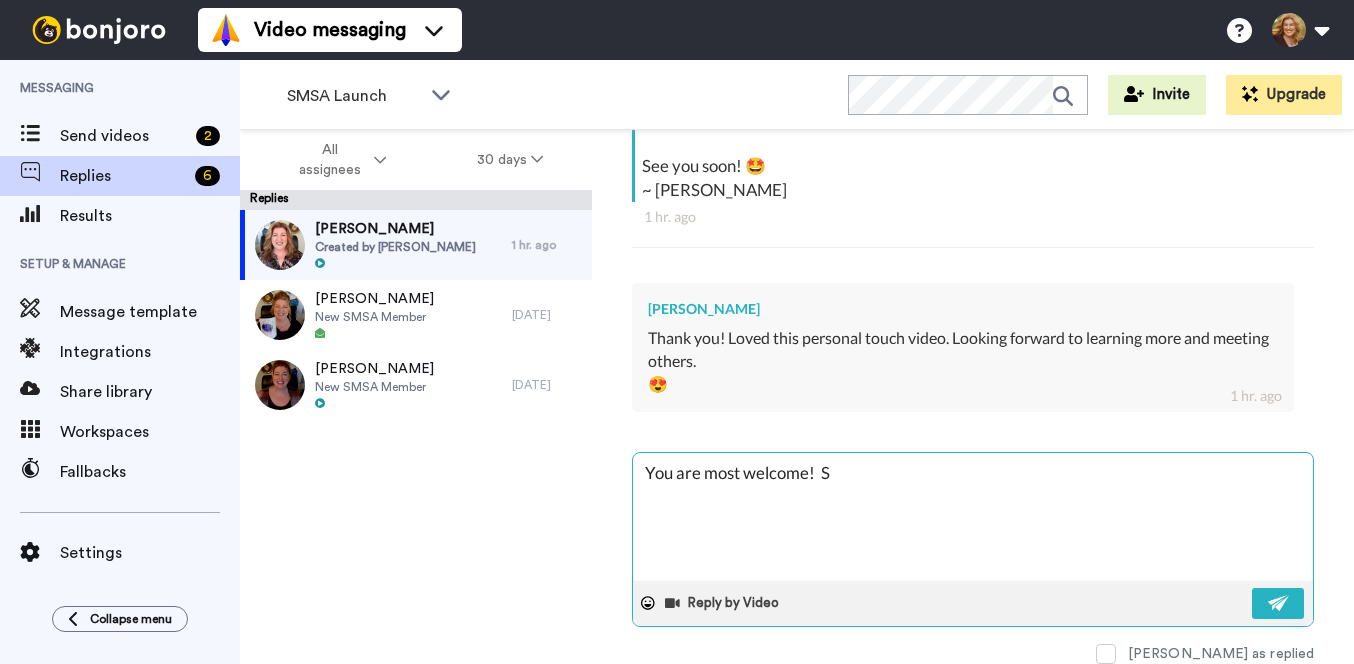 type on "You are most welcome!  SE" 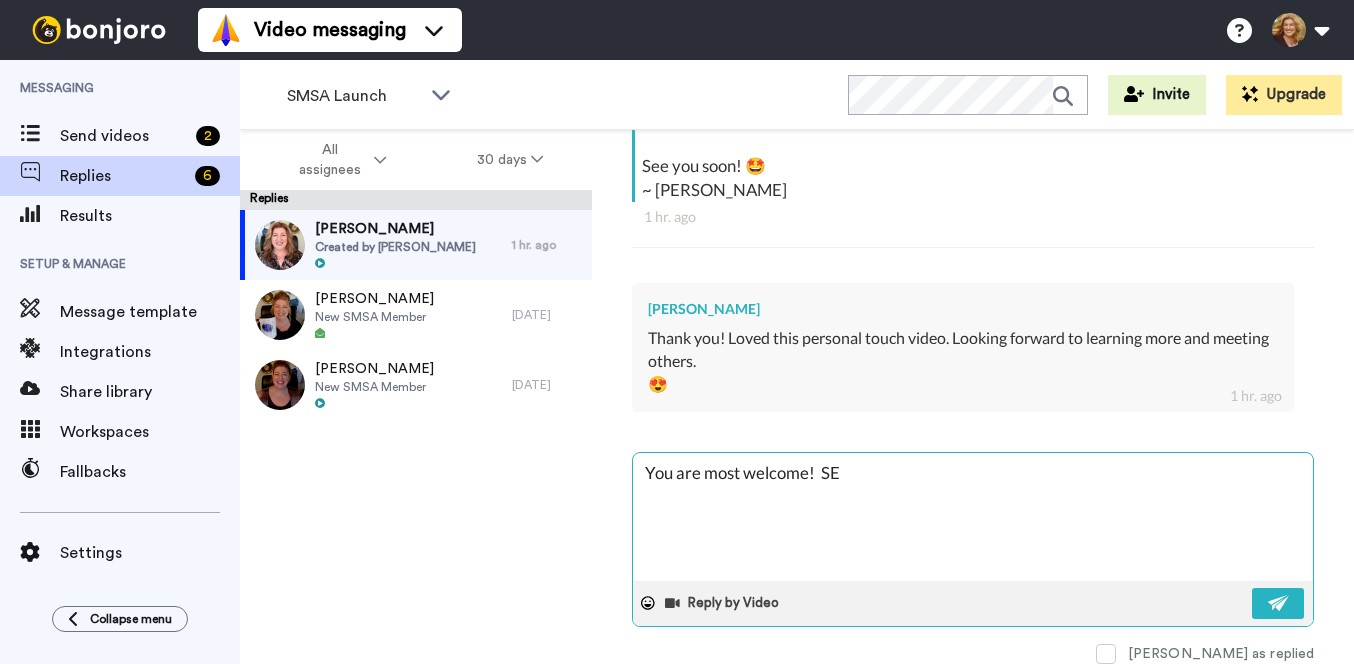 type on "x" 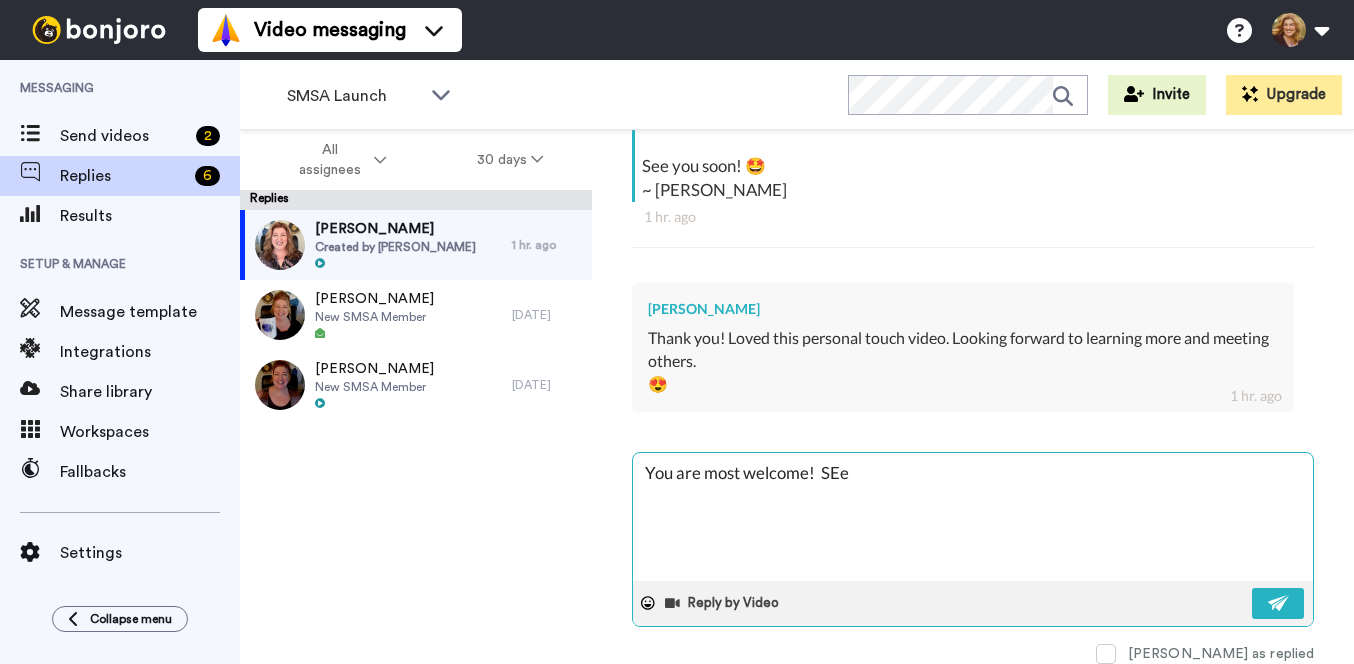type on "x" 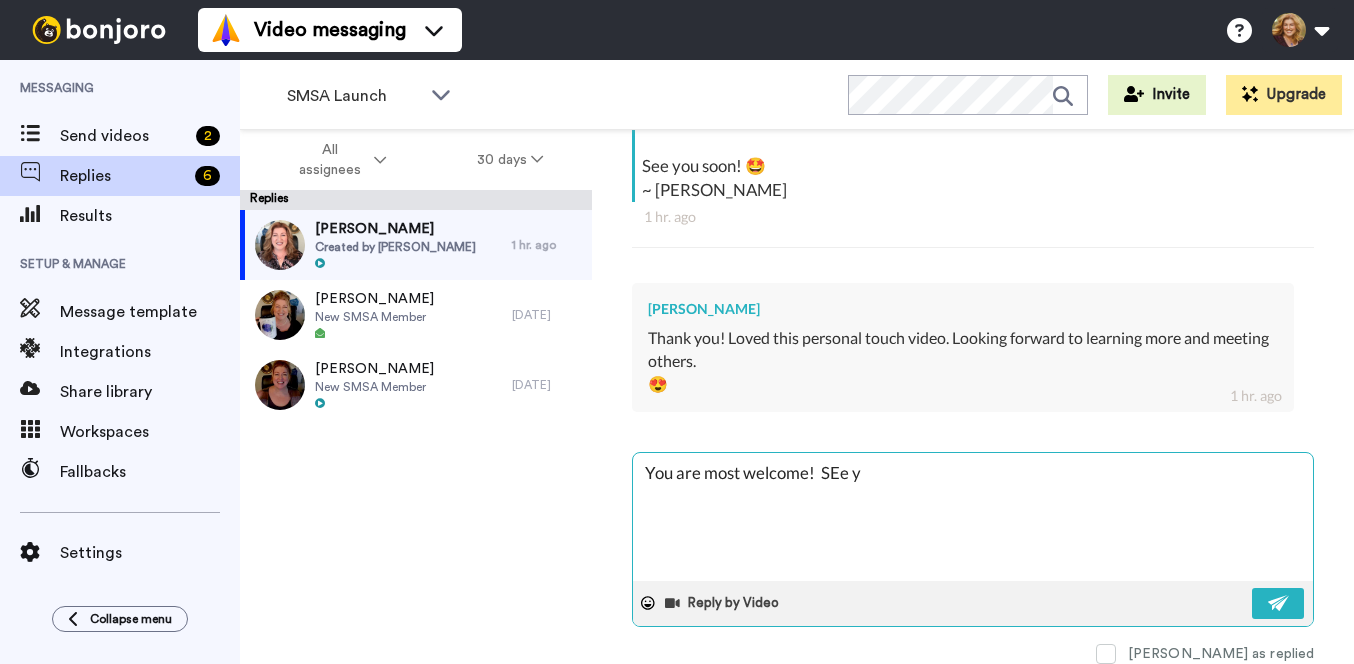 type on "x" 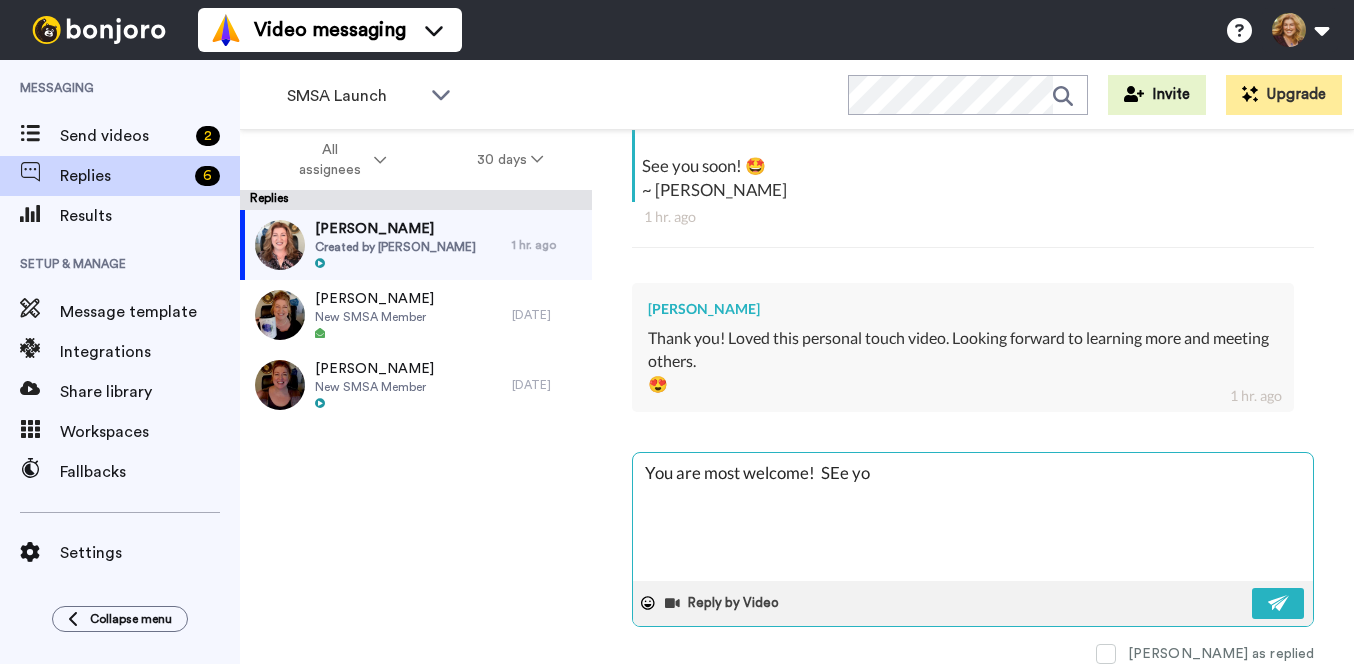 type on "x" 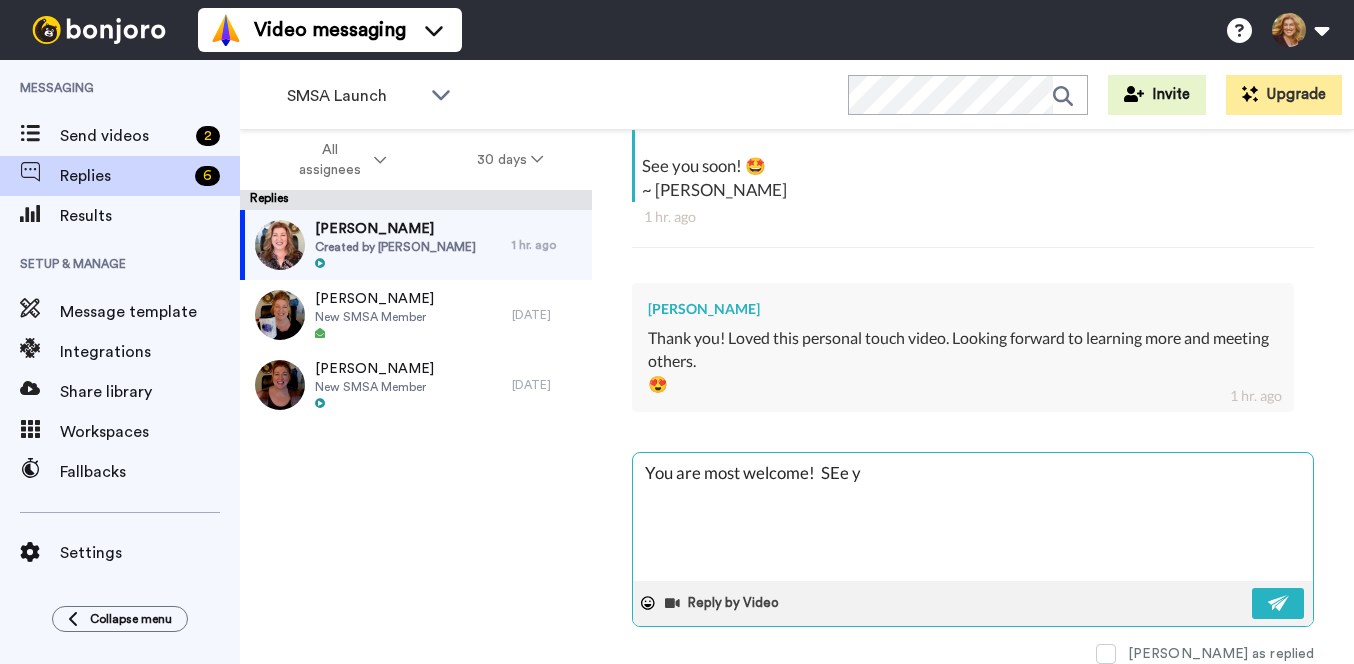 type on "x" 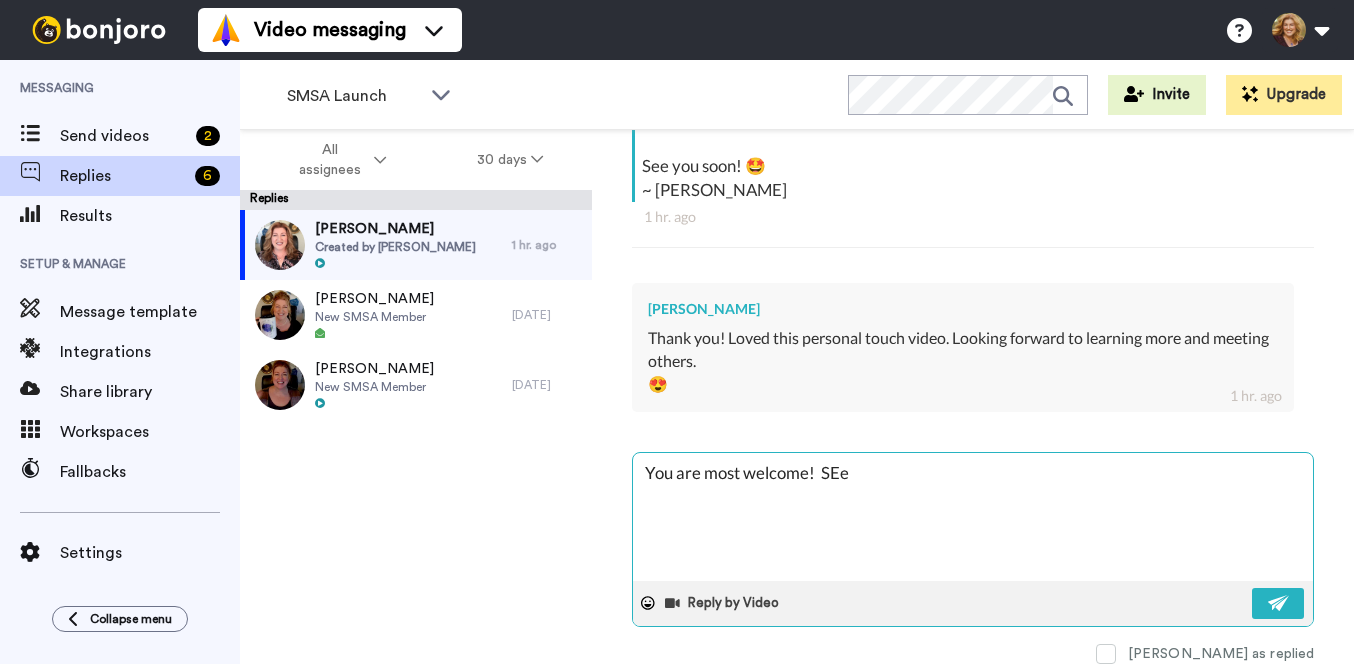 type on "x" 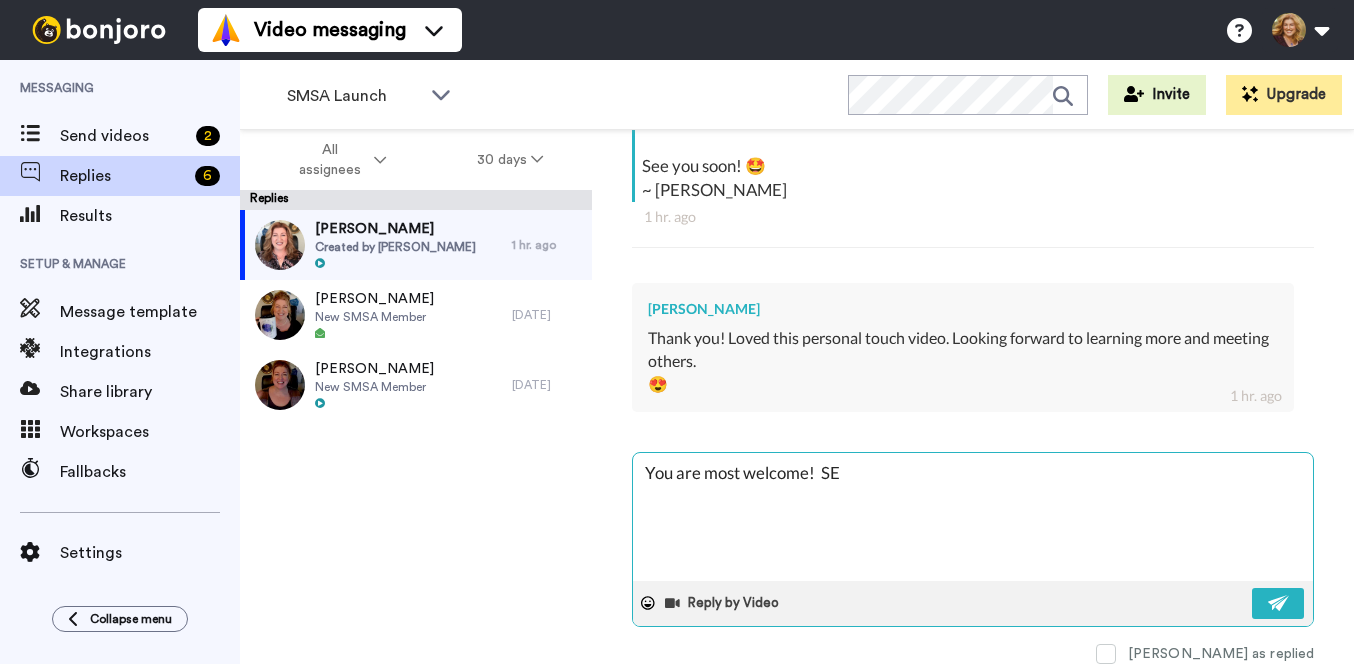 type on "x" 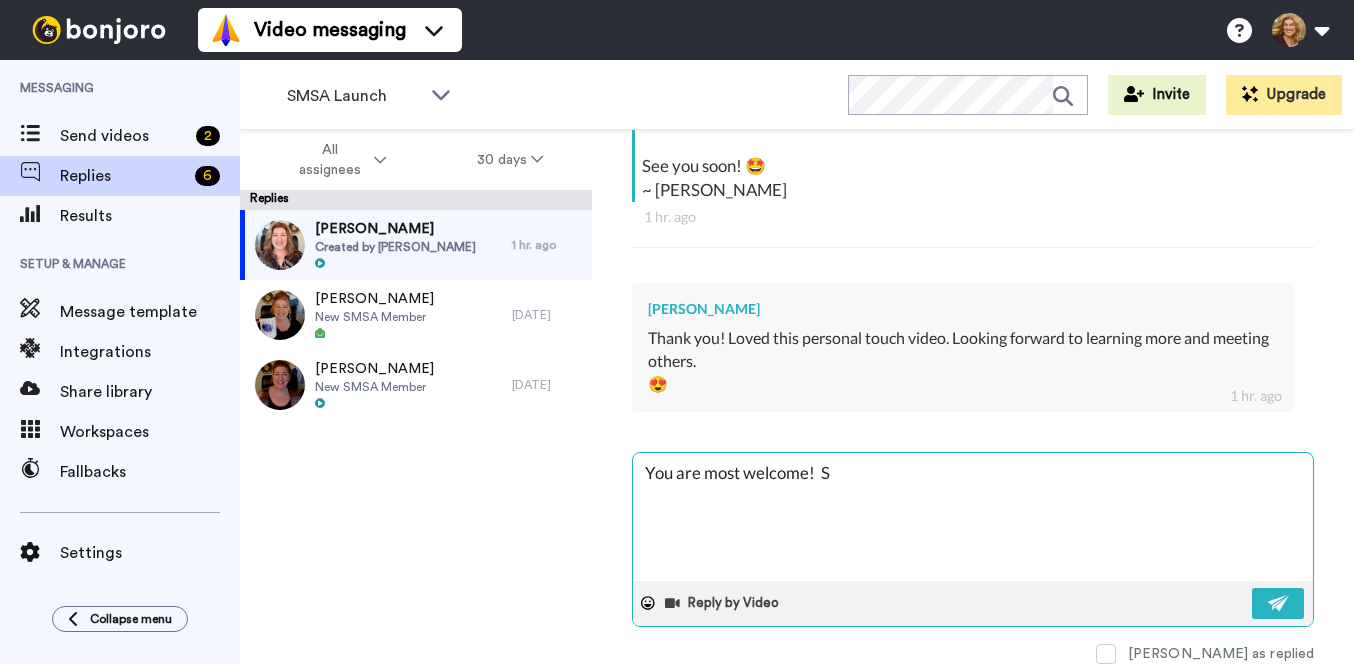 type on "x" 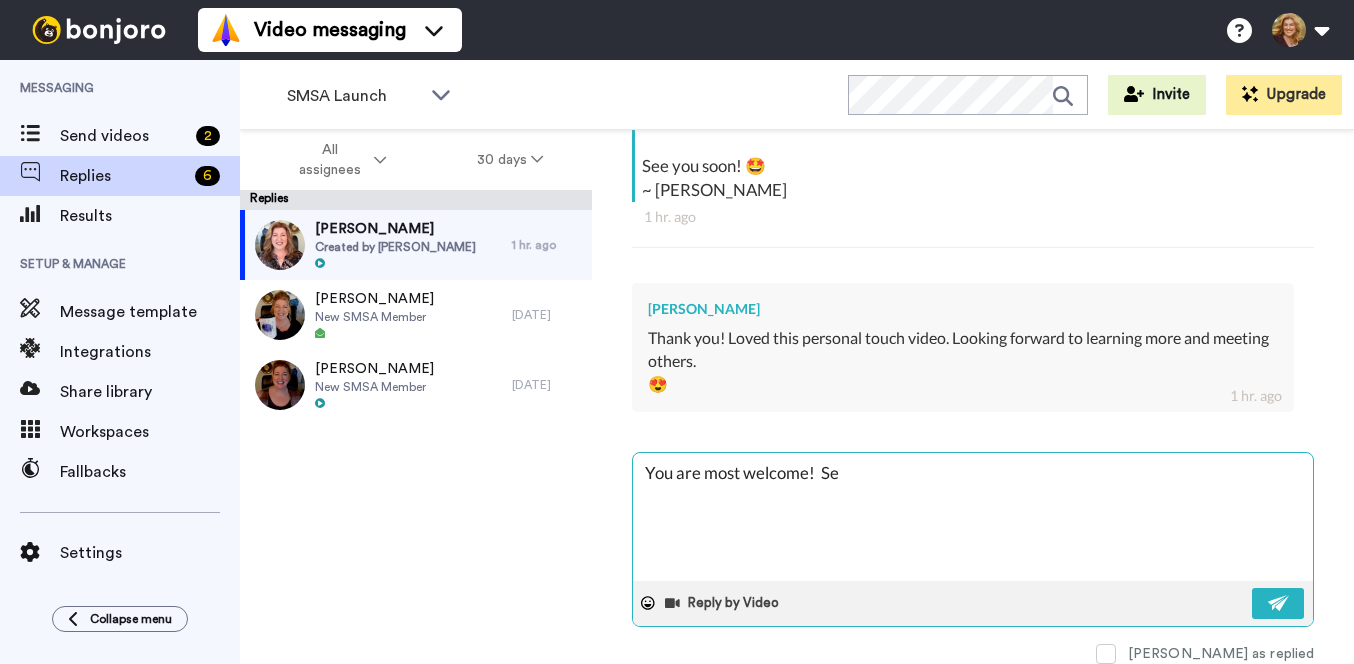 type on "x" 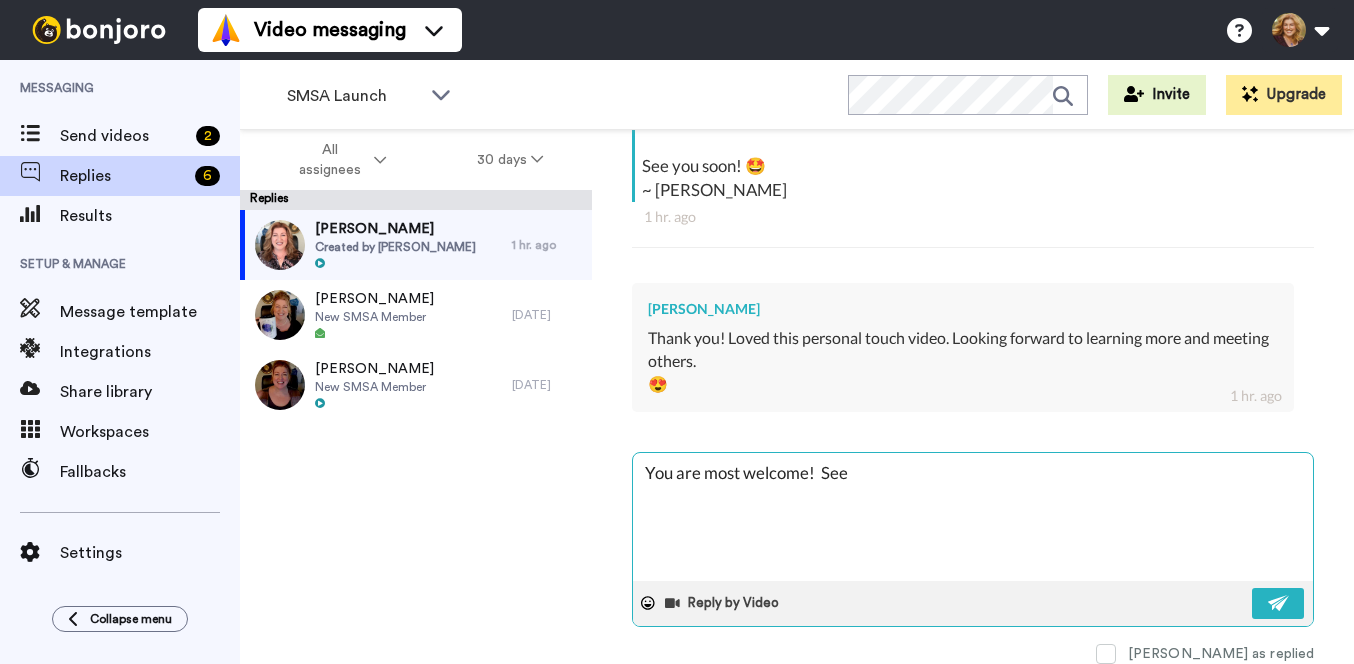 type on "x" 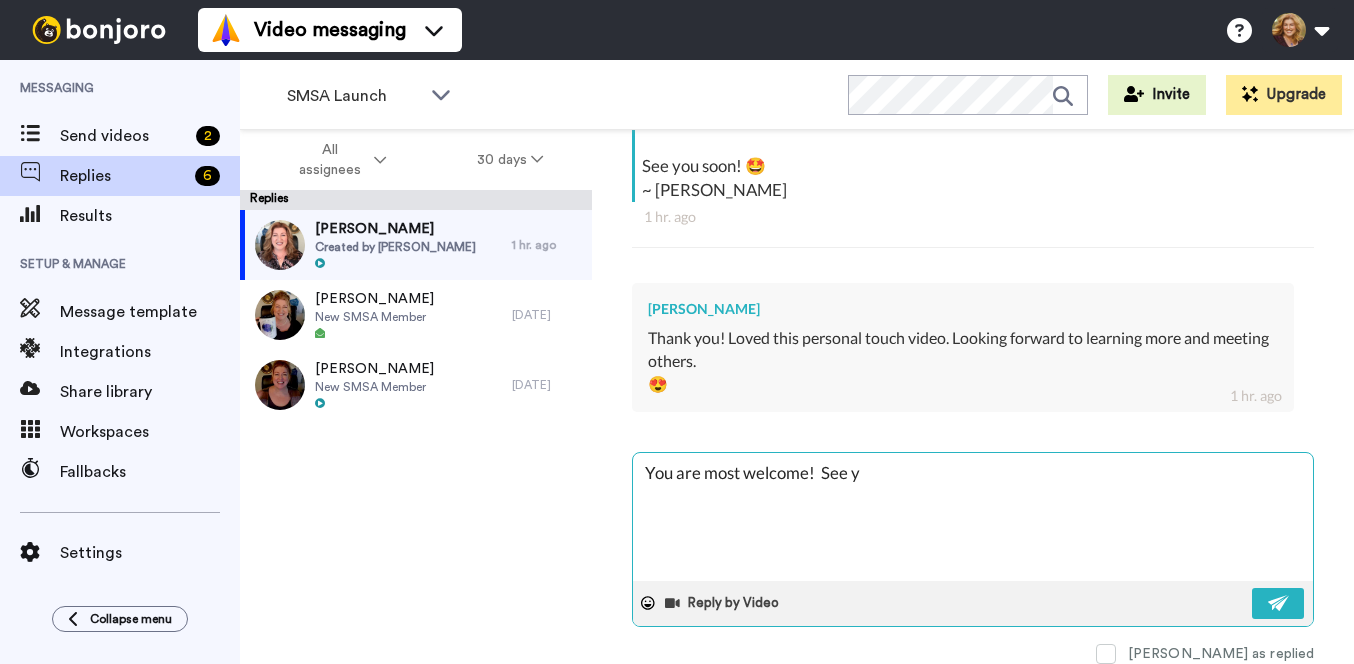 type on "x" 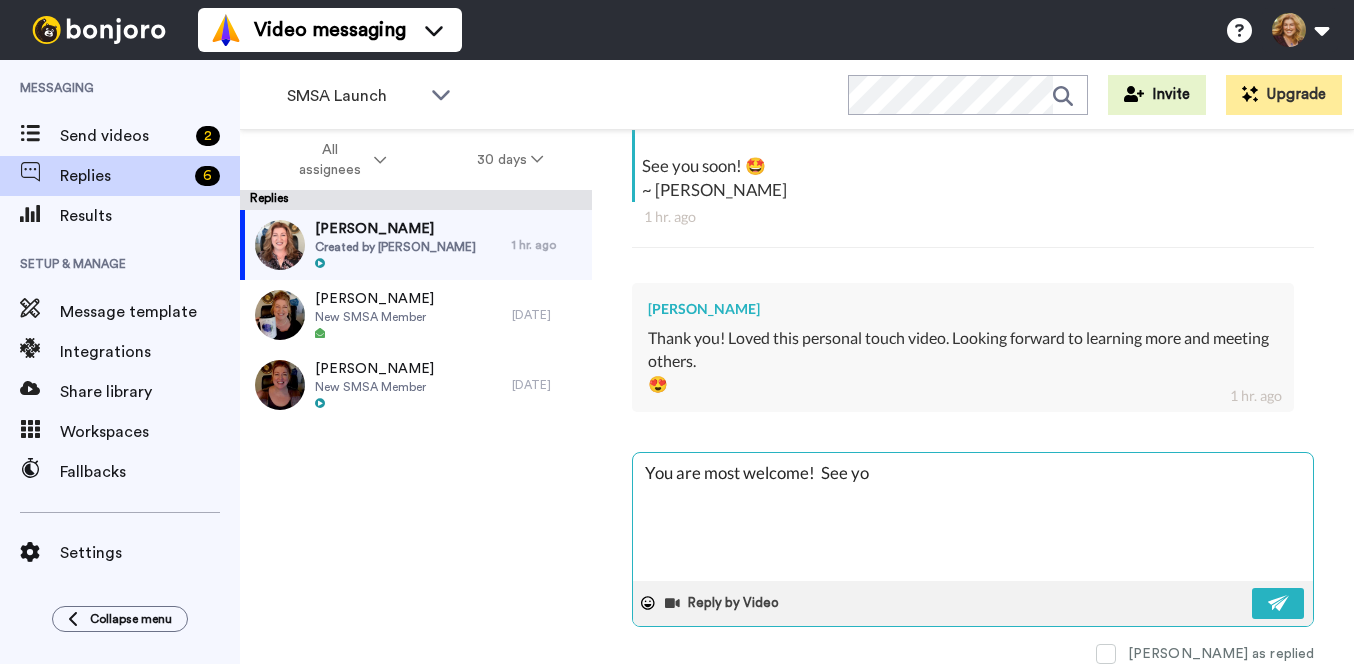 type on "x" 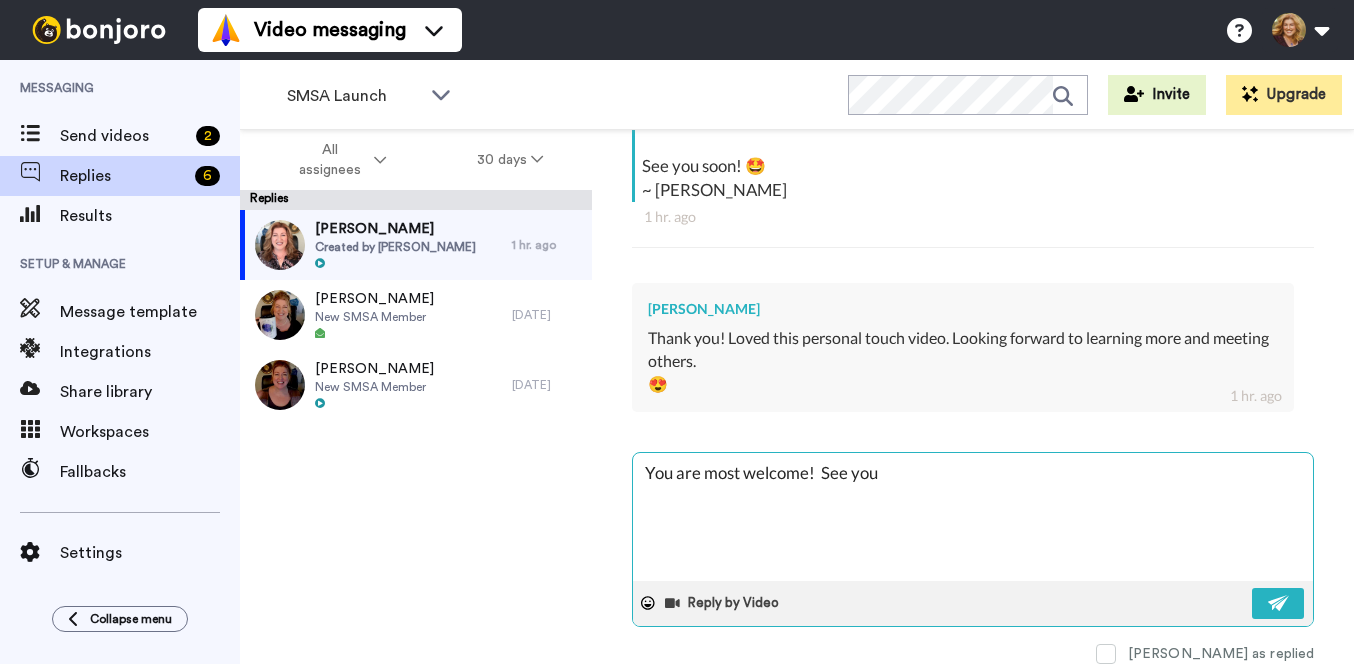 type on "x" 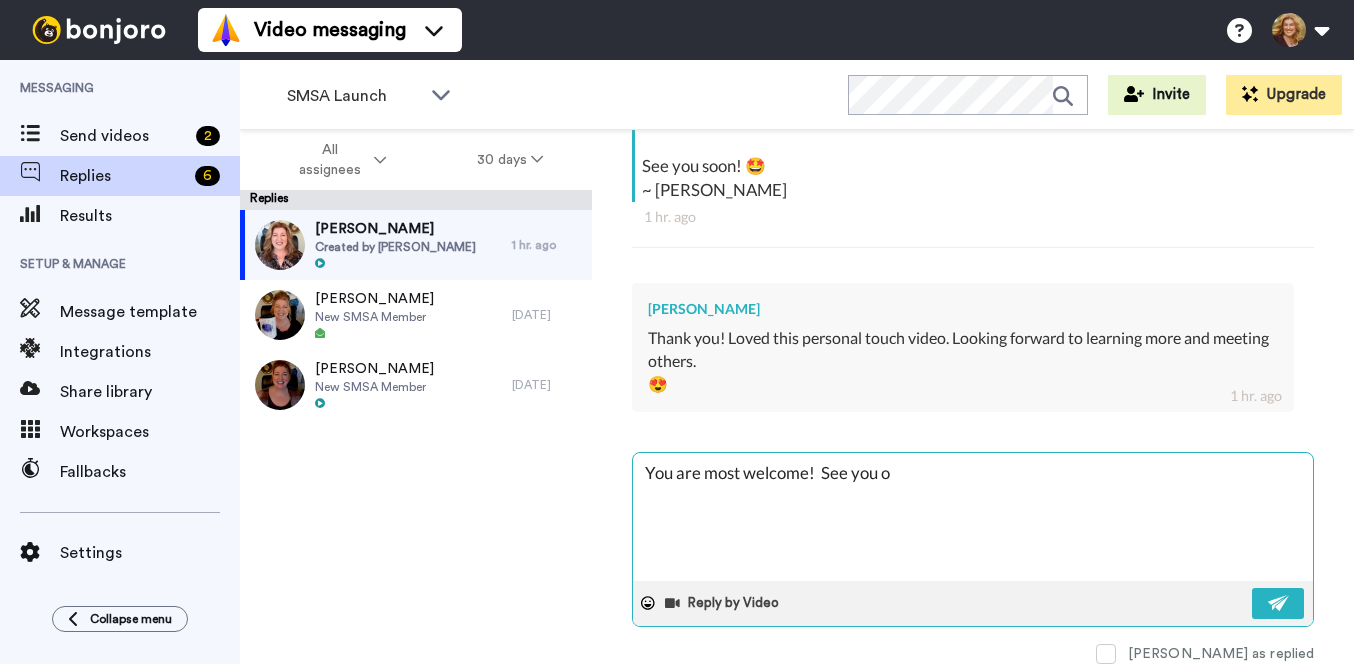 type on "x" 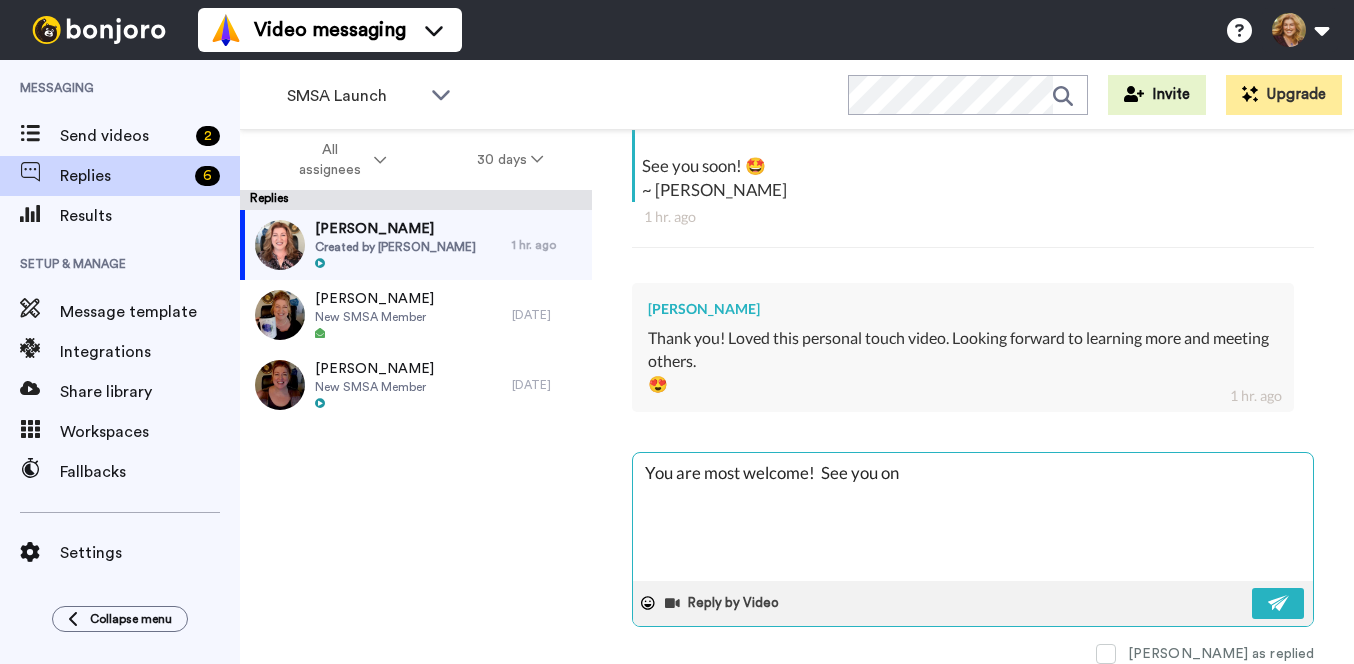 type on "x" 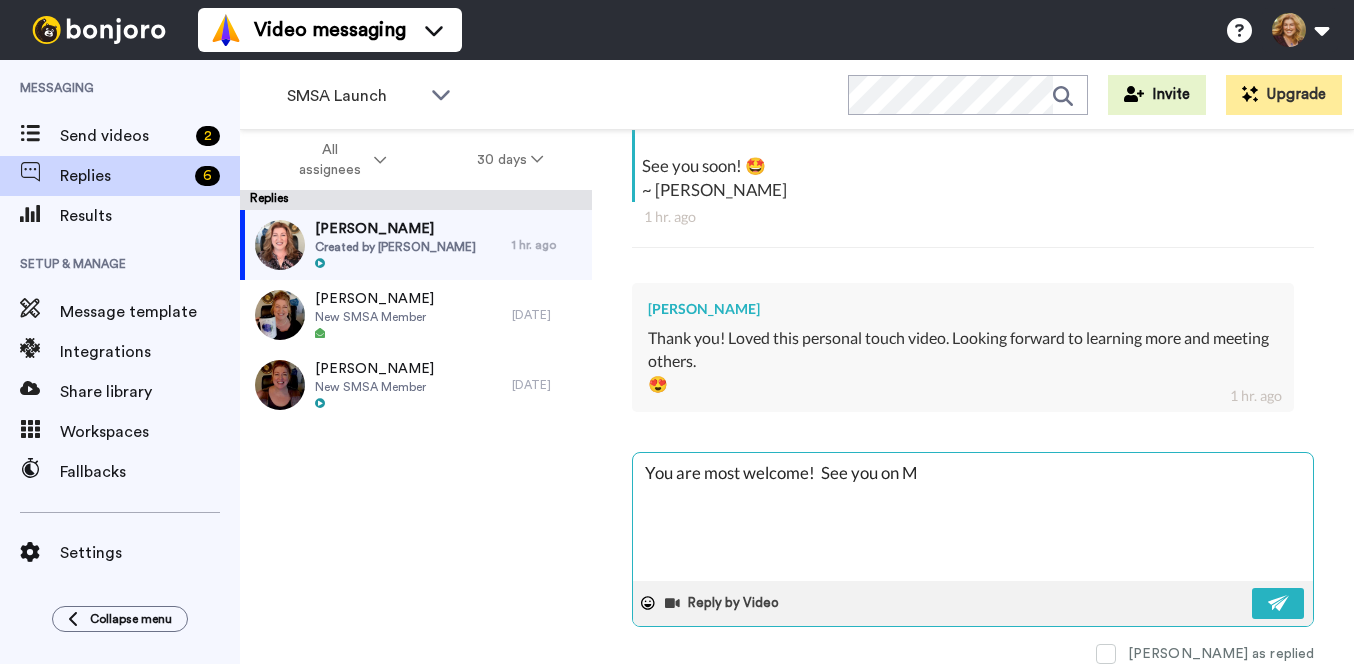 type on "x" 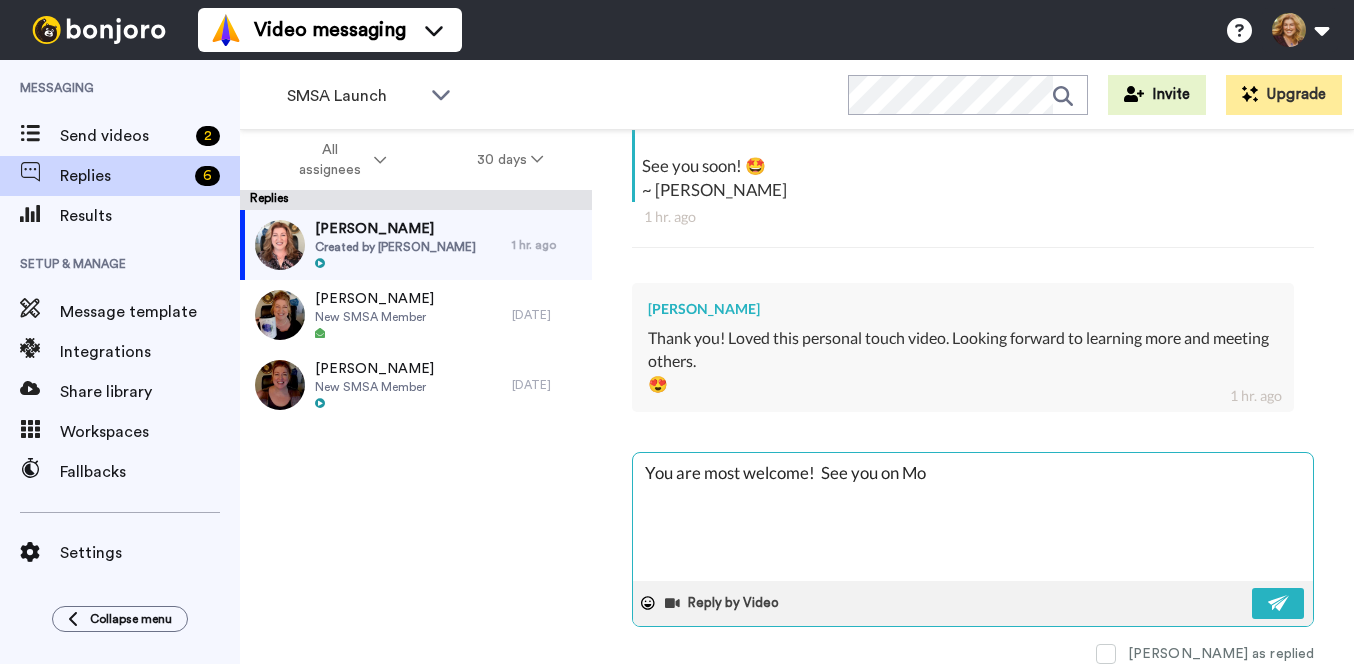 type on "x" 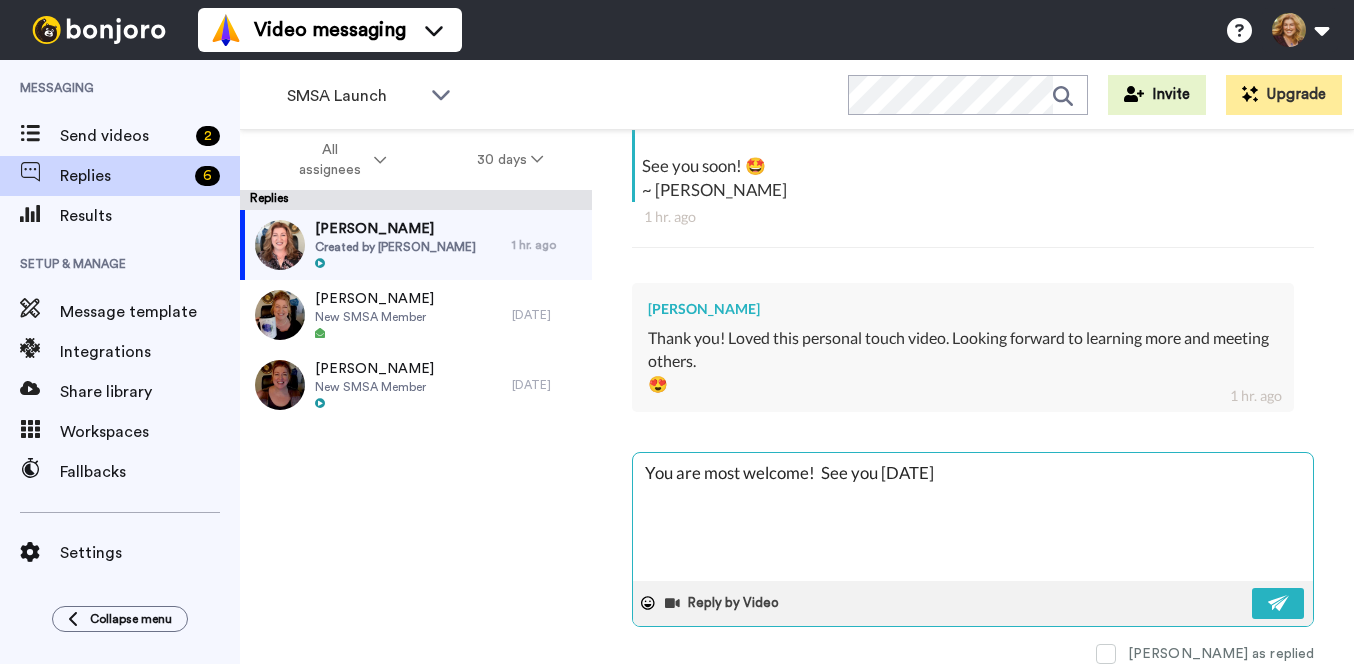 type on "x" 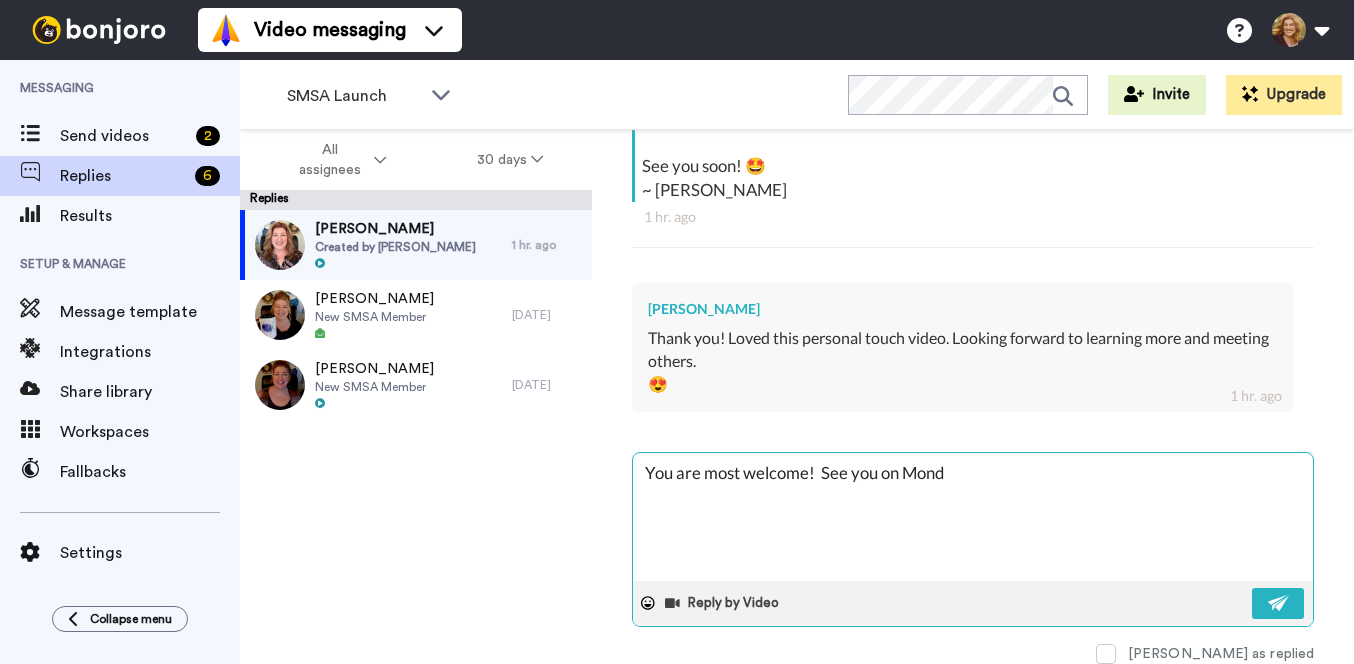 type on "x" 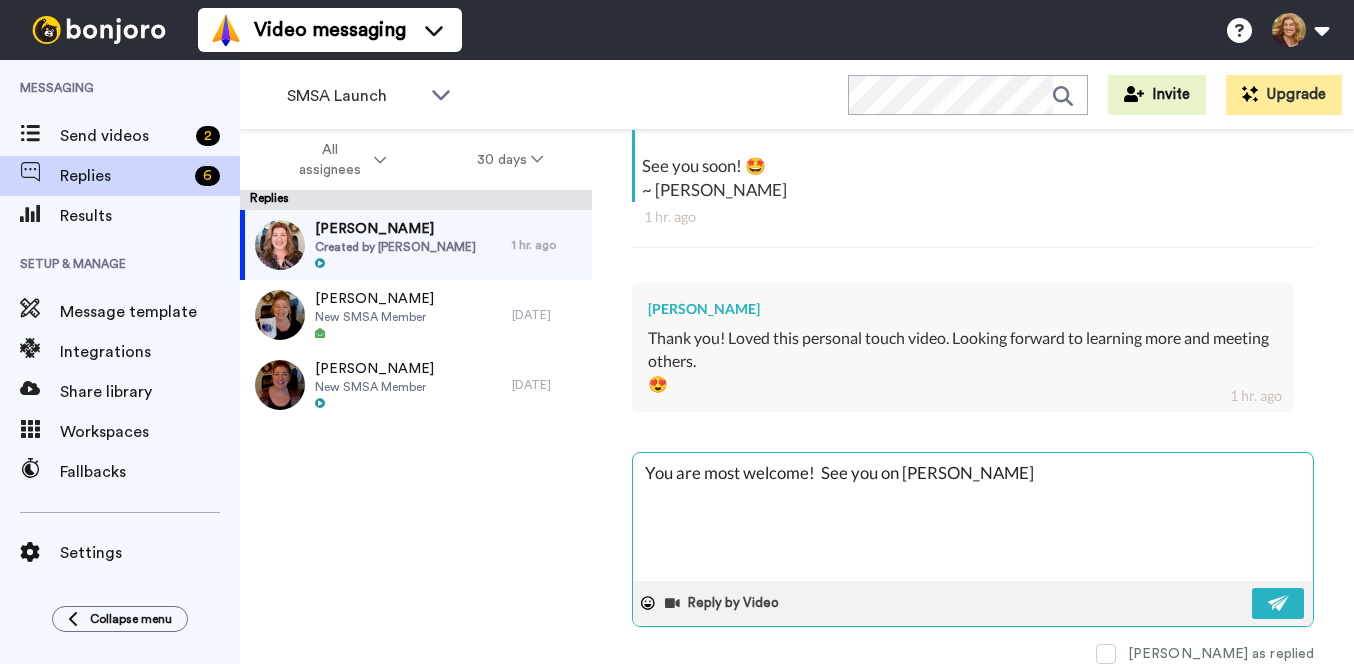 type on "x" 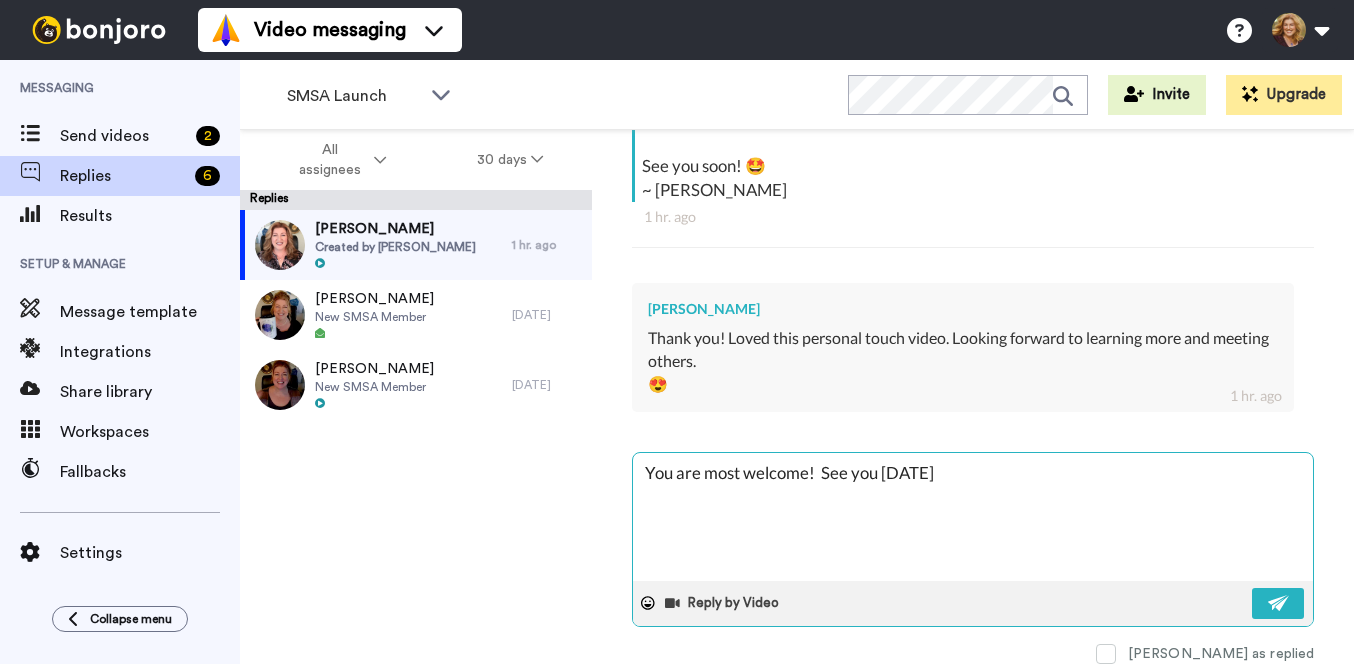 type on "x" 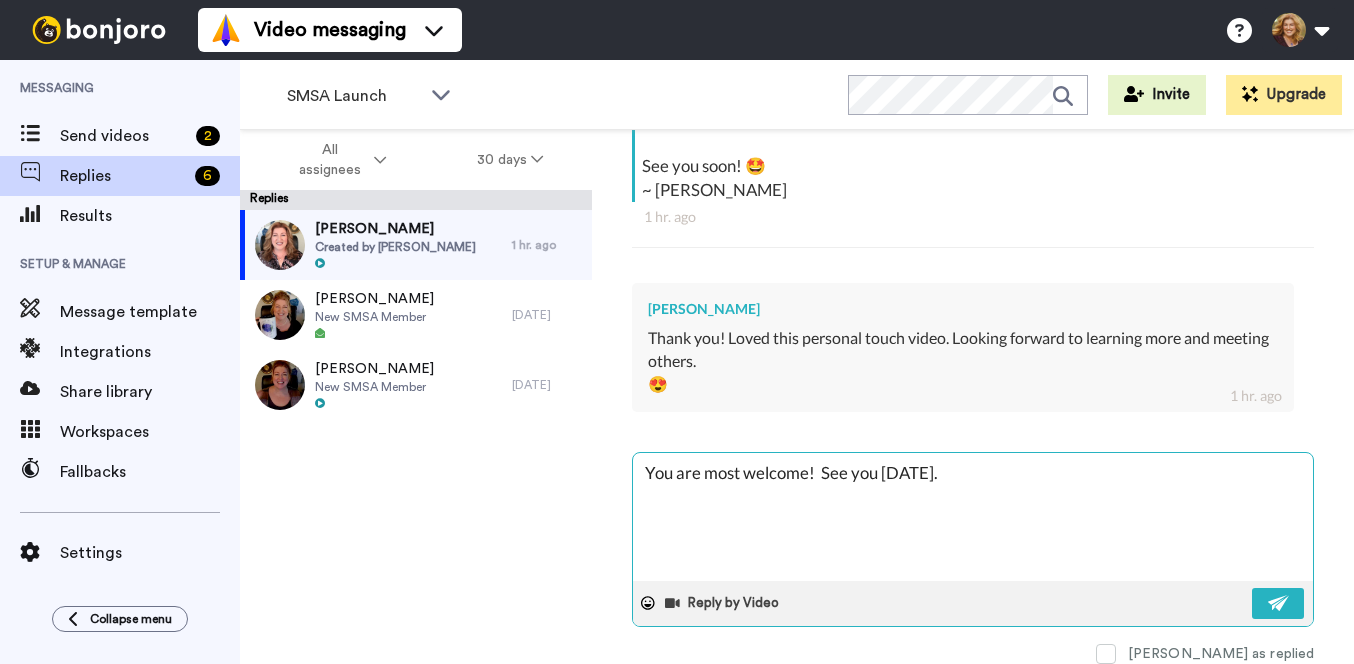type on "x" 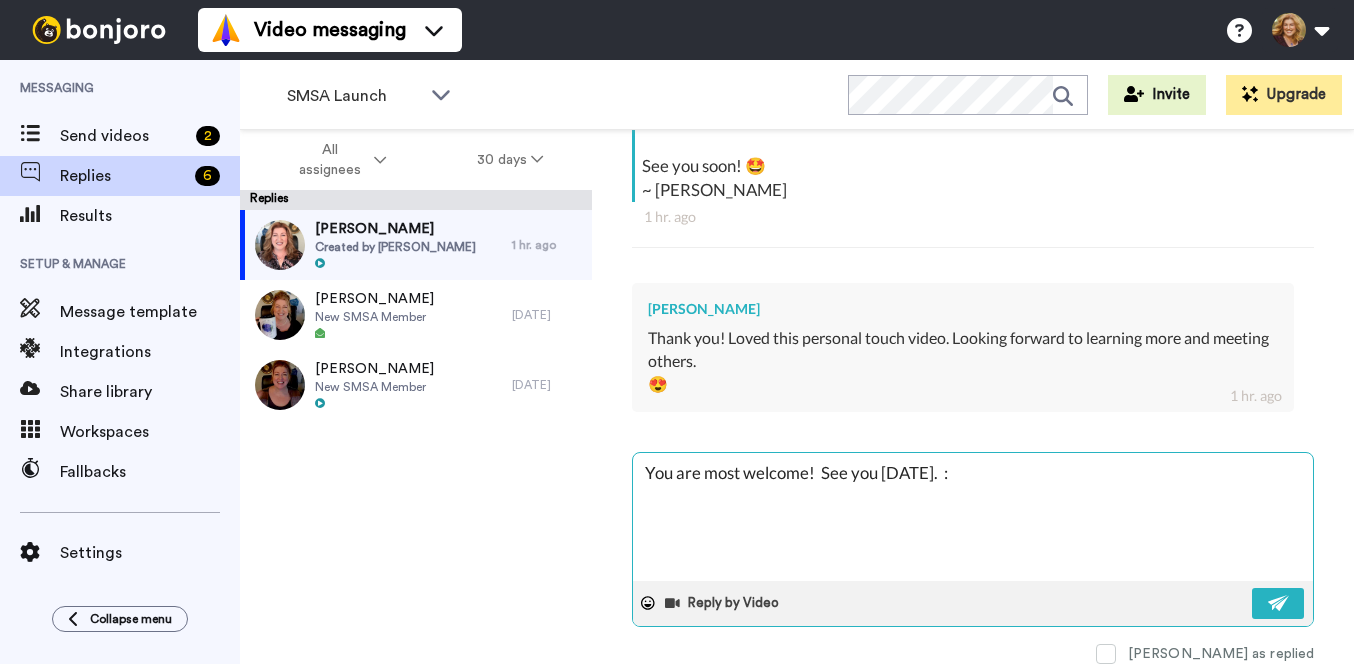 type on "x" 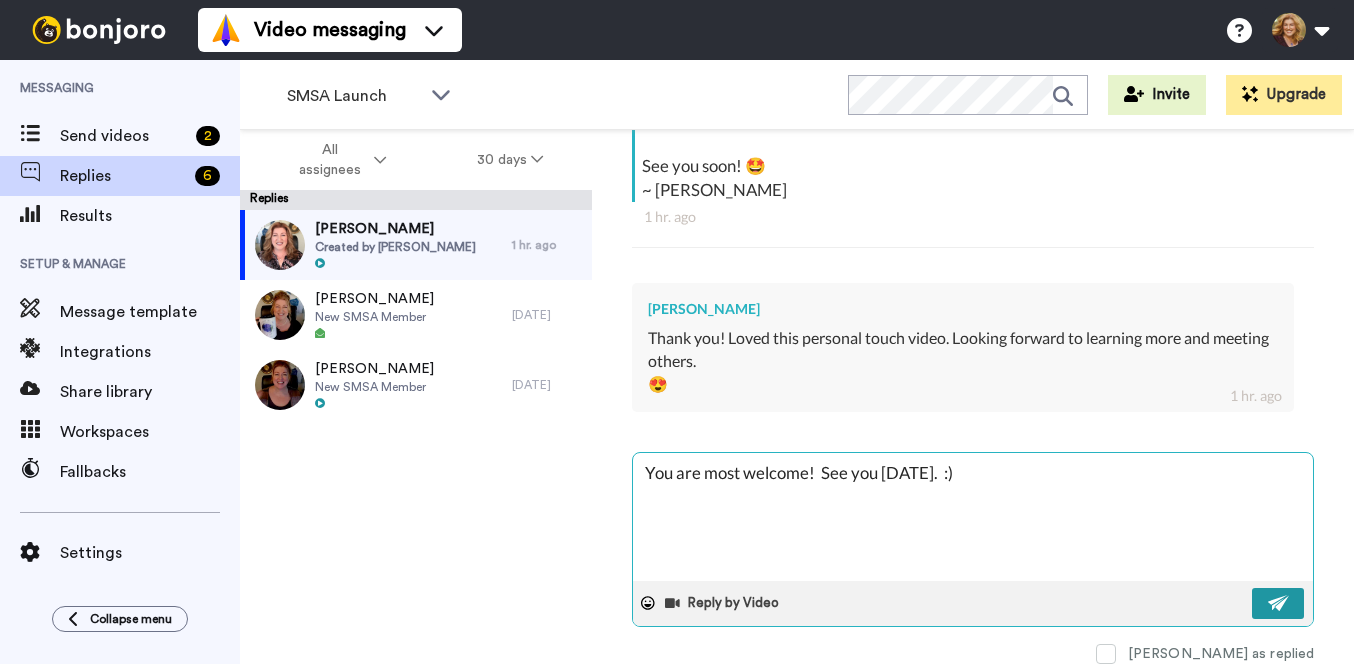 type on "You are most welcome!  See you on Monday.  :)" 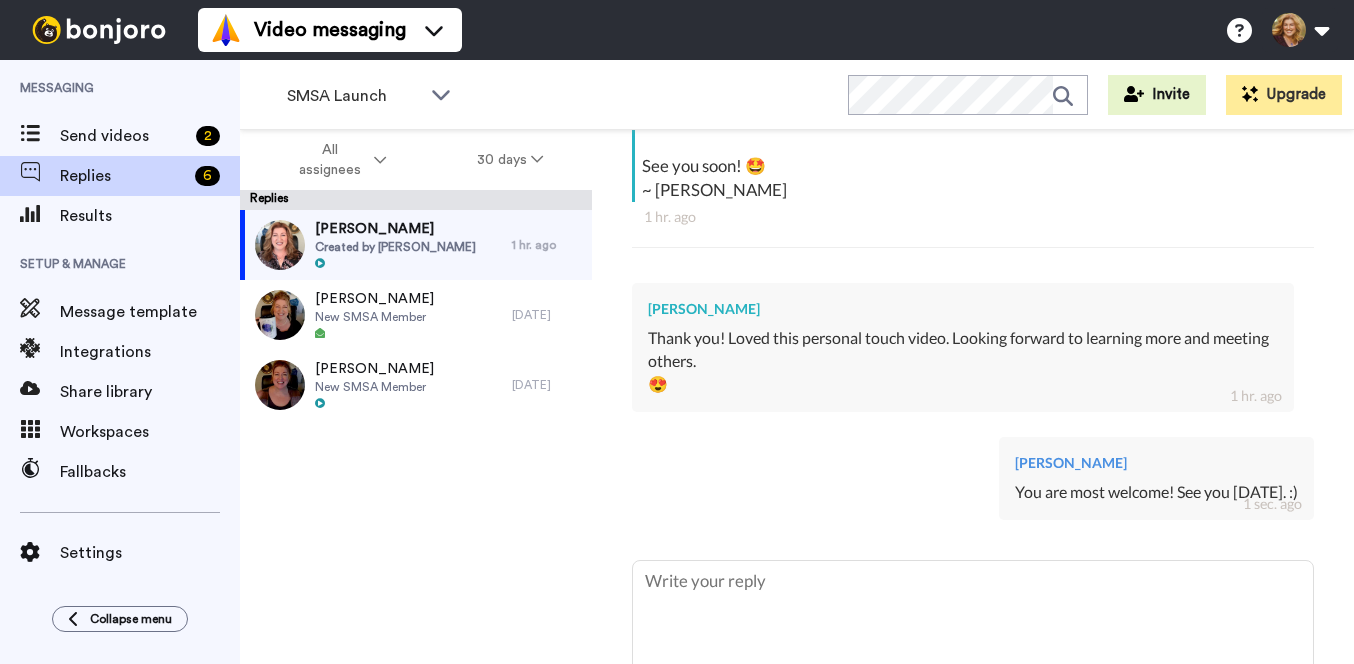 type on "x" 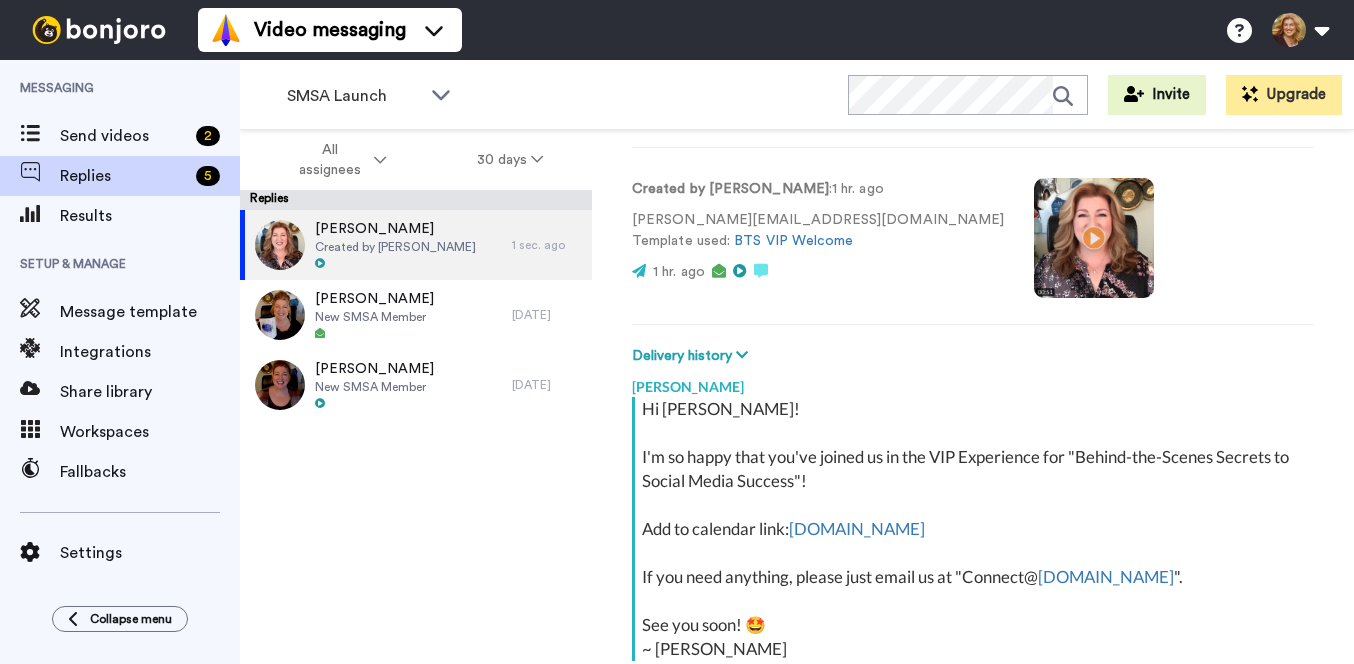 scroll, scrollTop: 0, scrollLeft: 0, axis: both 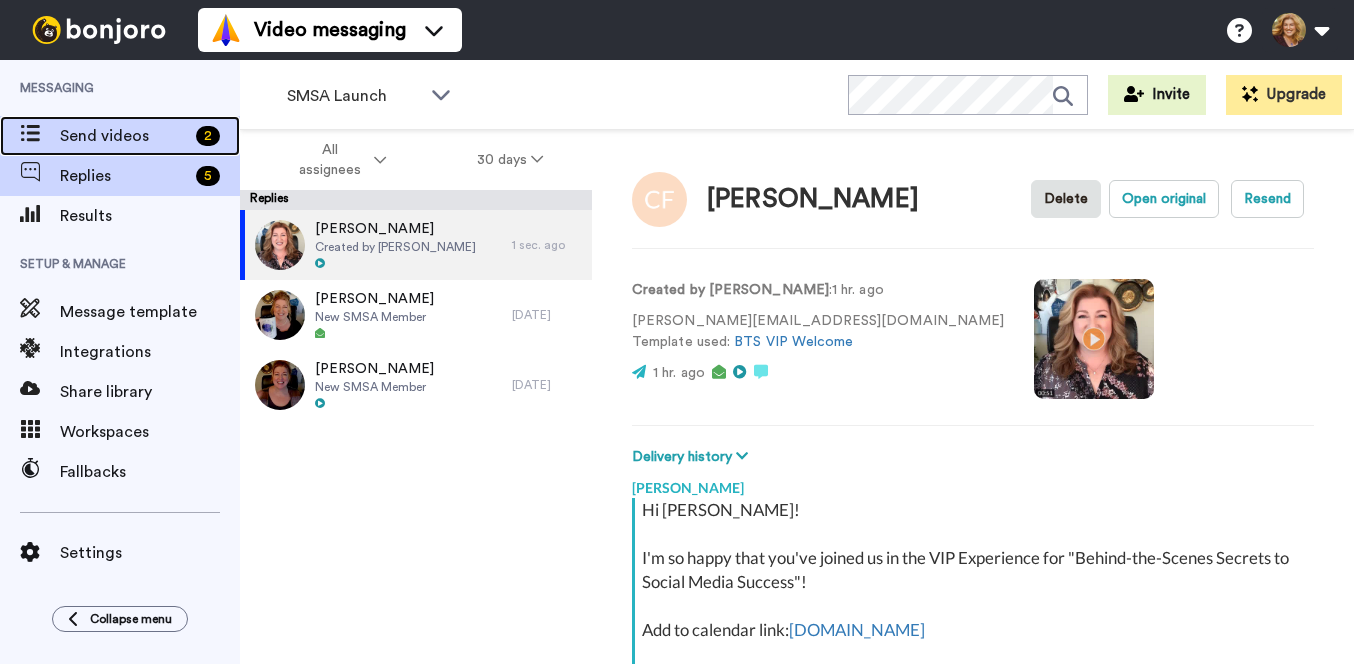 click on "Send videos" at bounding box center [124, 136] 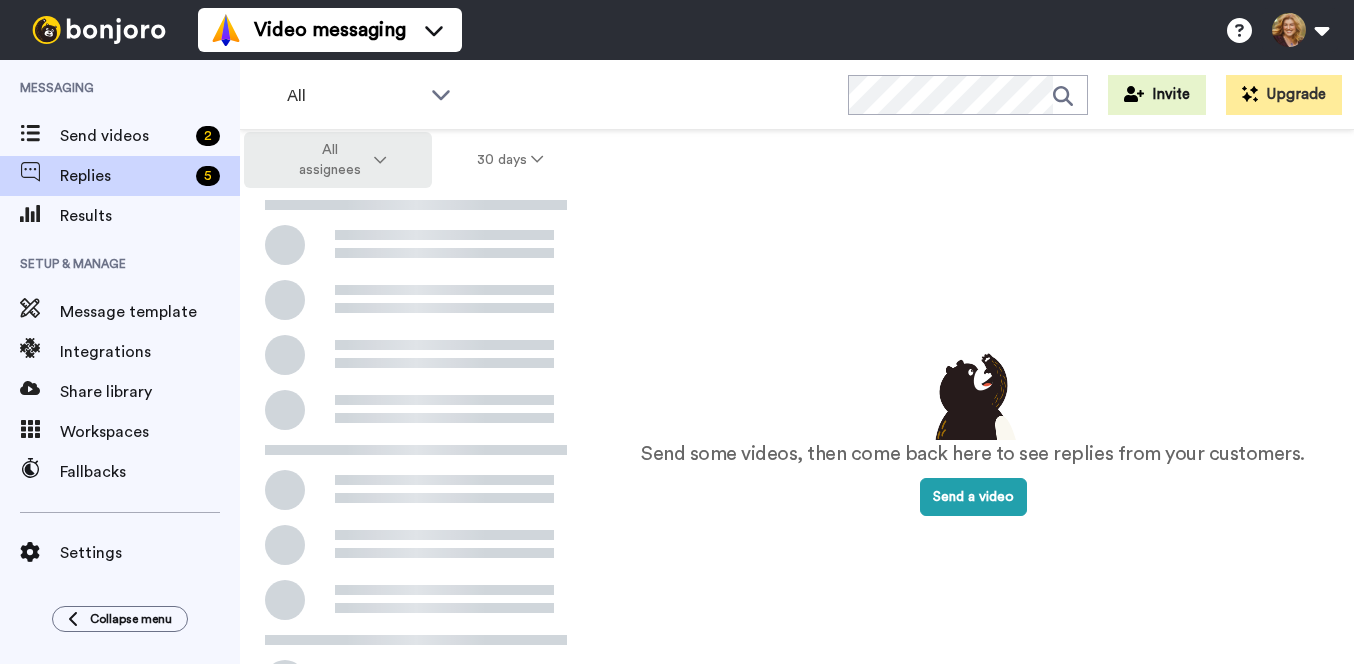 scroll, scrollTop: 0, scrollLeft: 0, axis: both 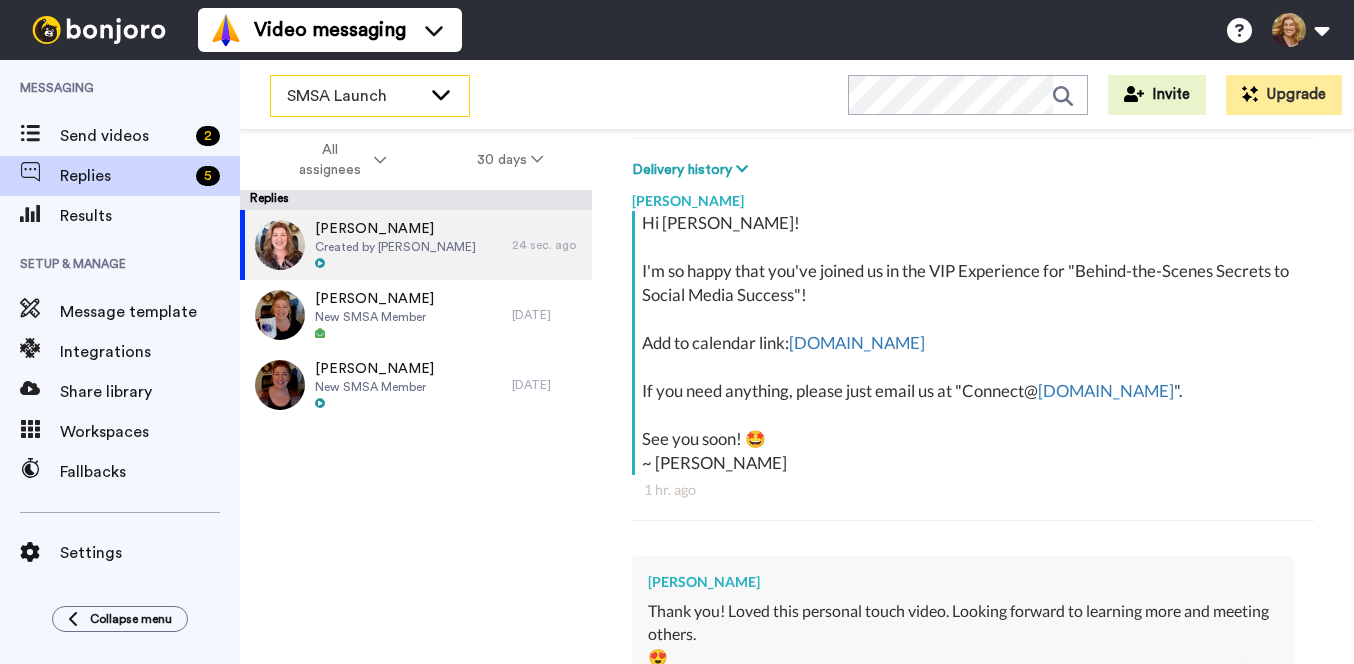 click 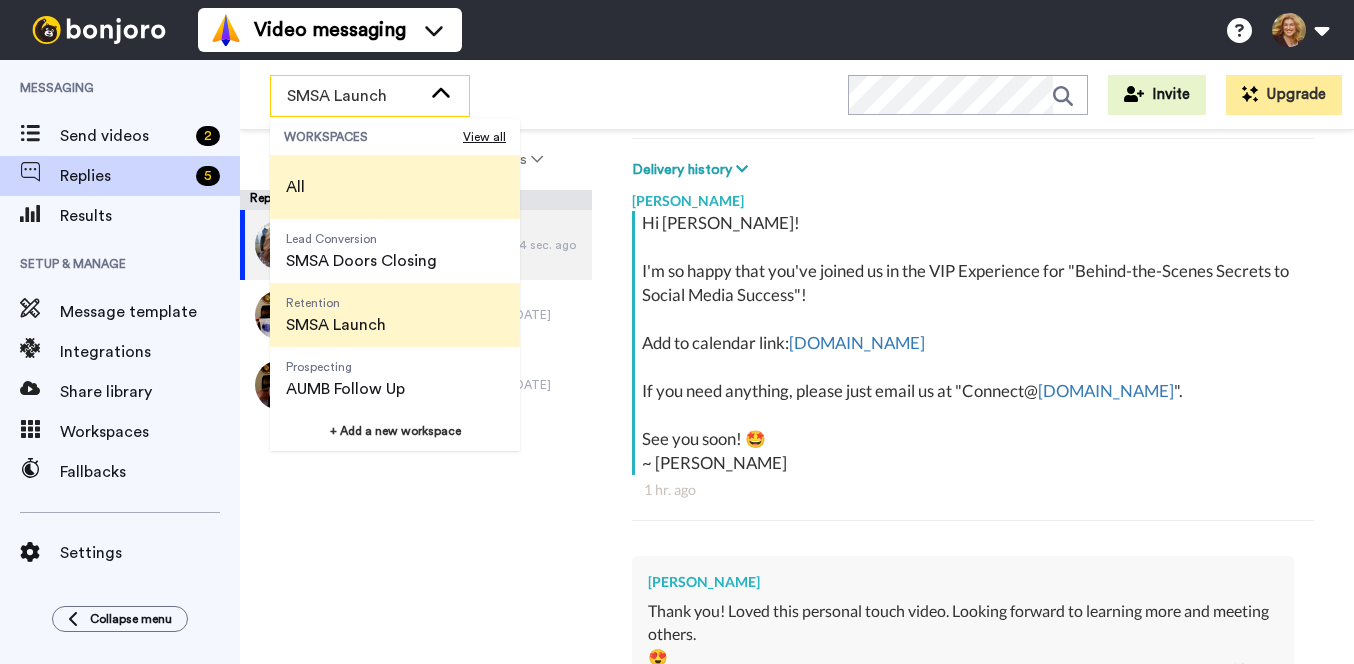 click on "All" at bounding box center [395, 187] 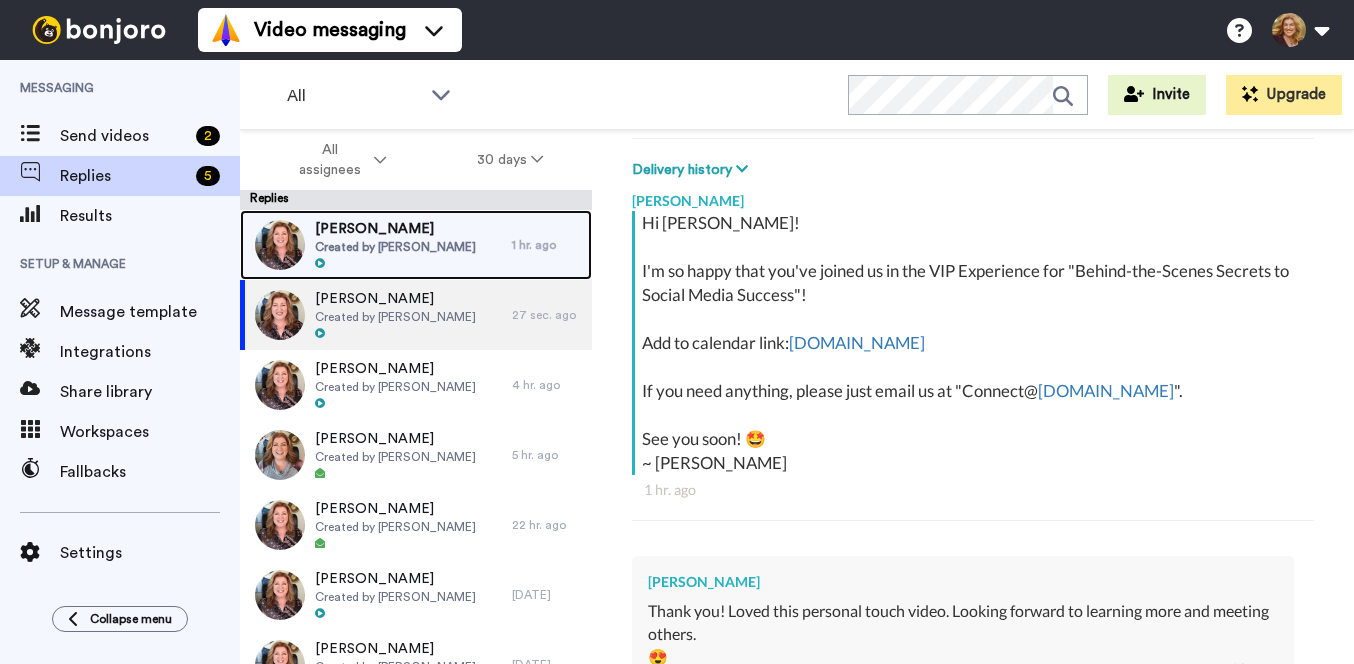 click on "Laurie Posner Created by Bridget Brady" at bounding box center [376, 245] 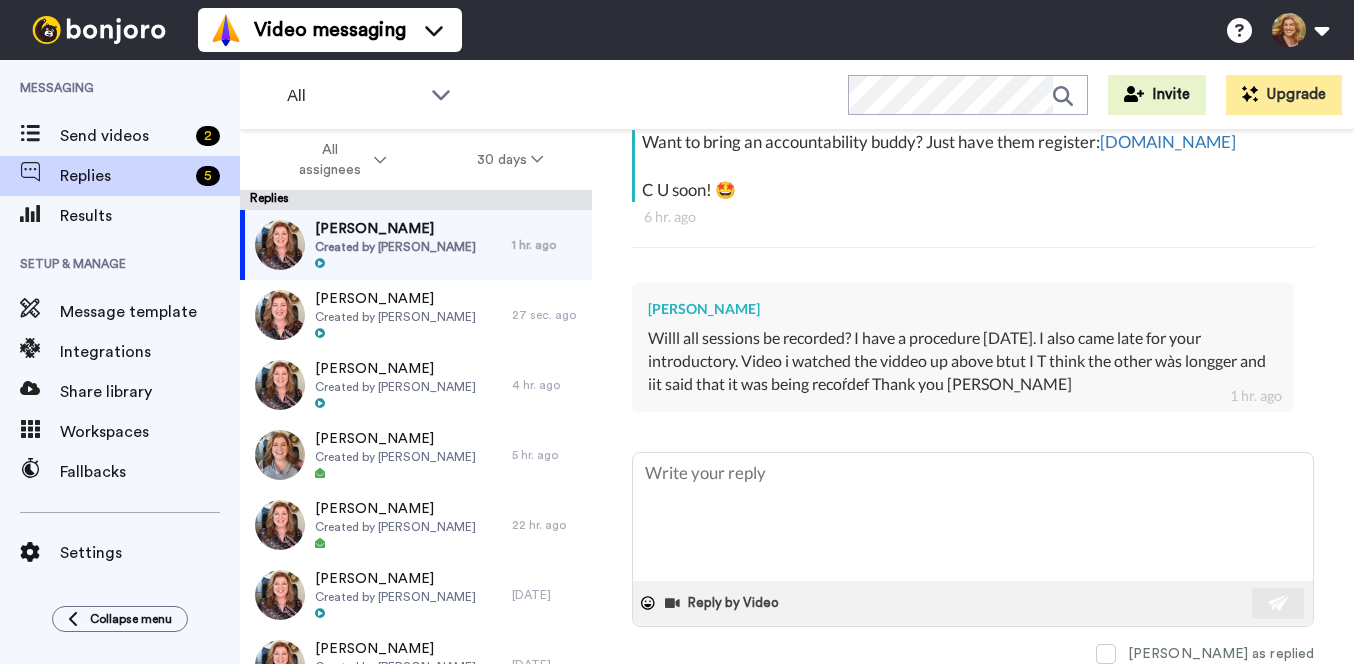 scroll, scrollTop: 608, scrollLeft: 0, axis: vertical 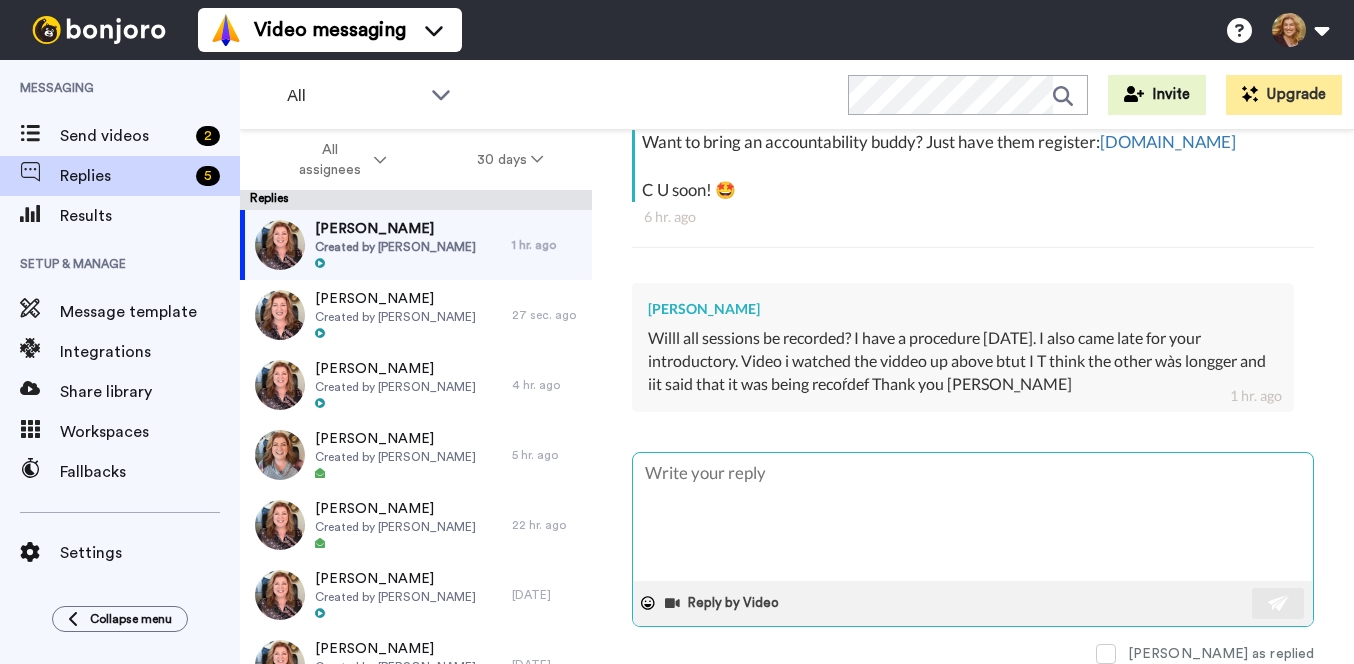 click at bounding box center [973, 517] 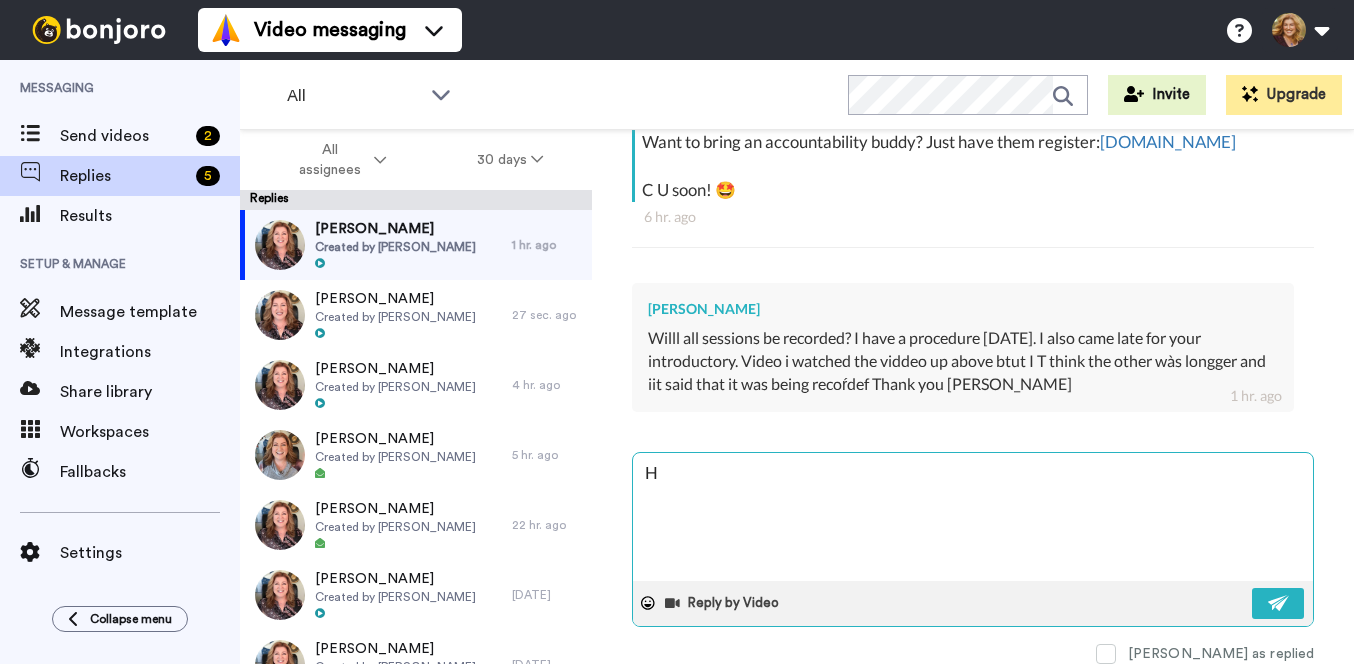 type on "x" 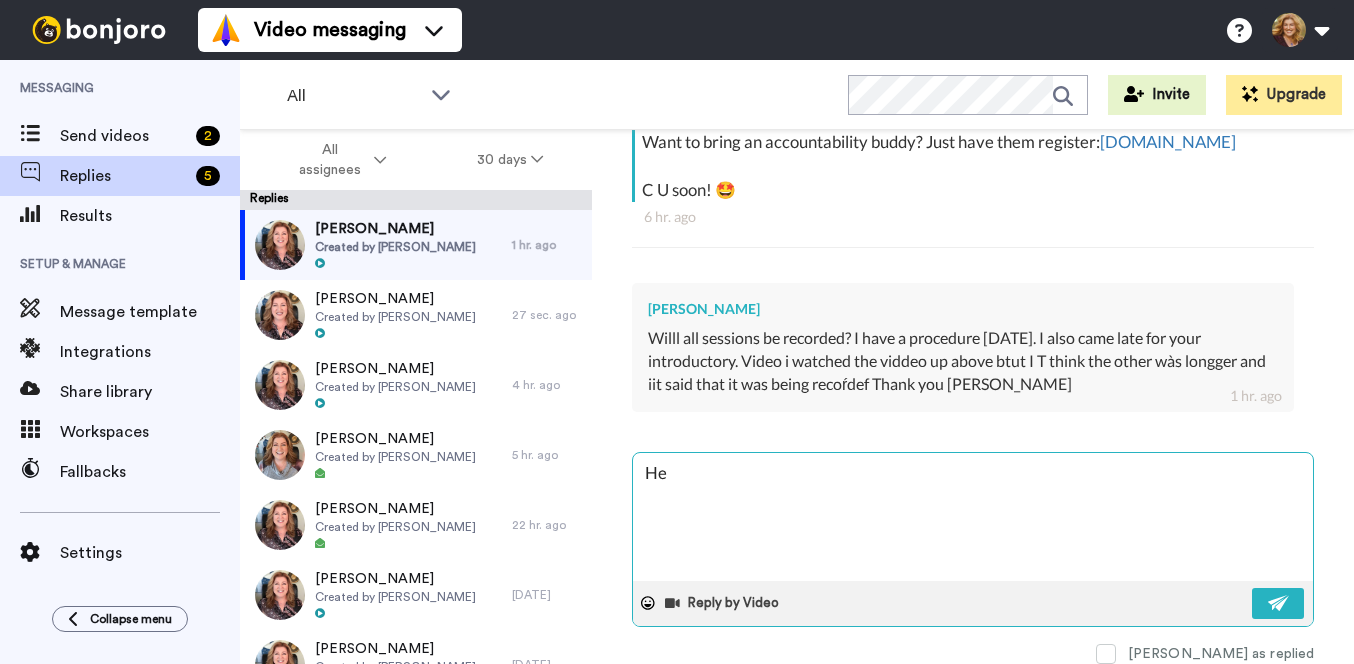 type on "x" 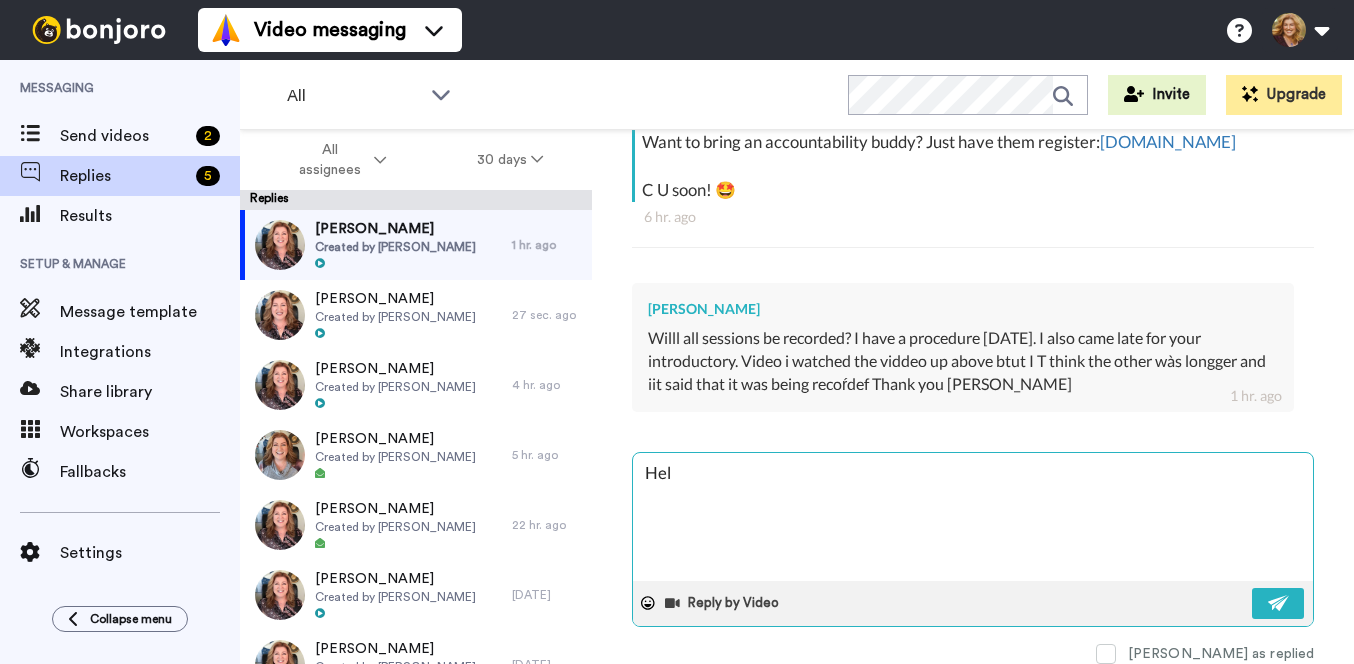 type on "x" 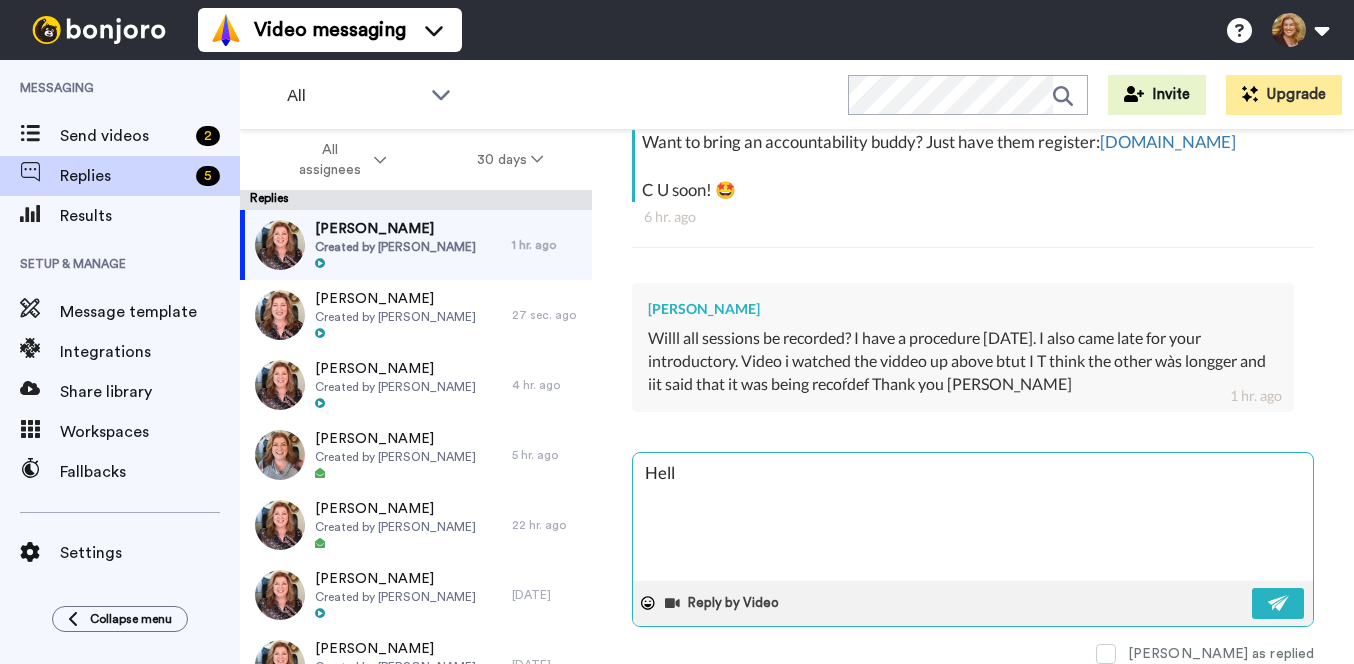 type on "x" 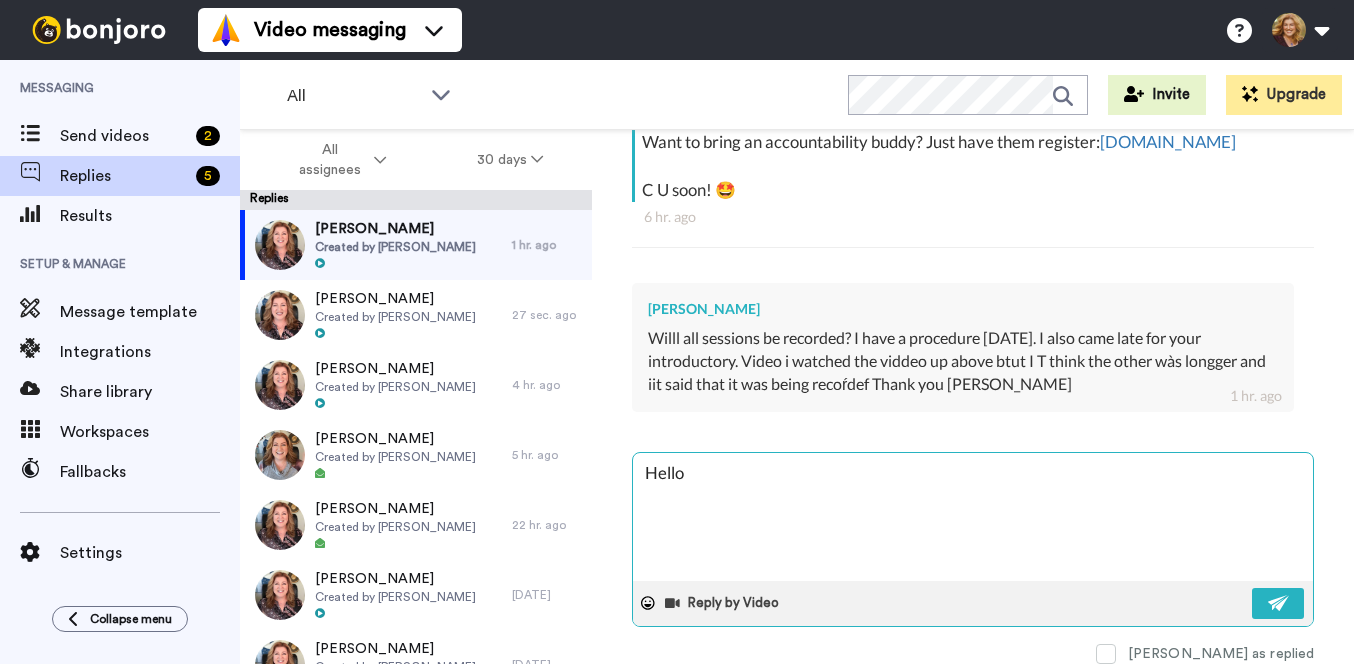 type on "x" 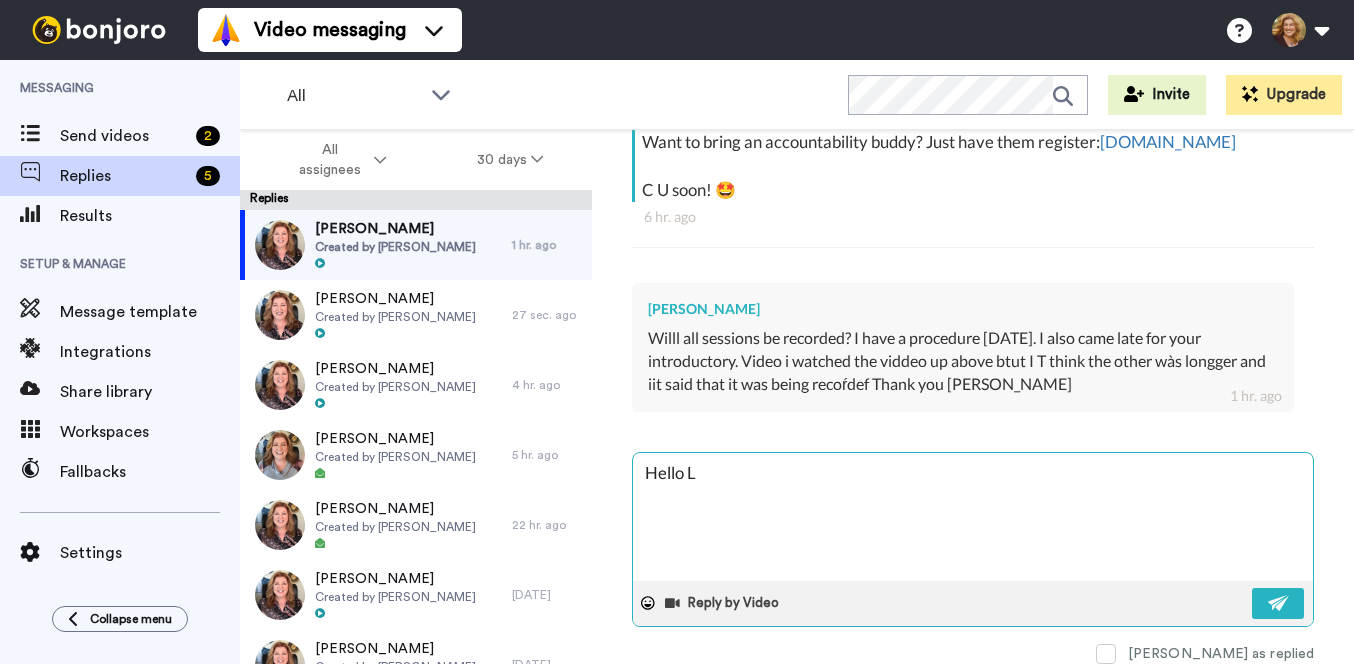 type on "x" 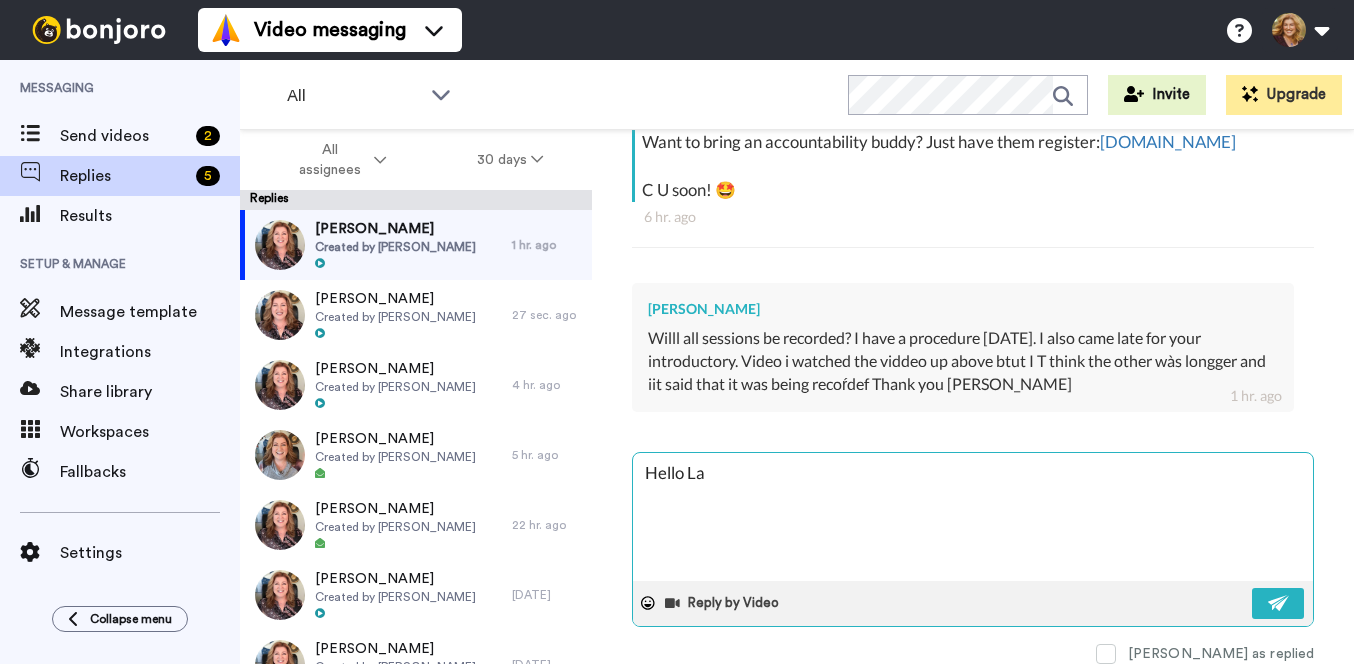 type on "x" 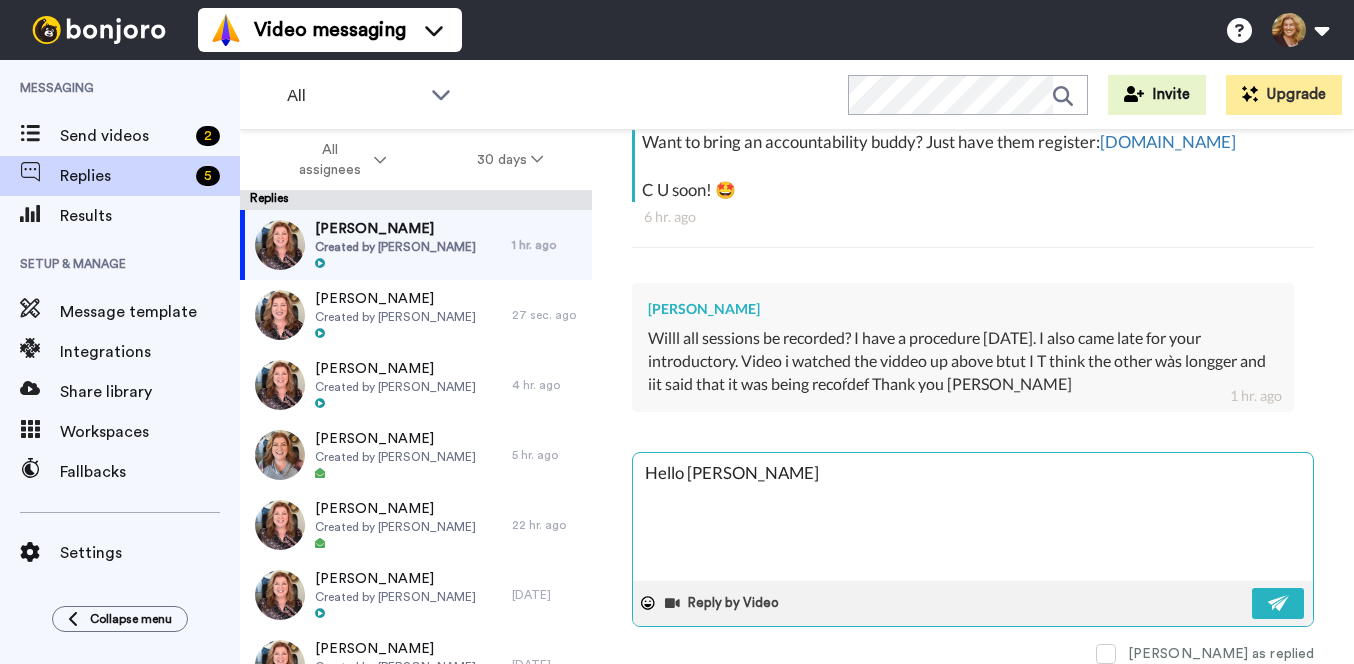 type on "x" 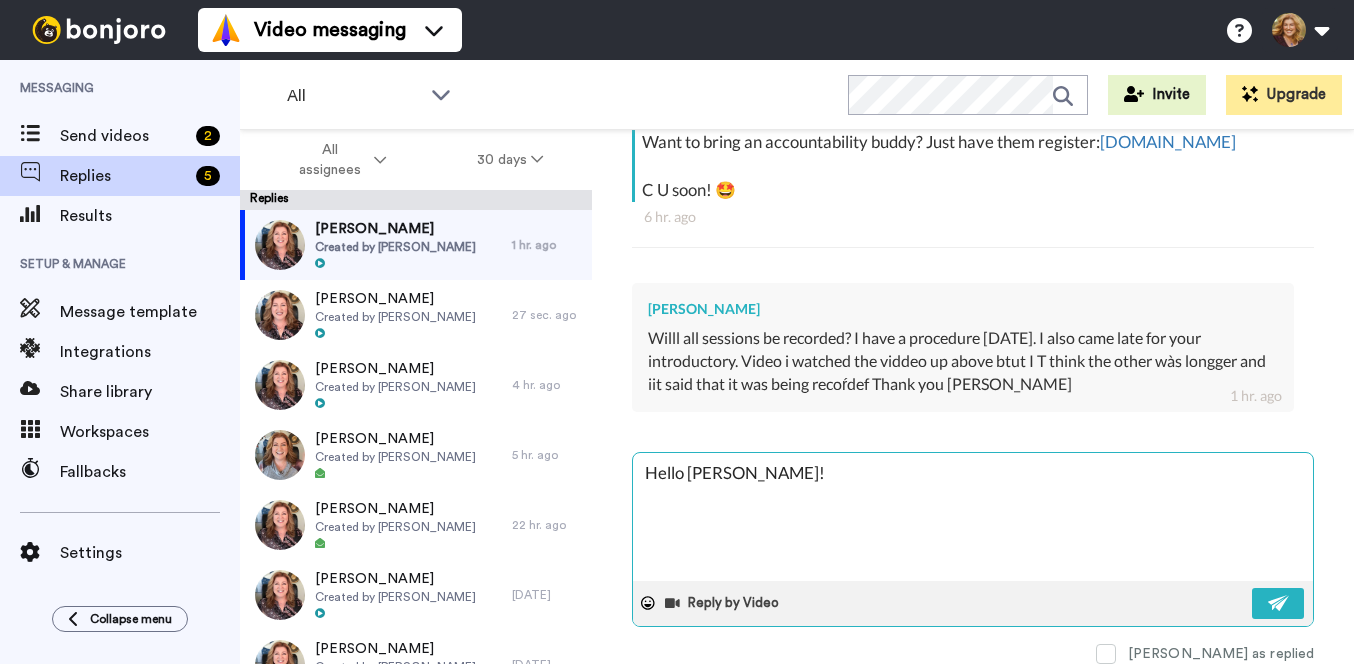 type on "x" 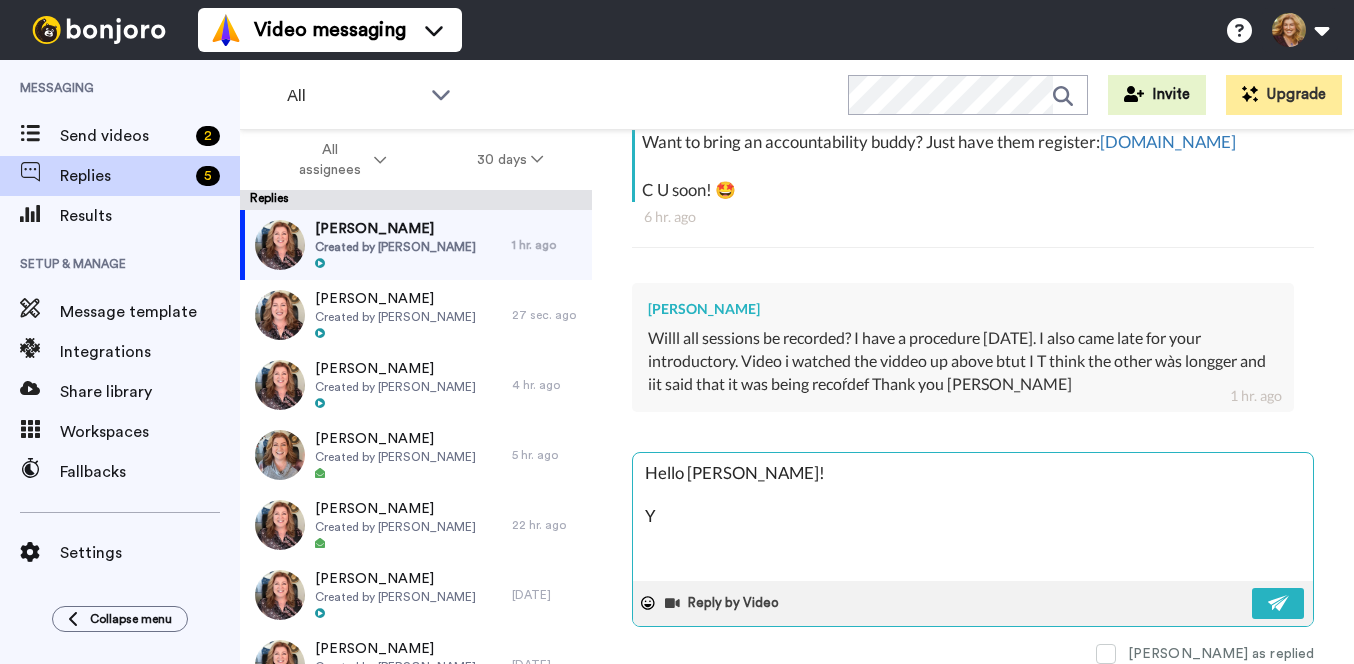type on "x" 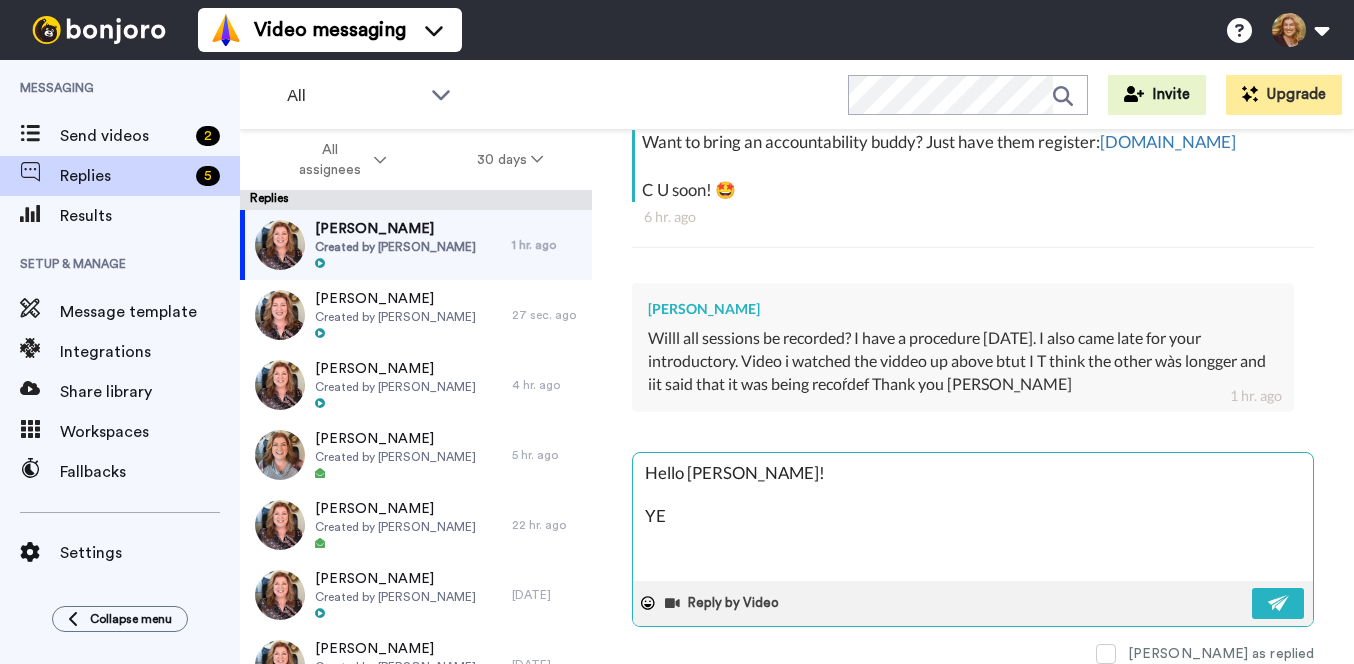 type on "x" 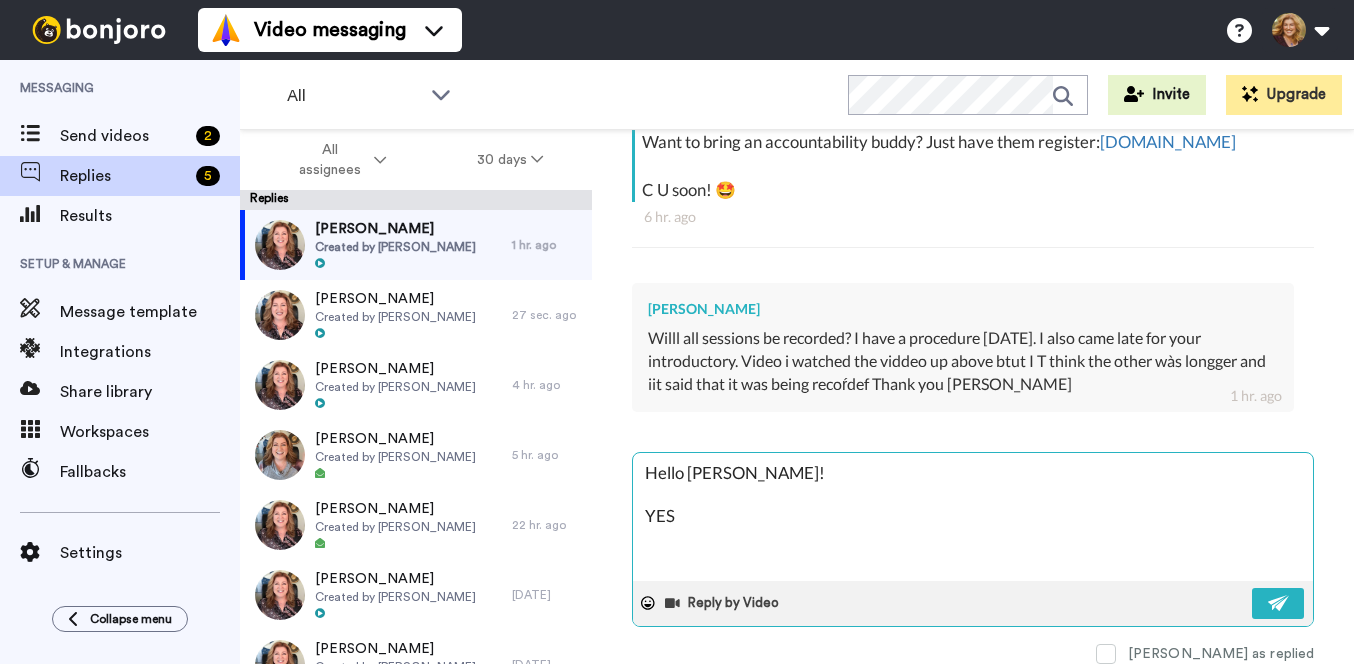 type on "x" 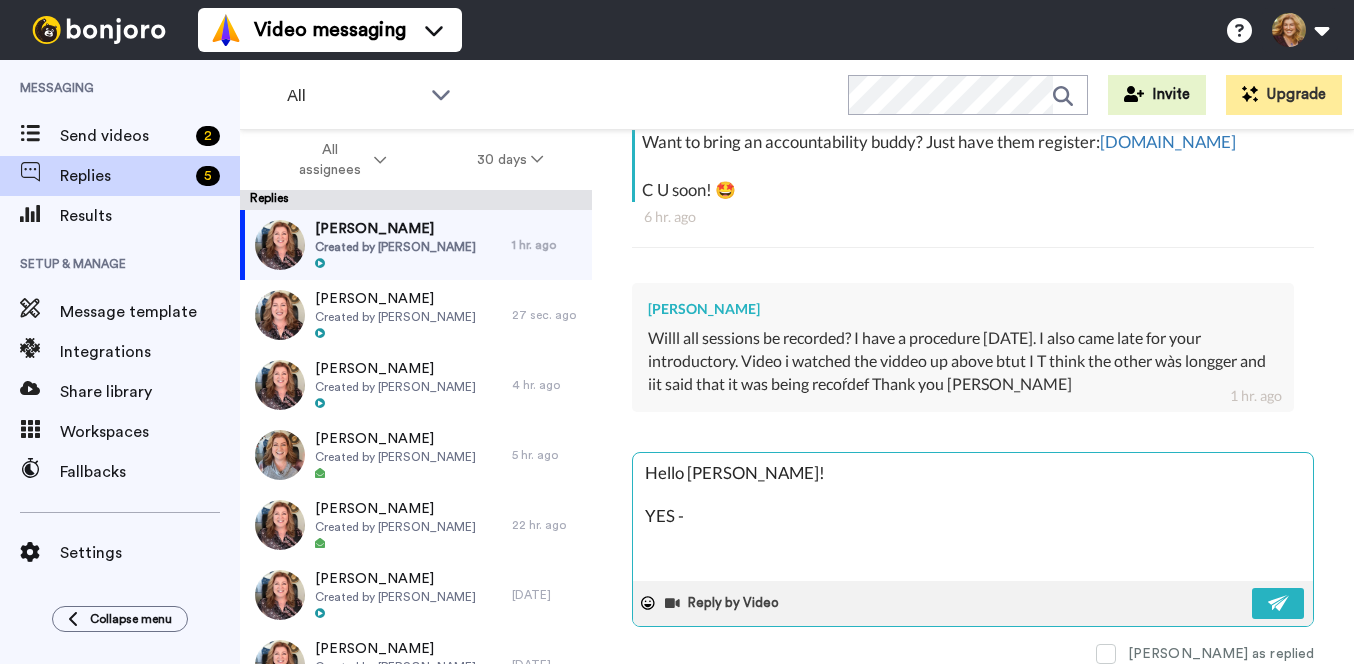 type on "x" 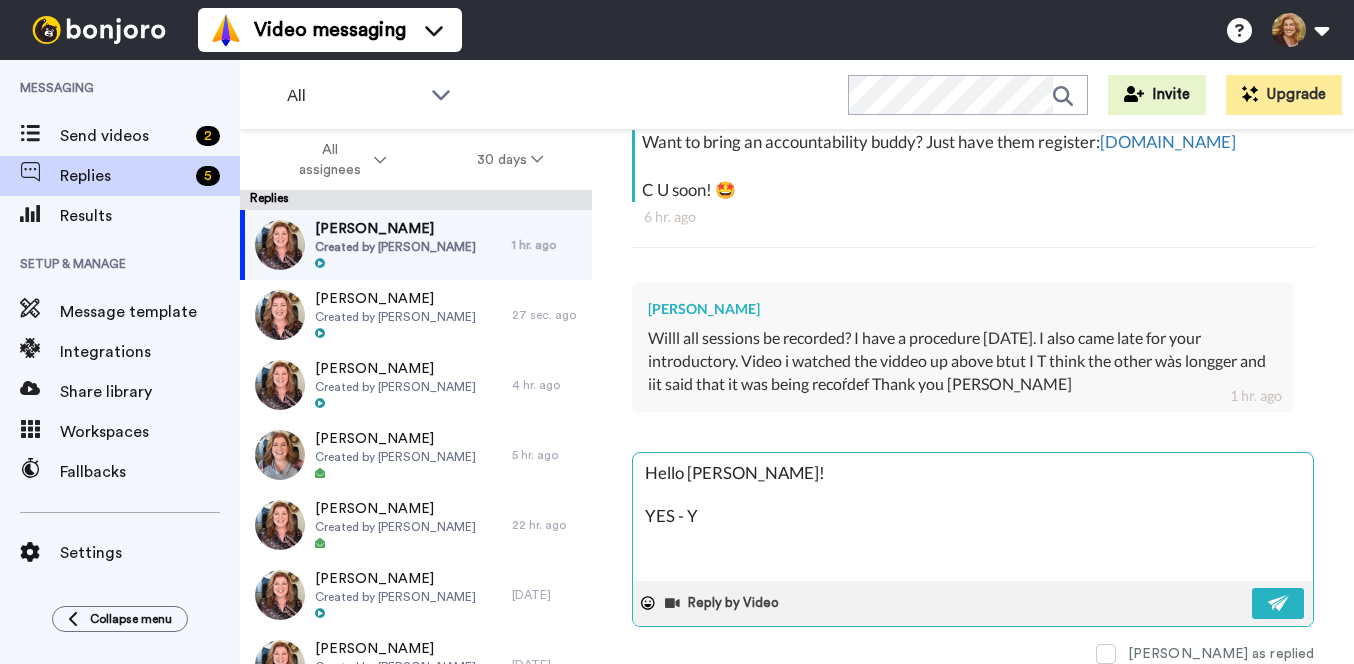 type on "x" 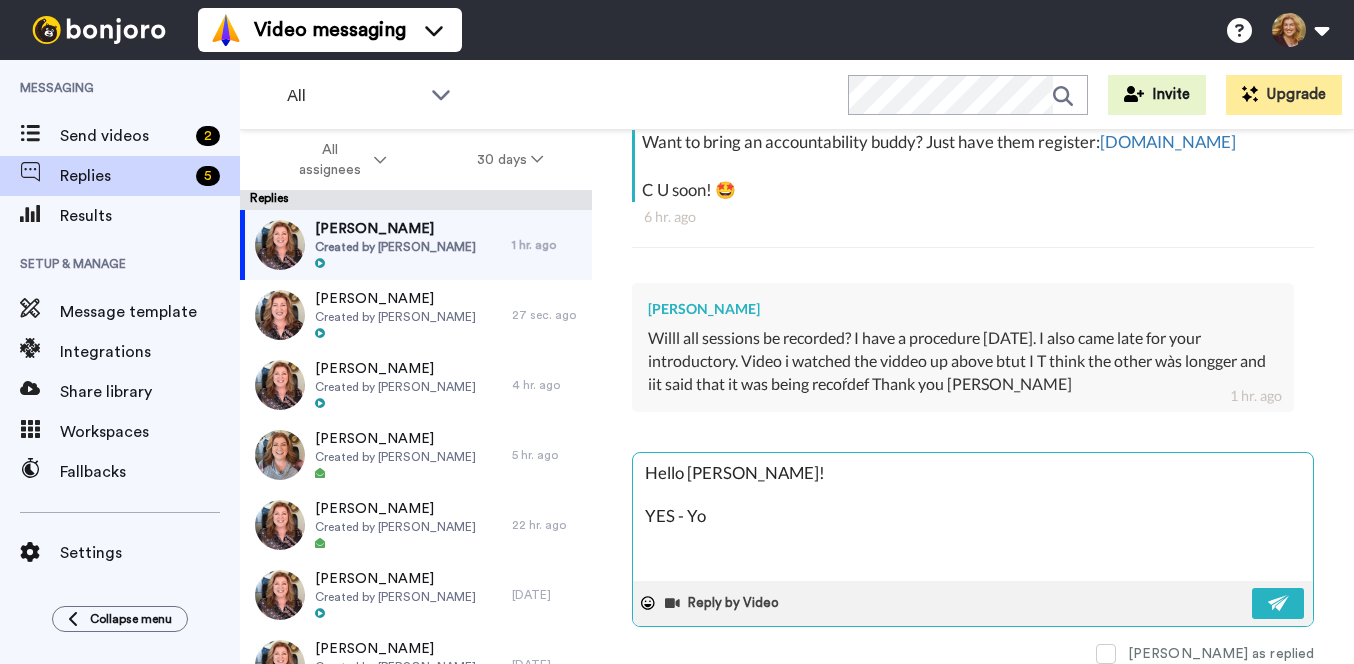 type on "x" 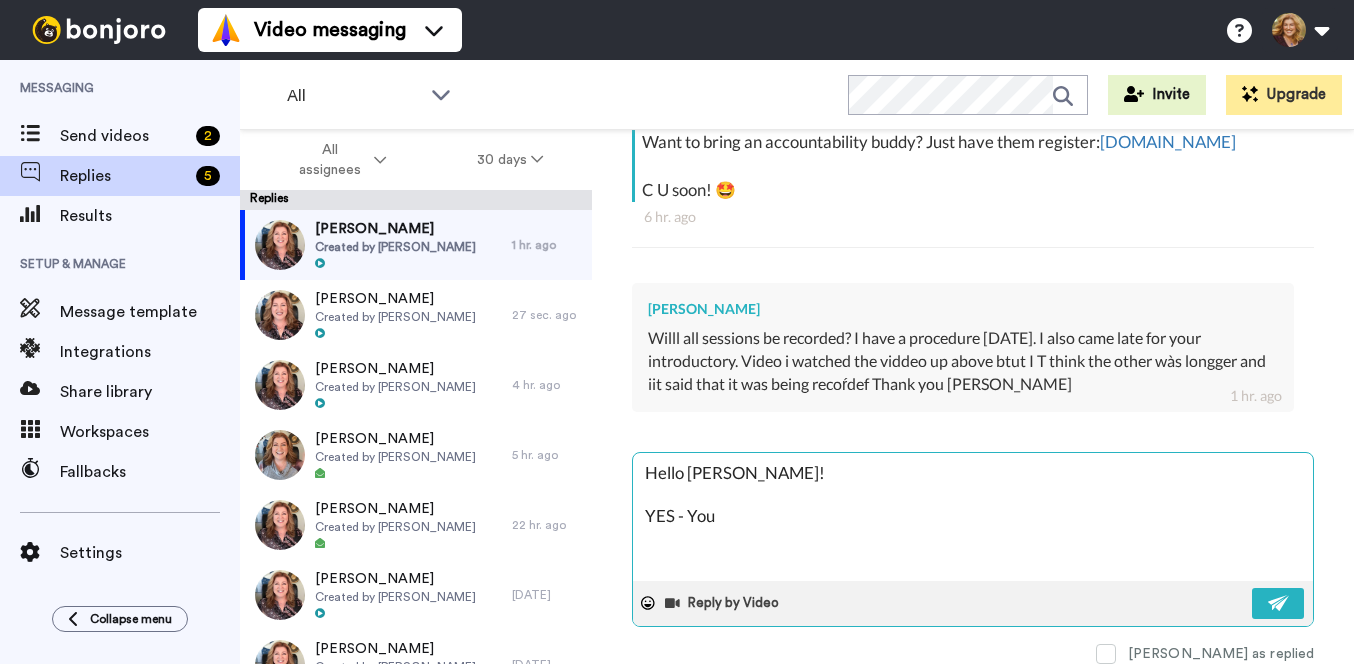 type on "x" 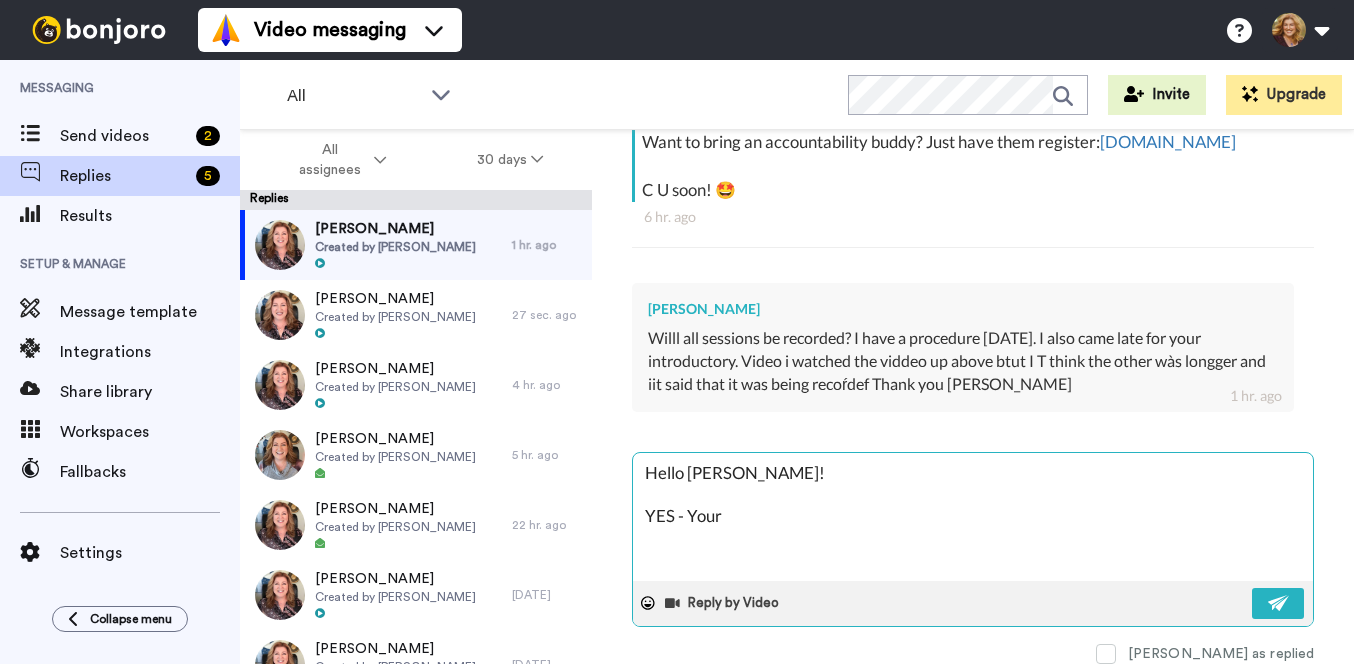 type on "x" 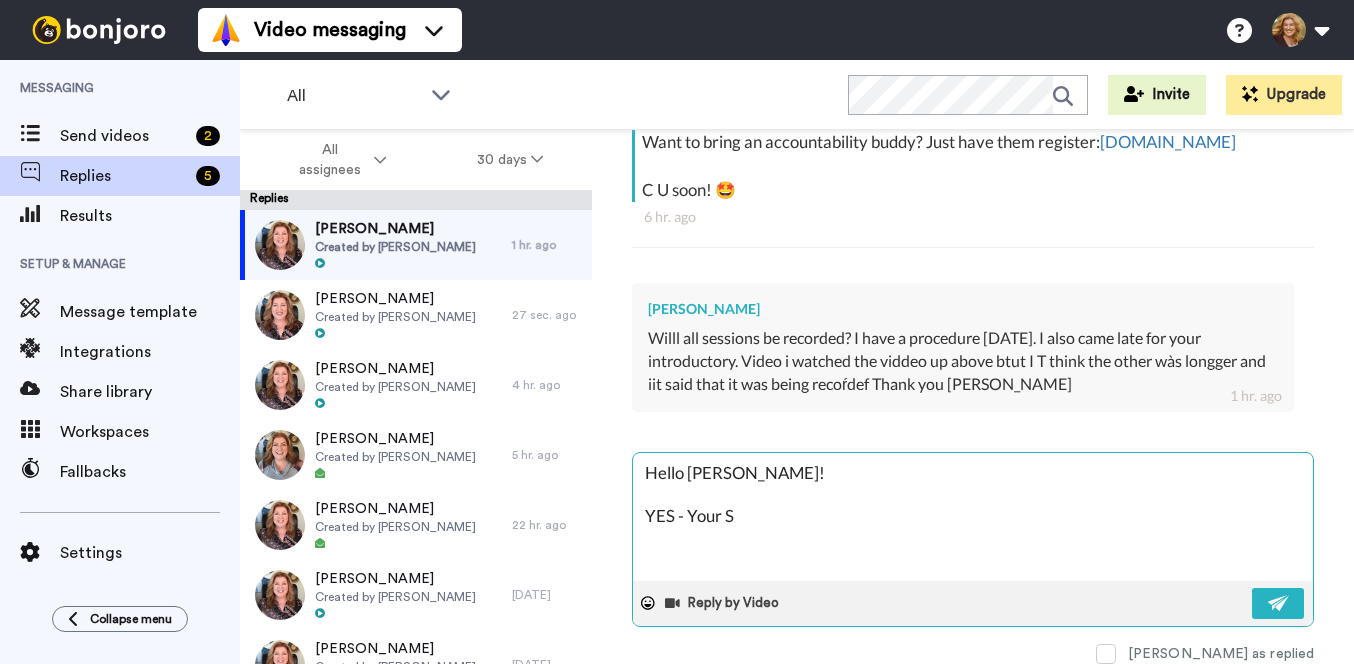 type on "x" 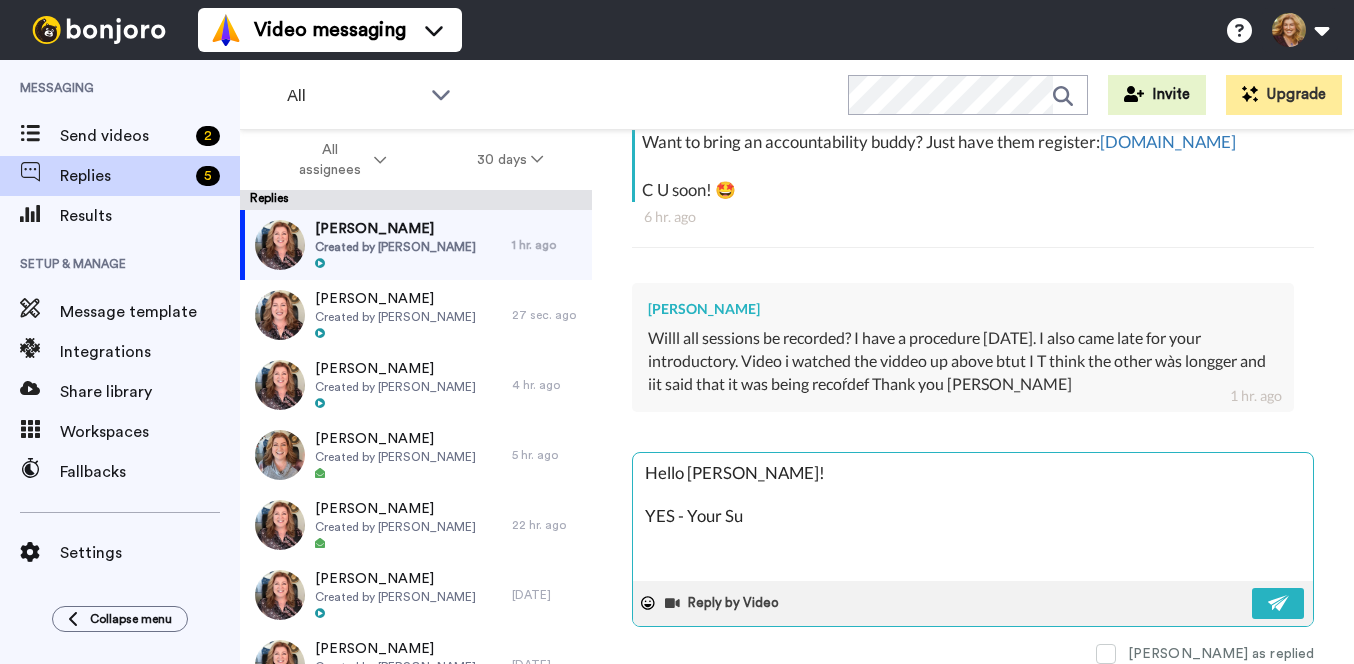 type on "x" 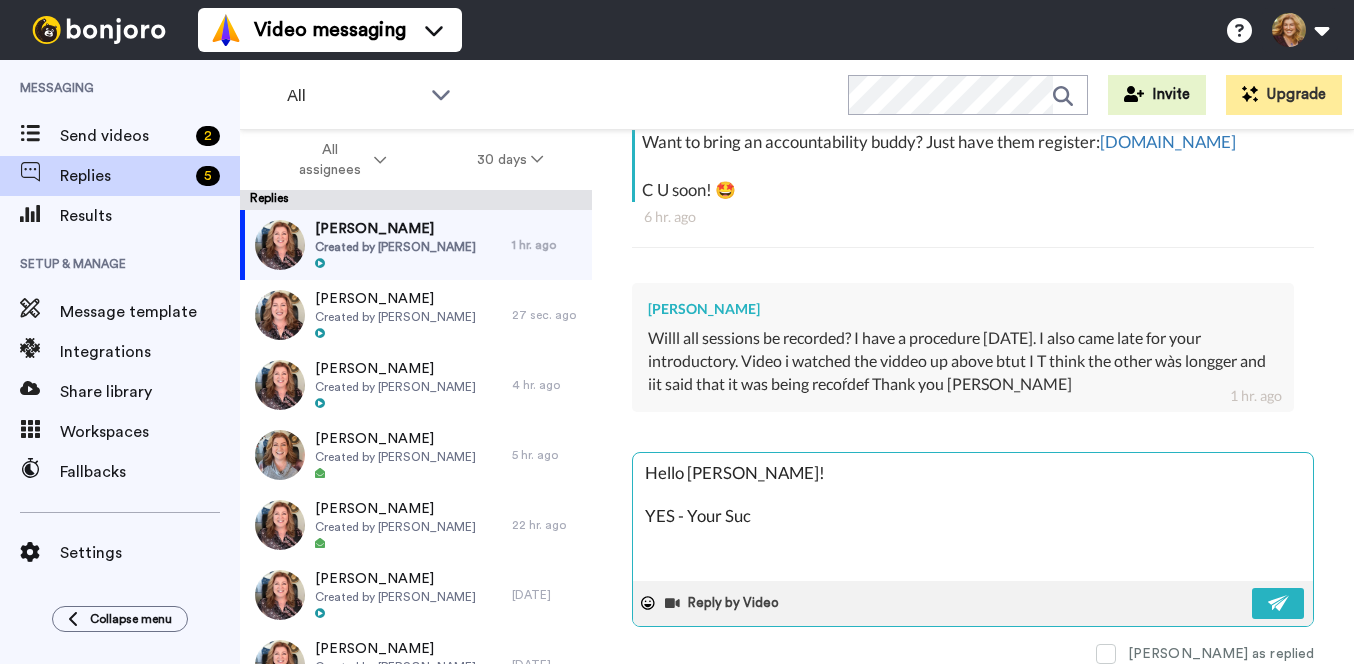 type on "x" 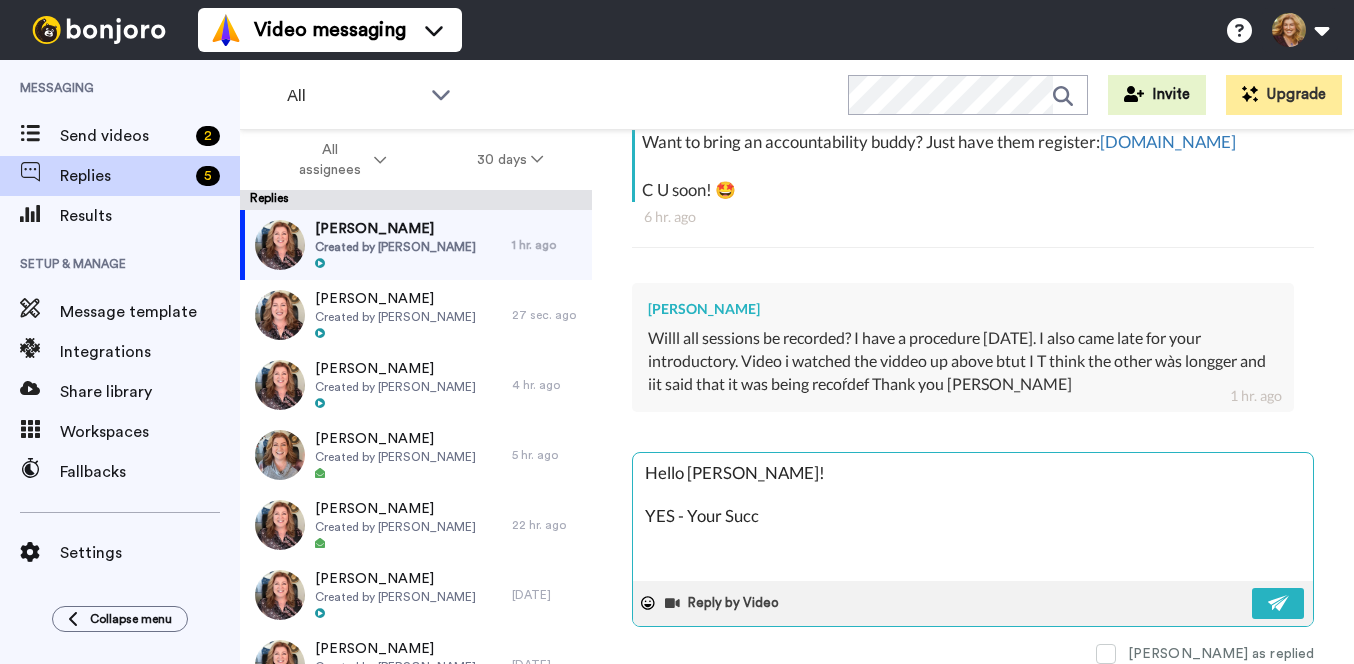 type on "x" 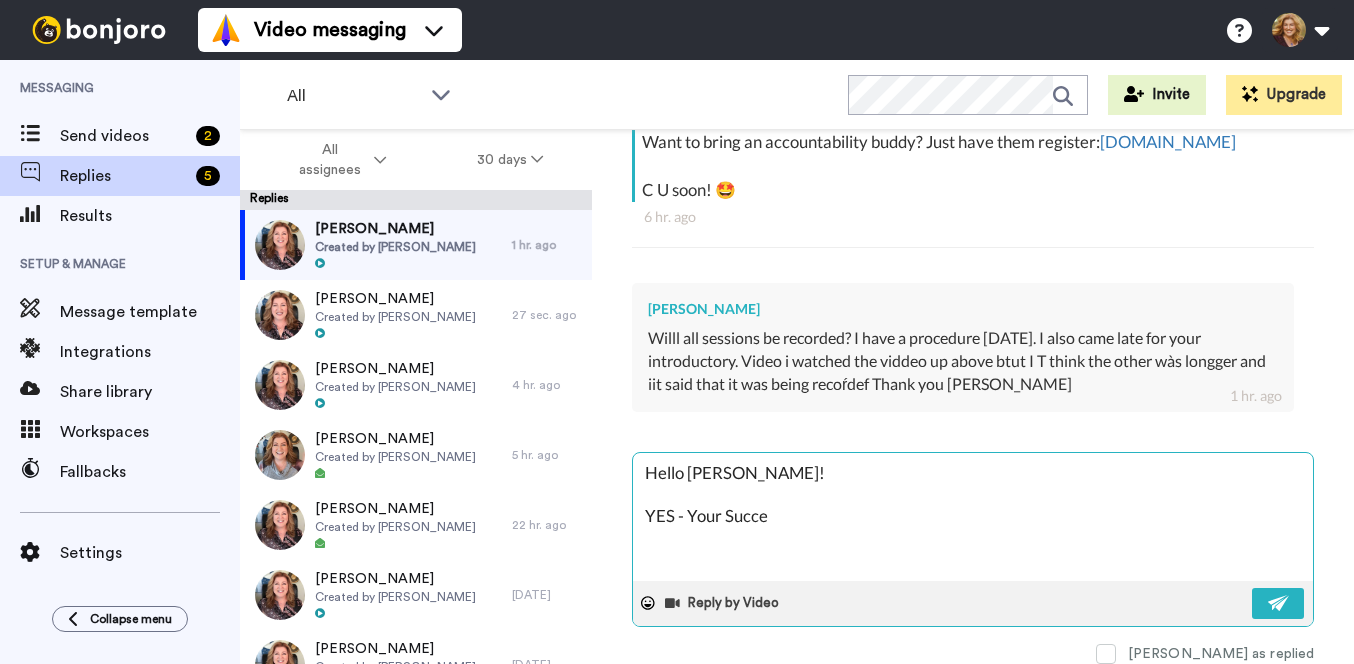 type on "x" 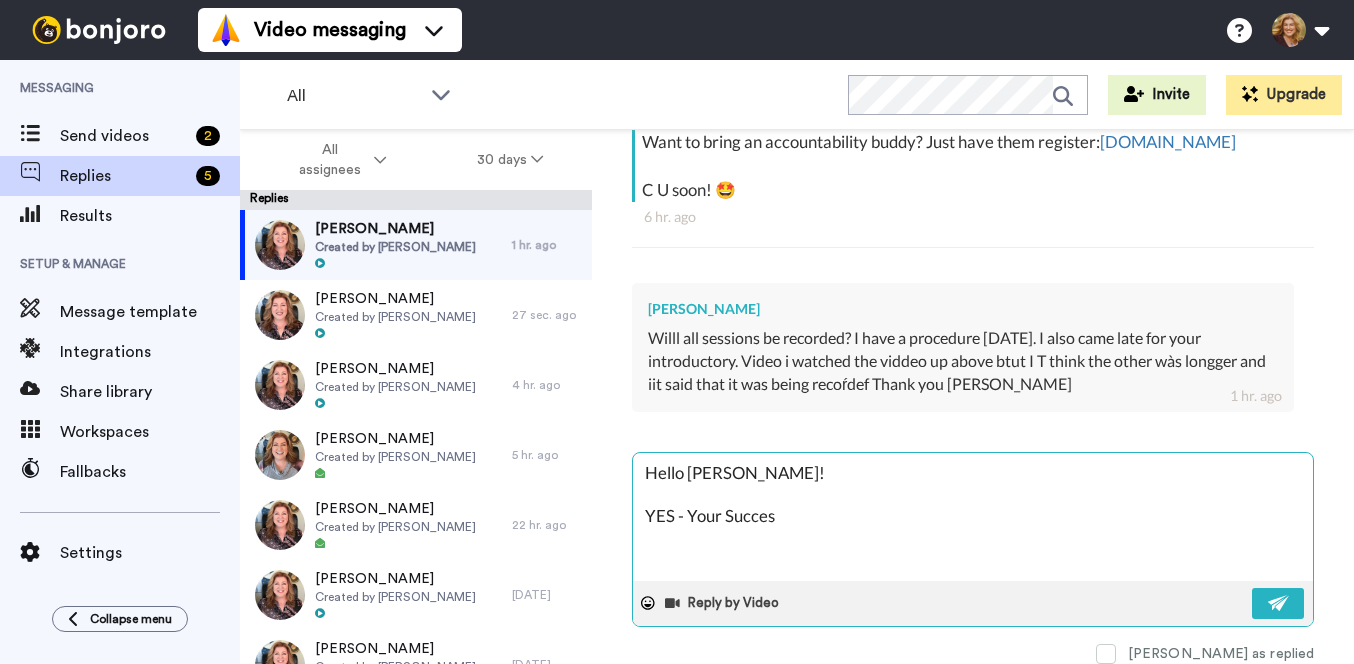 type on "x" 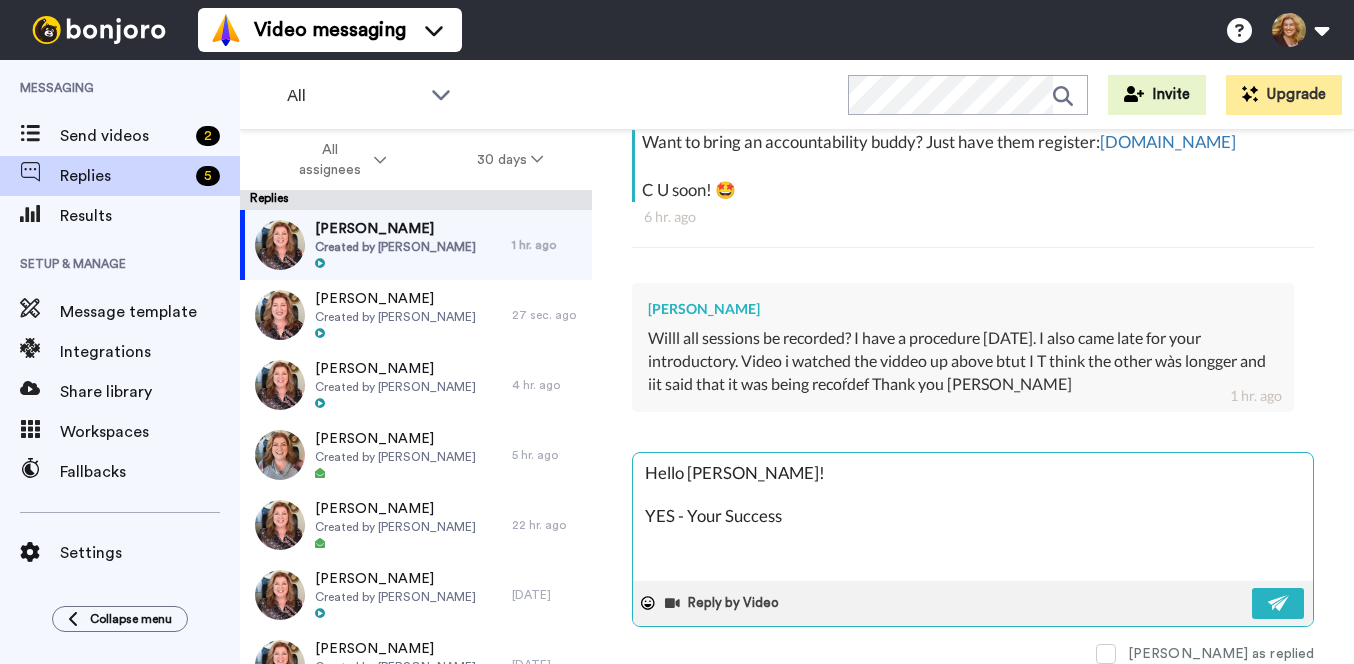 type on "x" 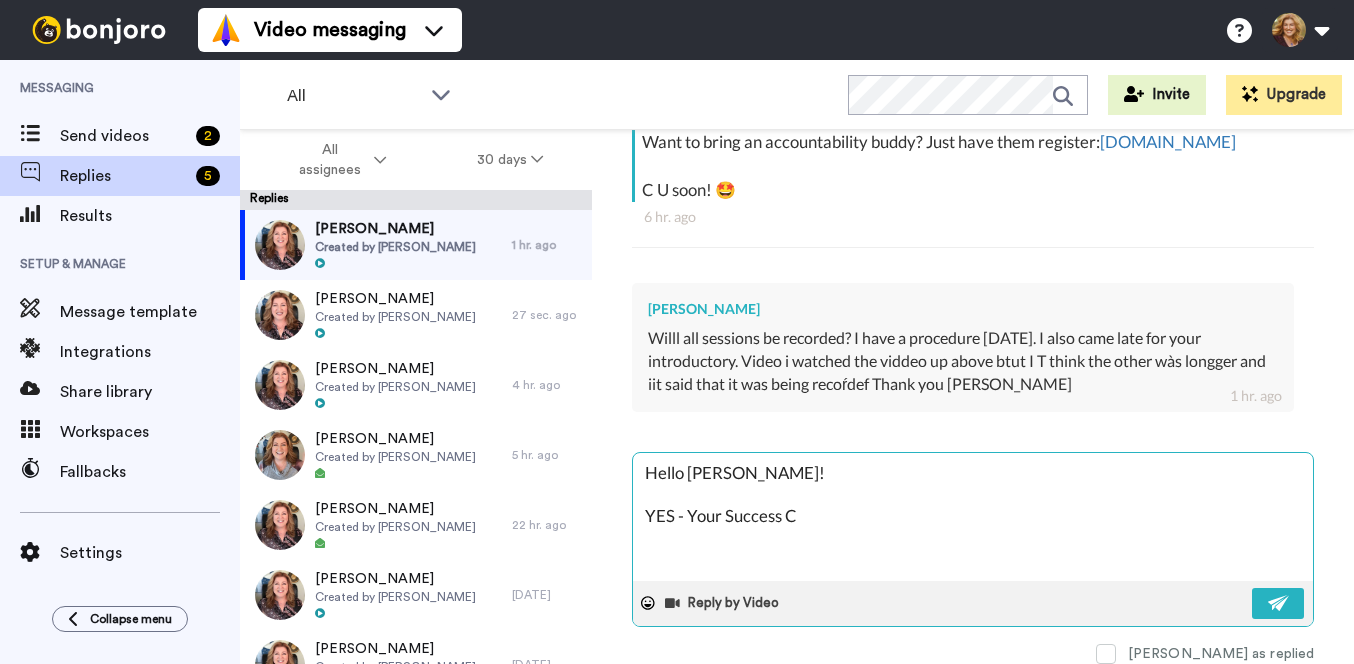 type on "x" 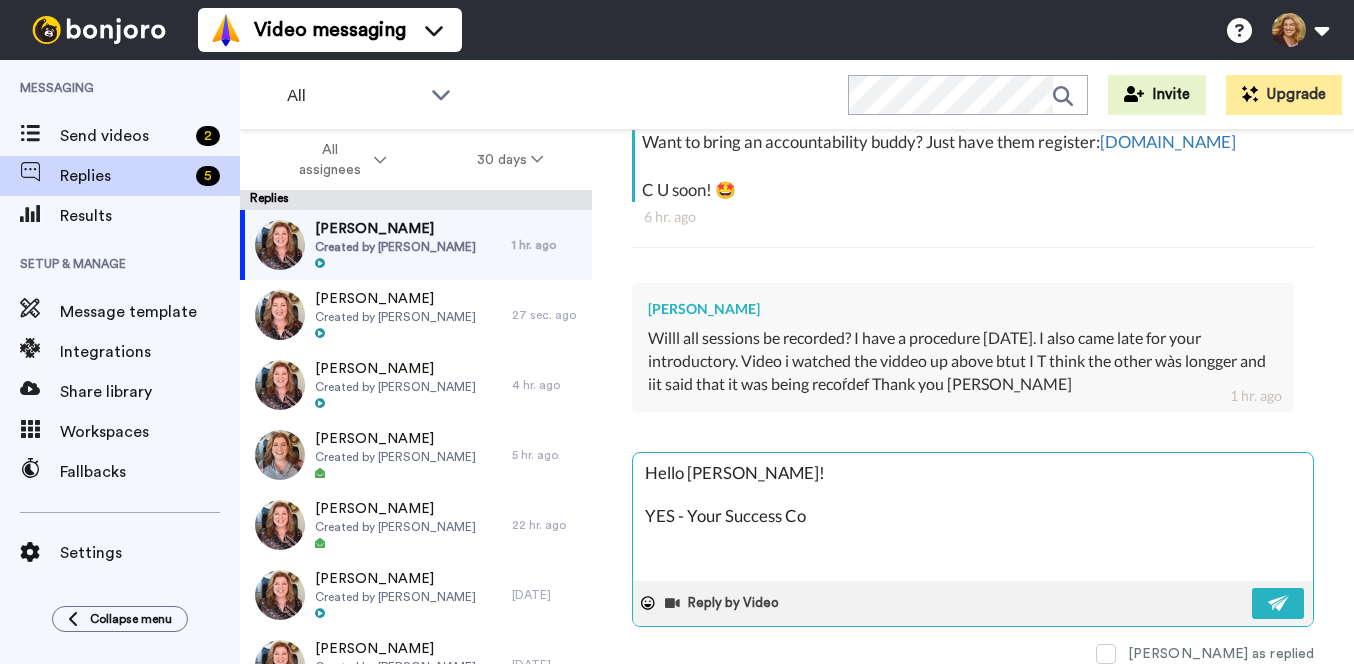 type on "x" 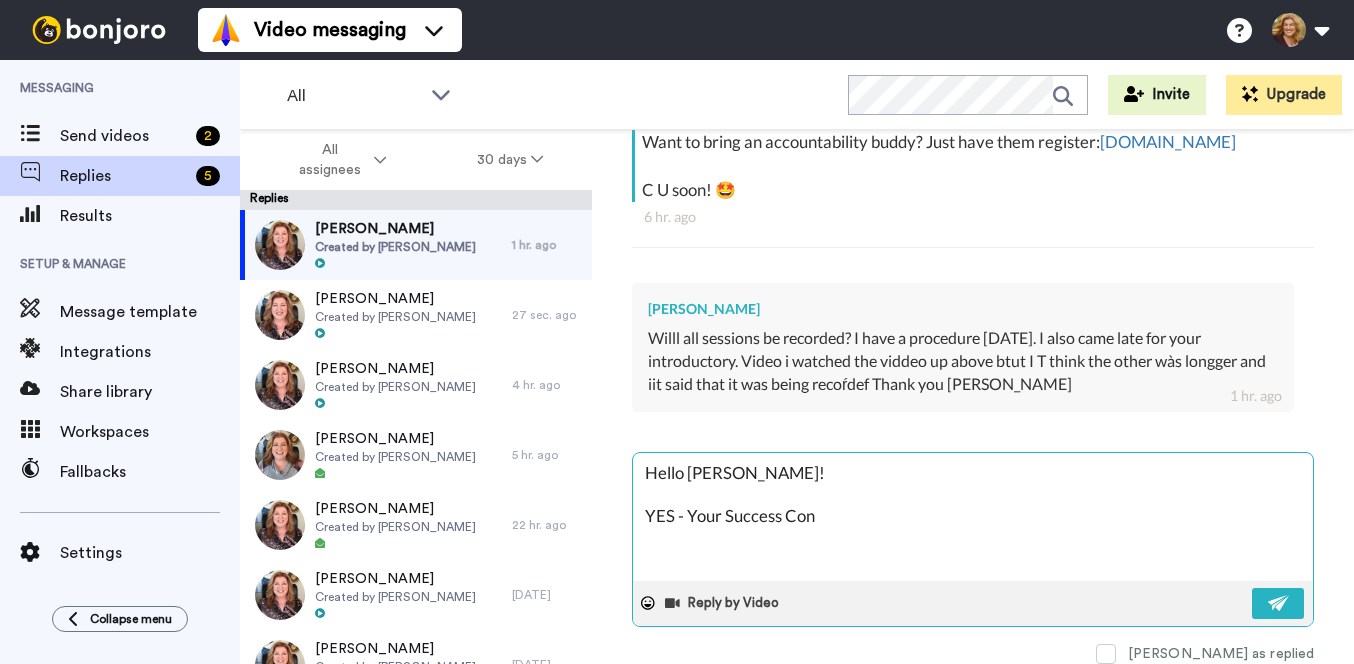 type on "x" 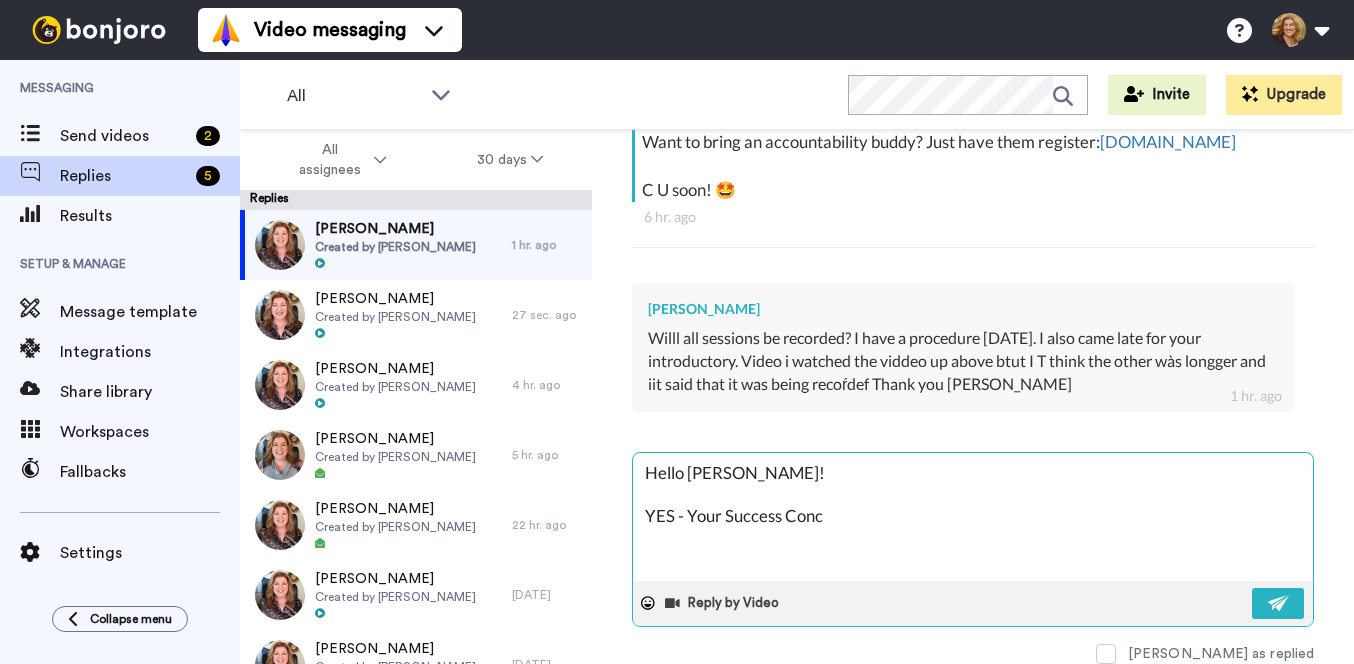 type on "x" 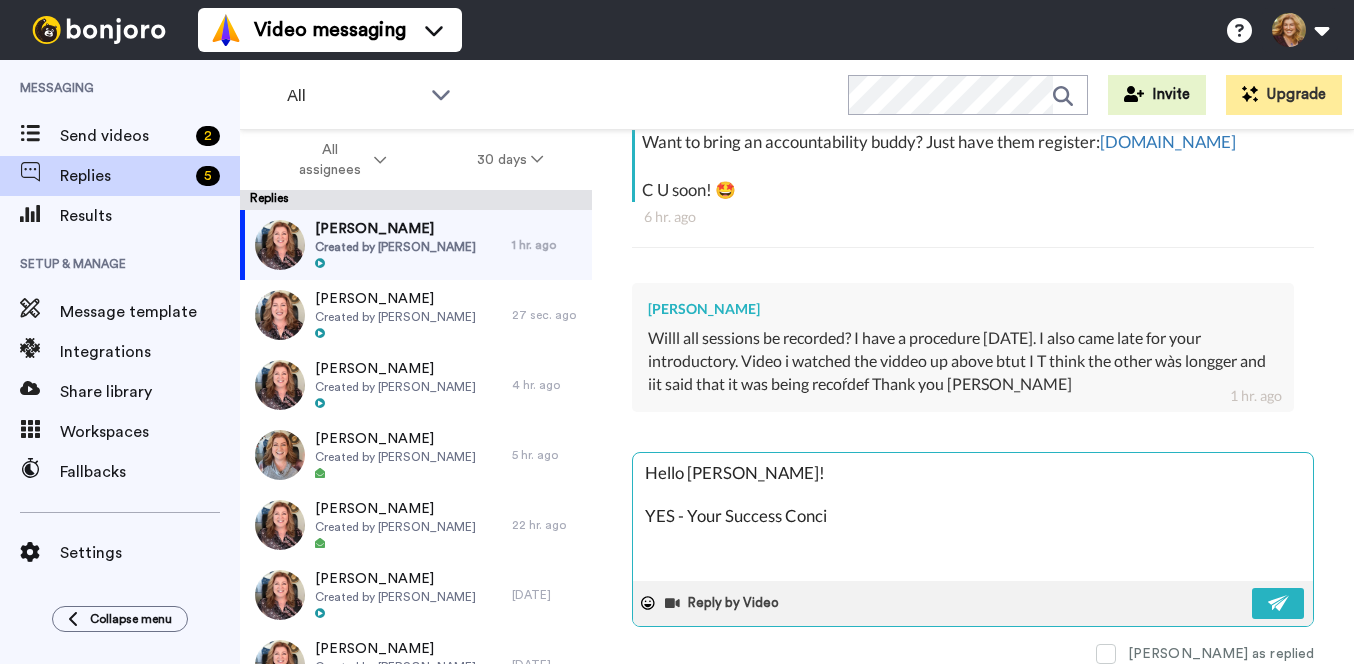 type on "x" 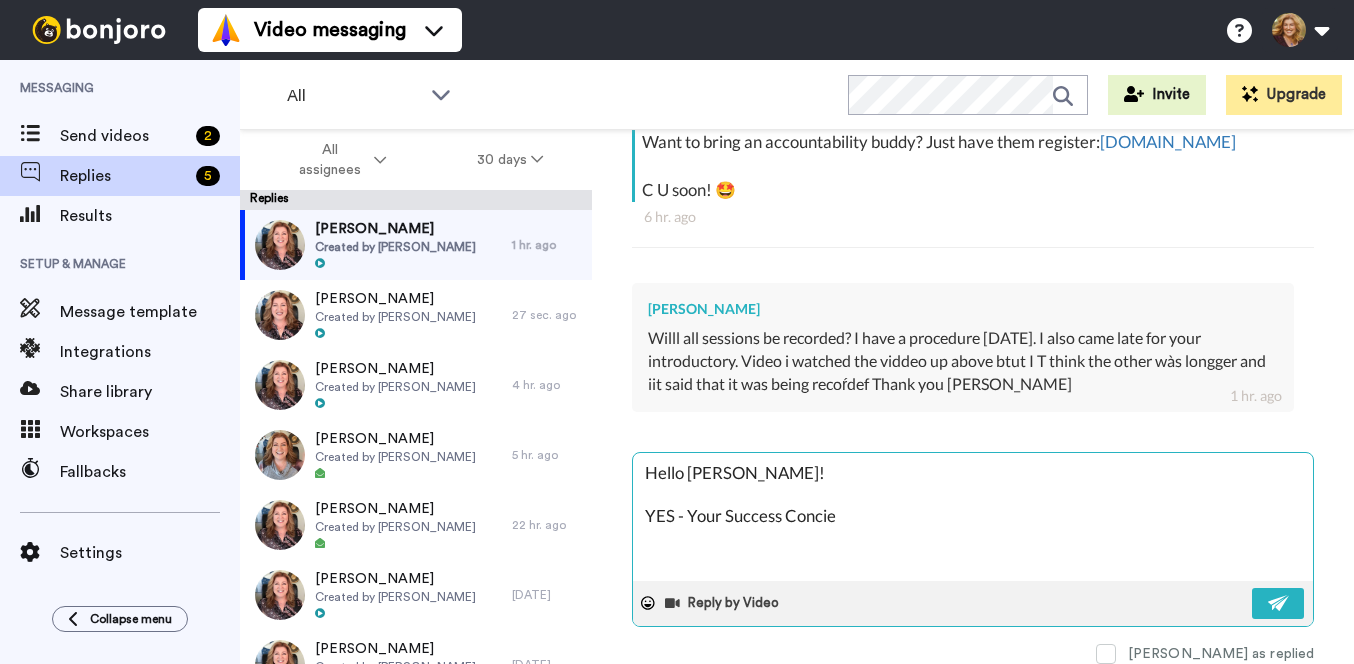 type on "x" 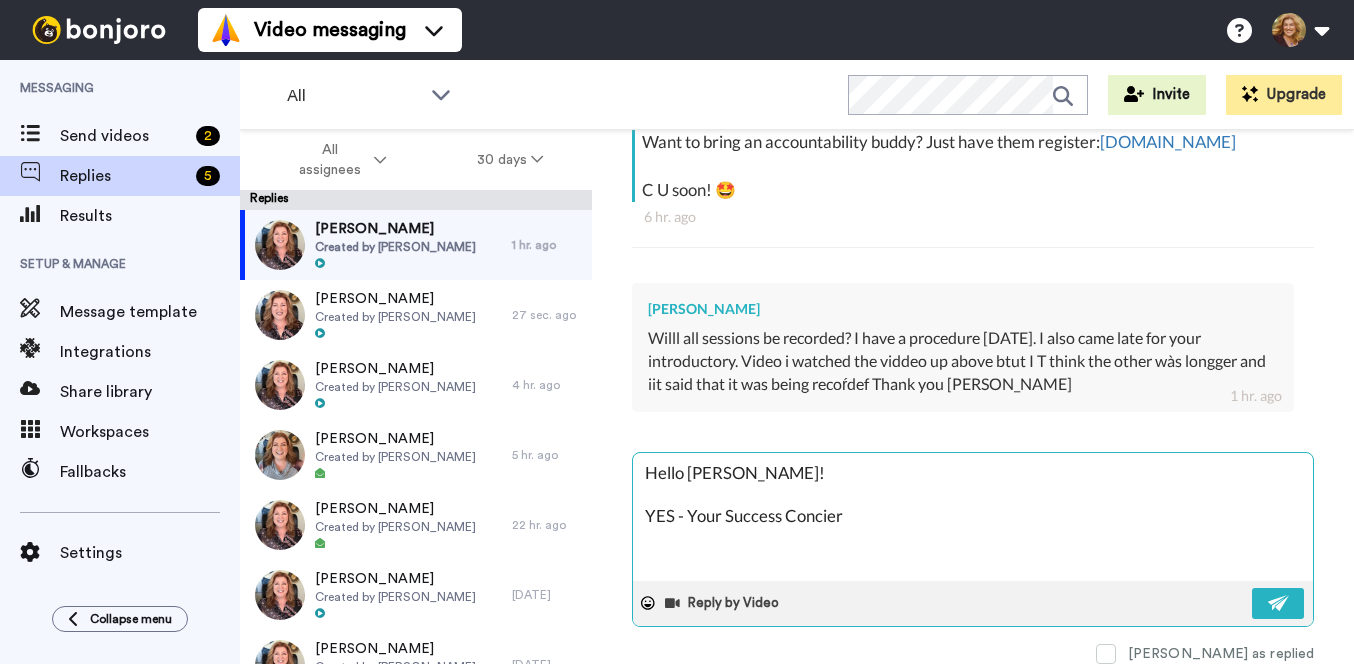 type on "x" 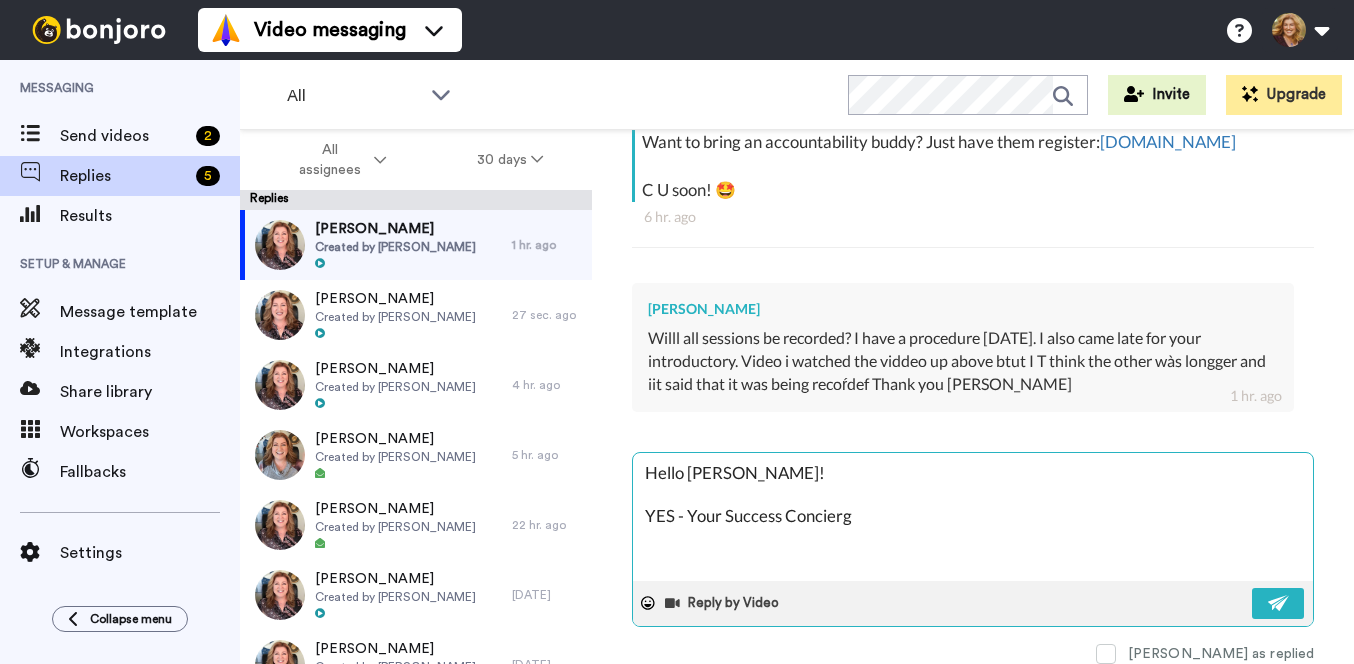 type on "x" 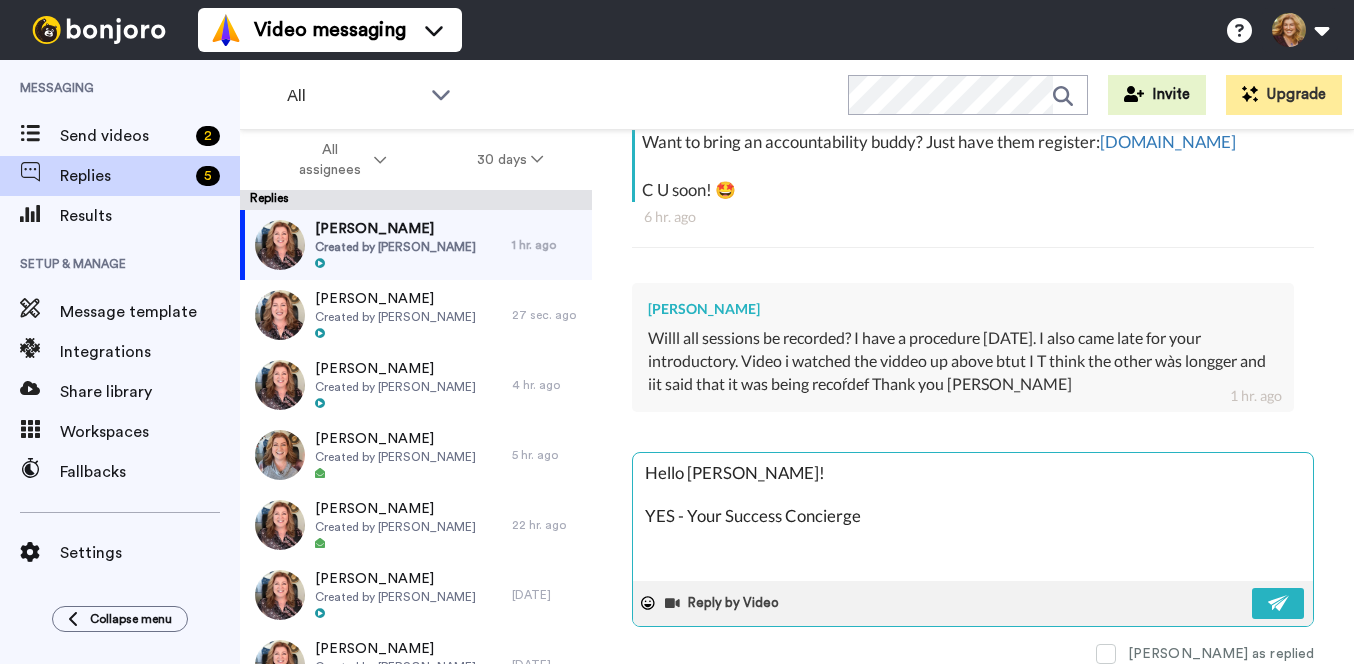 type on "x" 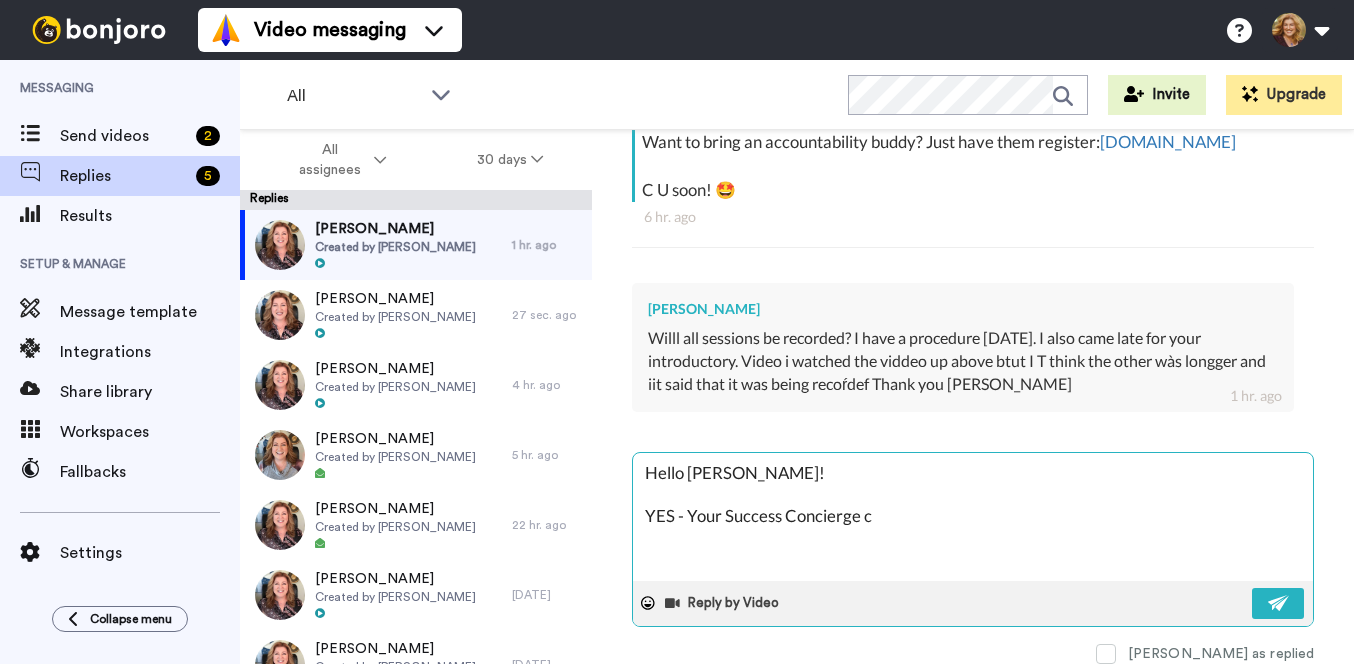 type on "x" 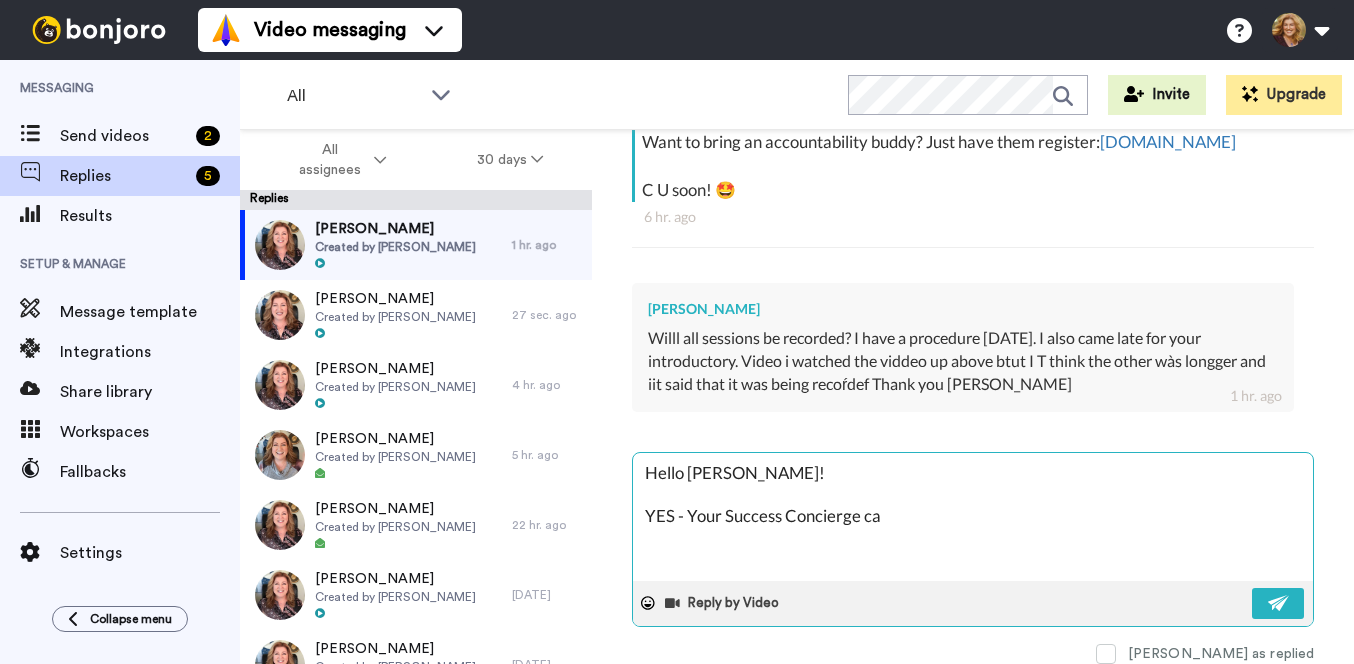 type on "x" 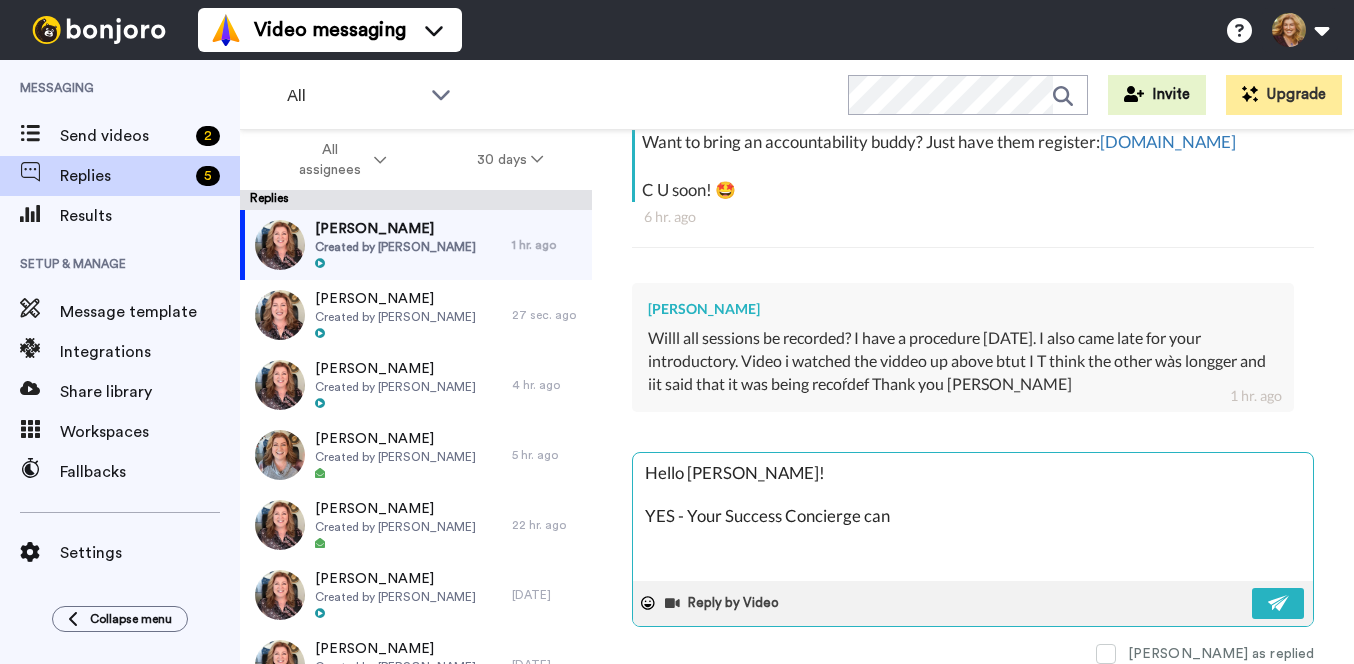 type on "Hello Laurie!
YES - Your Success Concierge can" 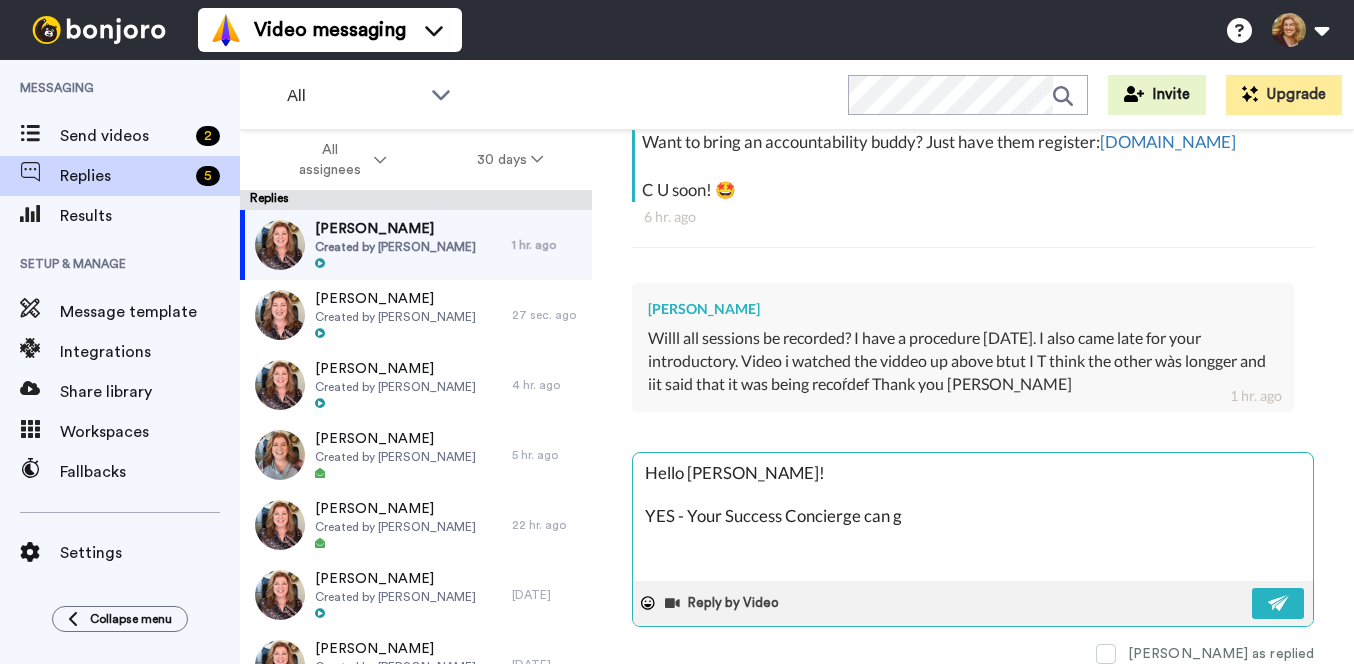 type on "x" 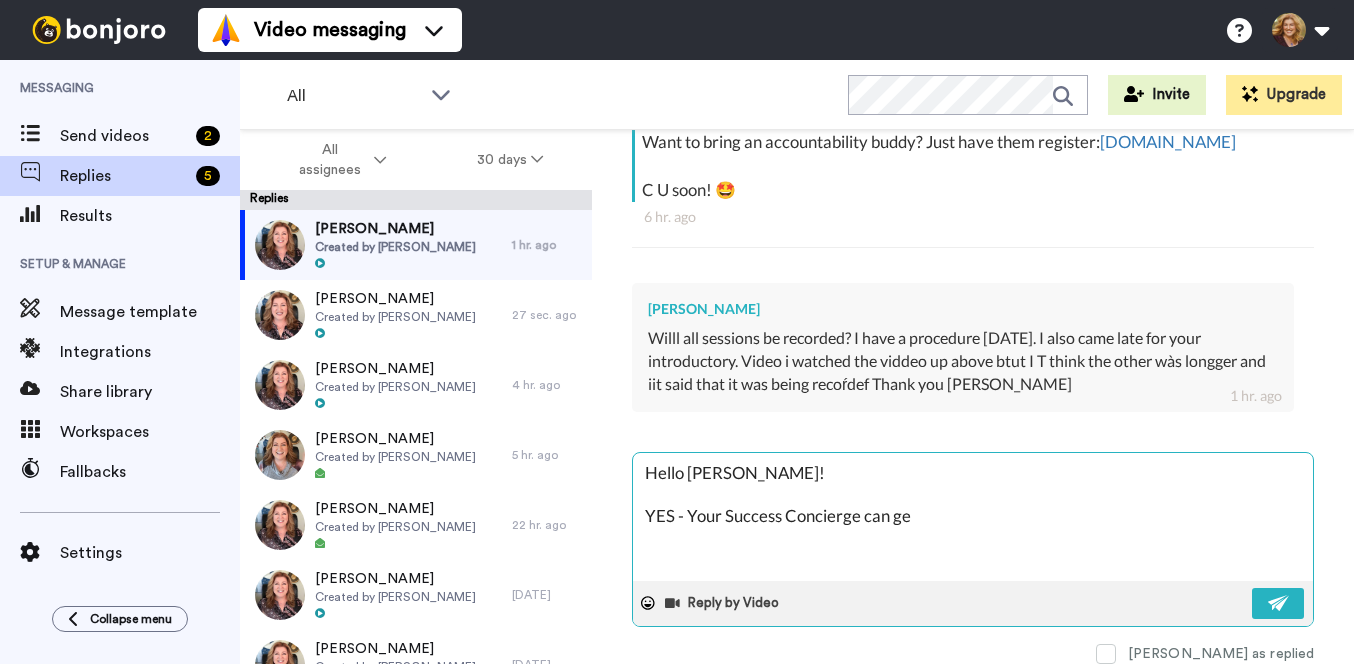 type on "x" 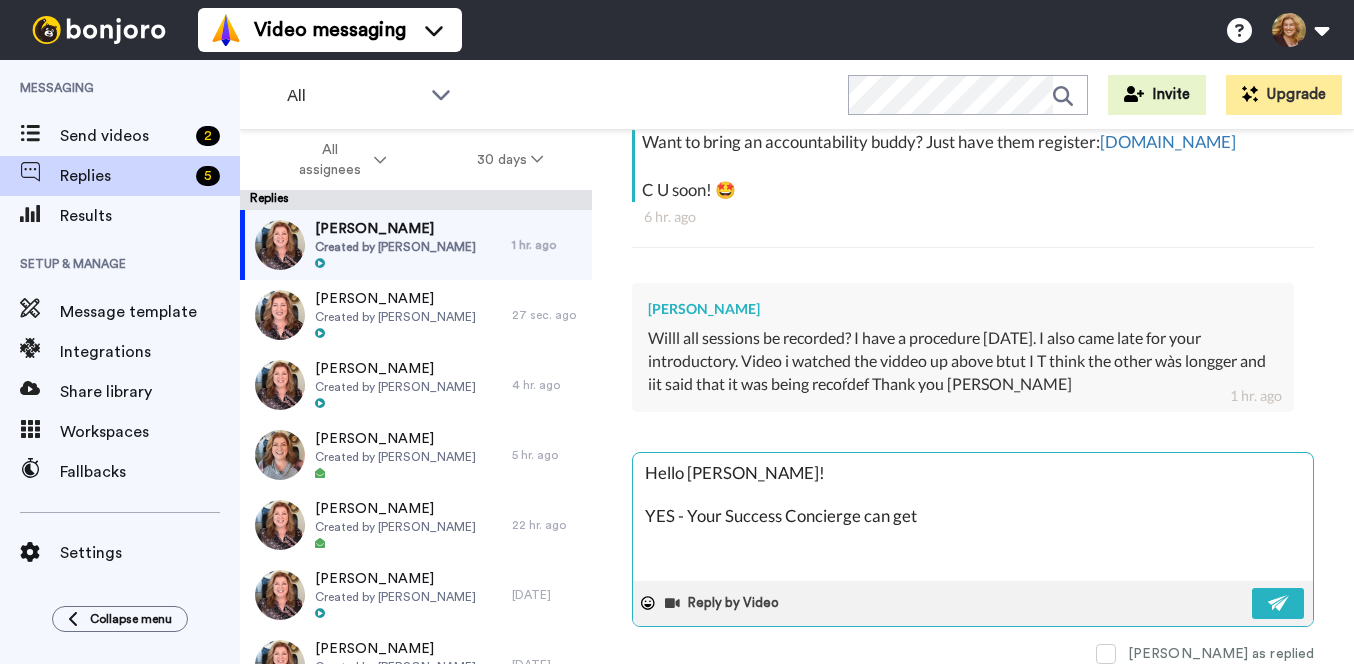 type on "Hello Laurie!
YES - Your Success Concierge can get" 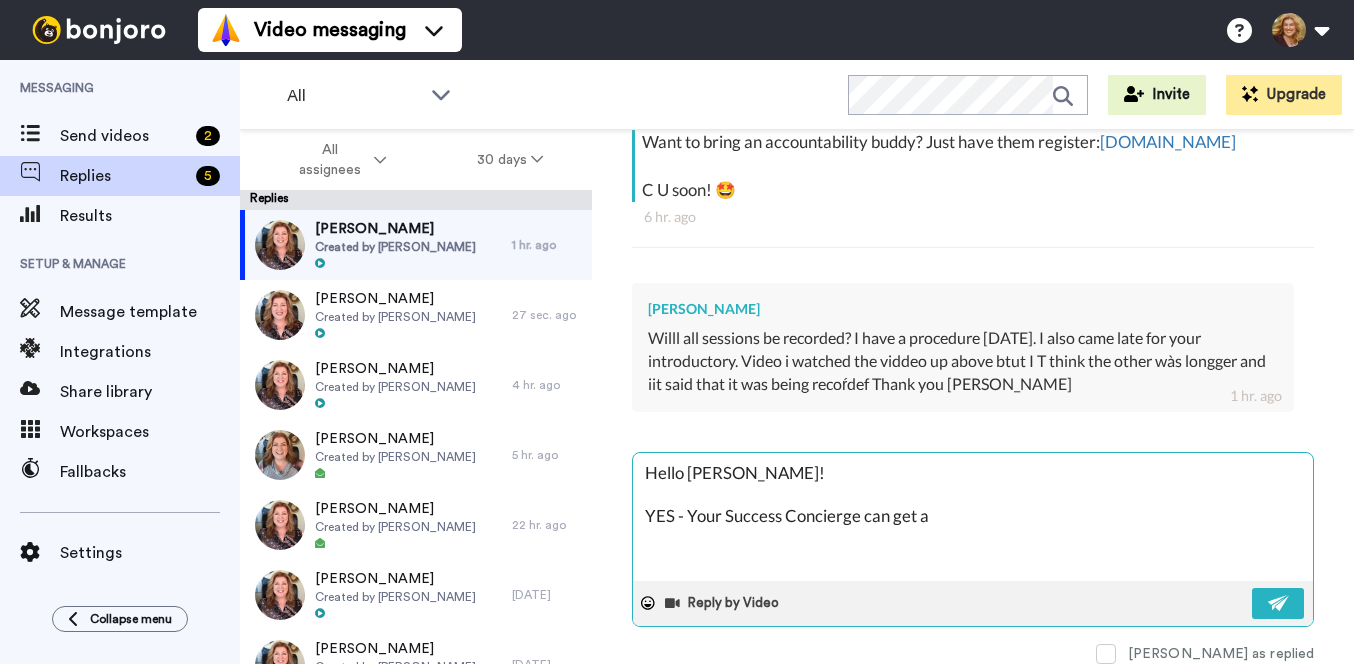 type on "x" 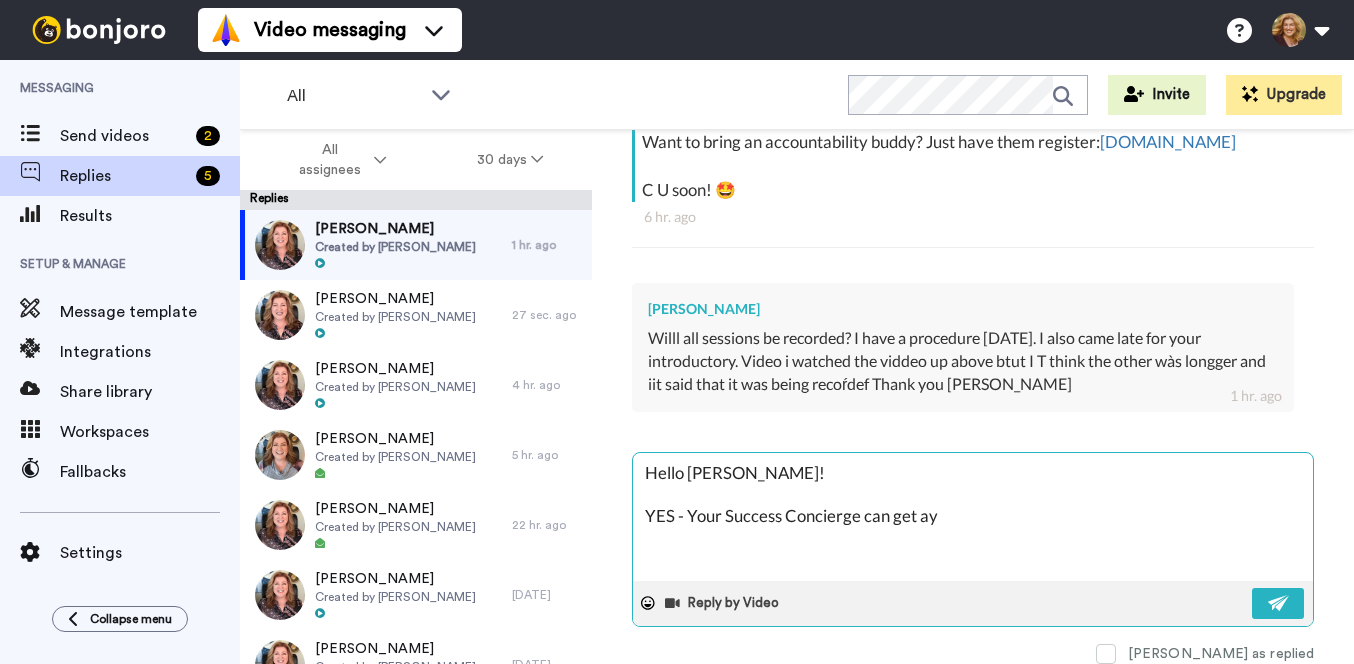 type on "x" 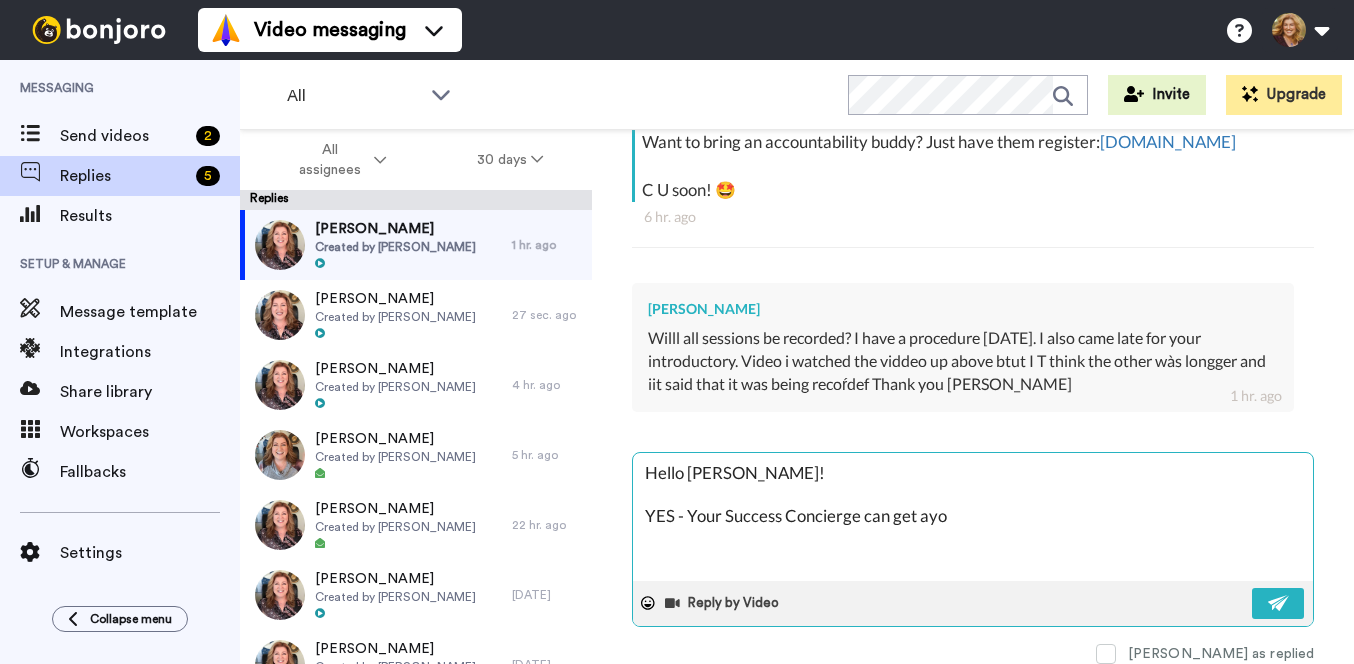 type on "Hello Laurie!
YES - Your Success Concierge can get ayou" 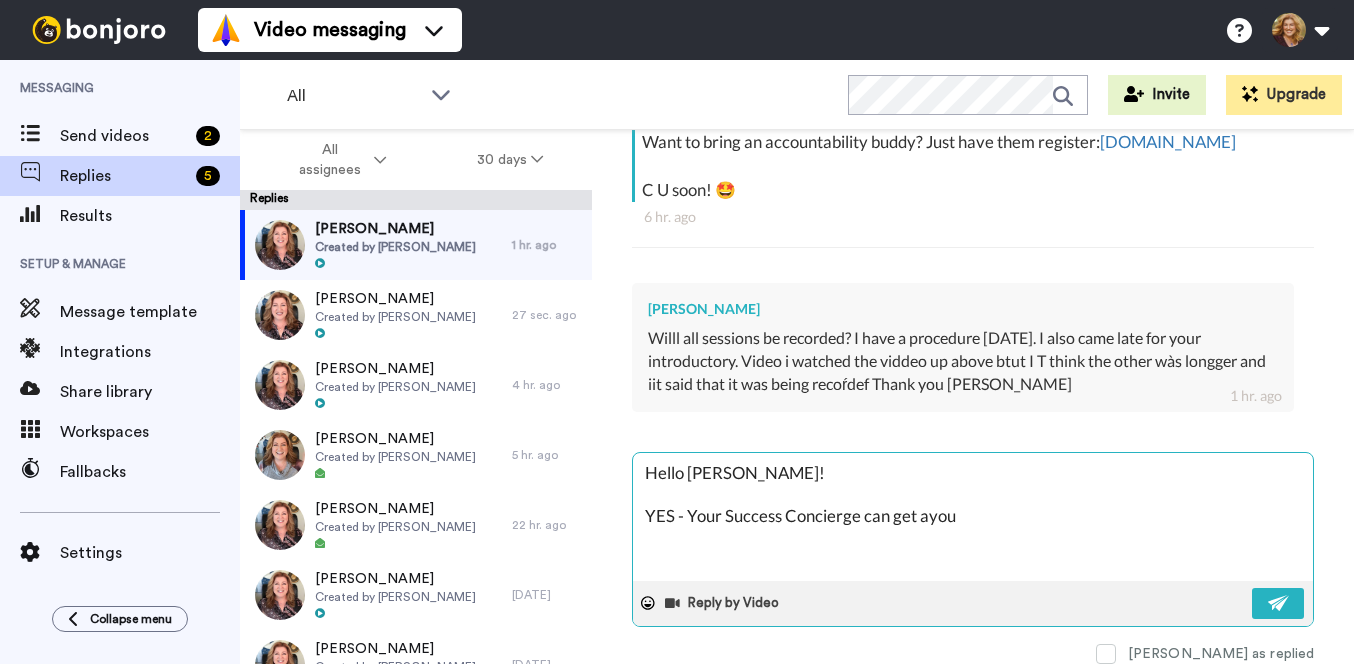 type on "x" 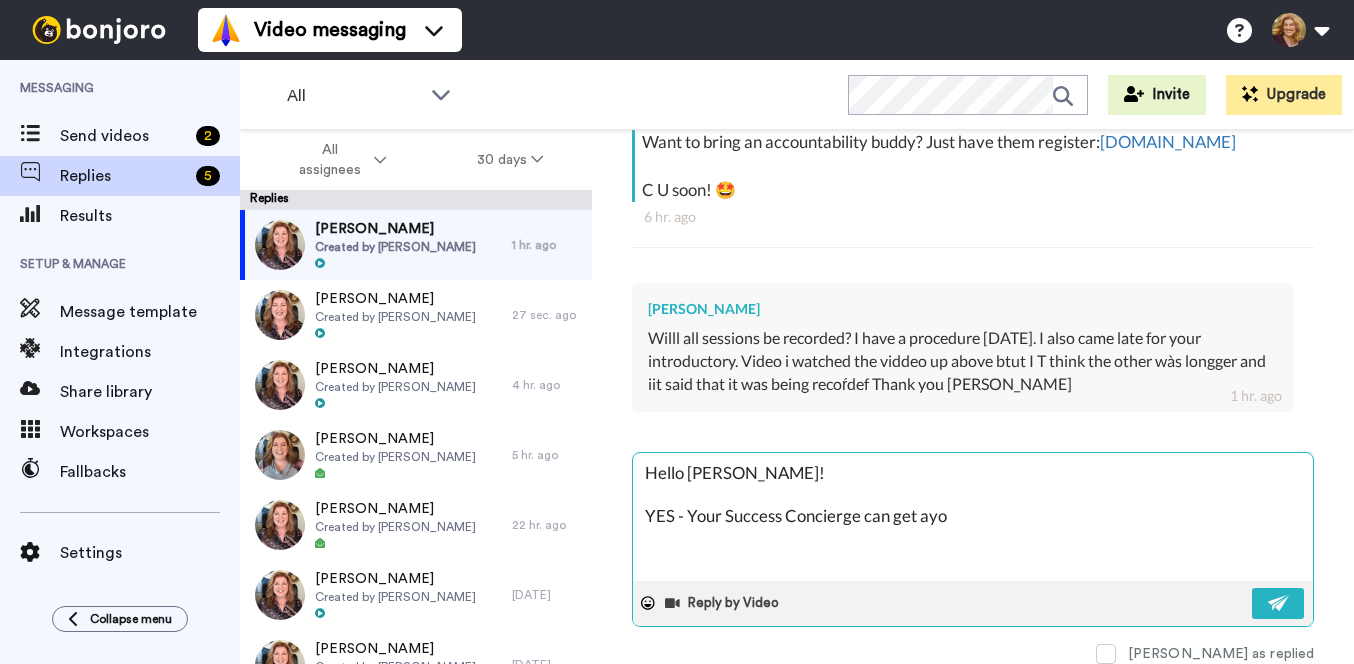 type on "x" 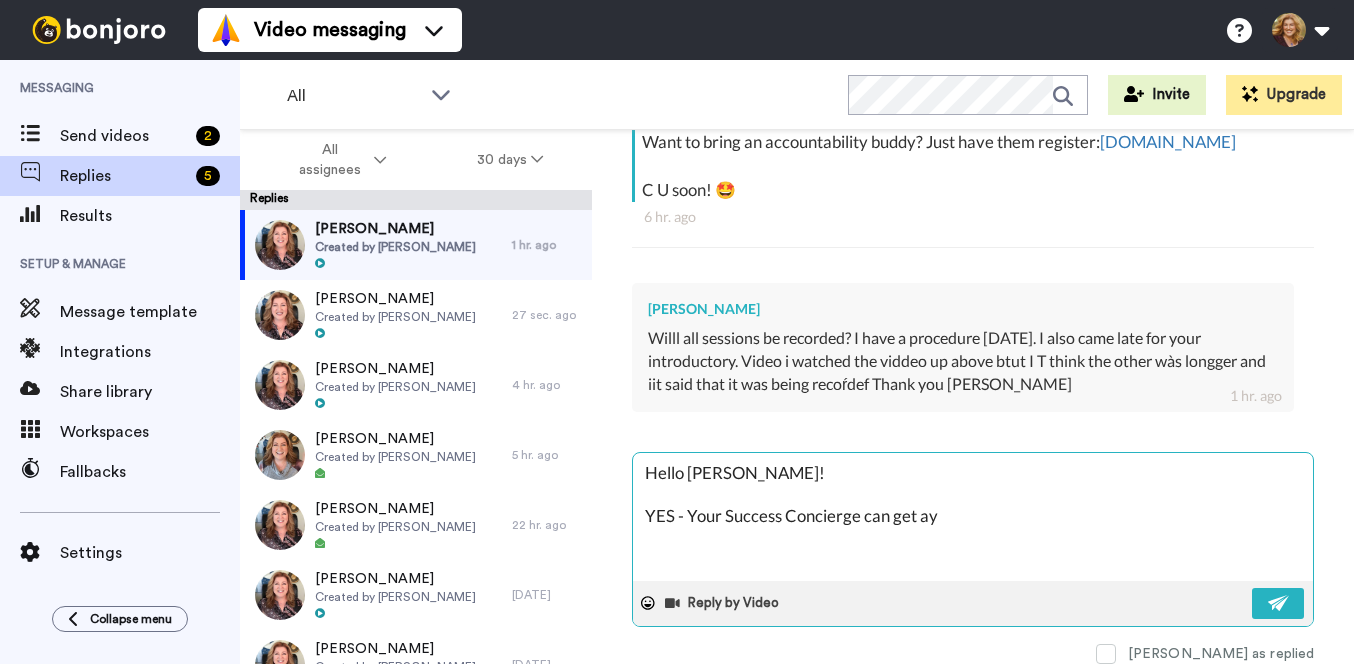 type on "x" 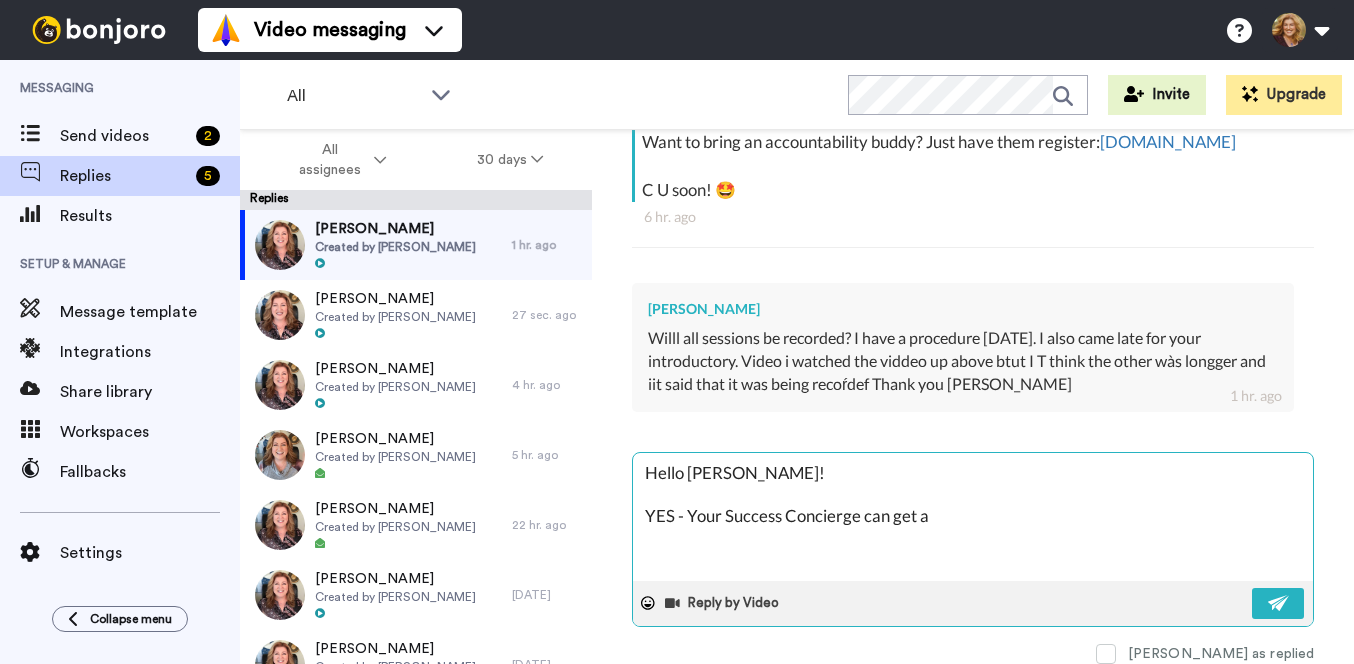 type on "x" 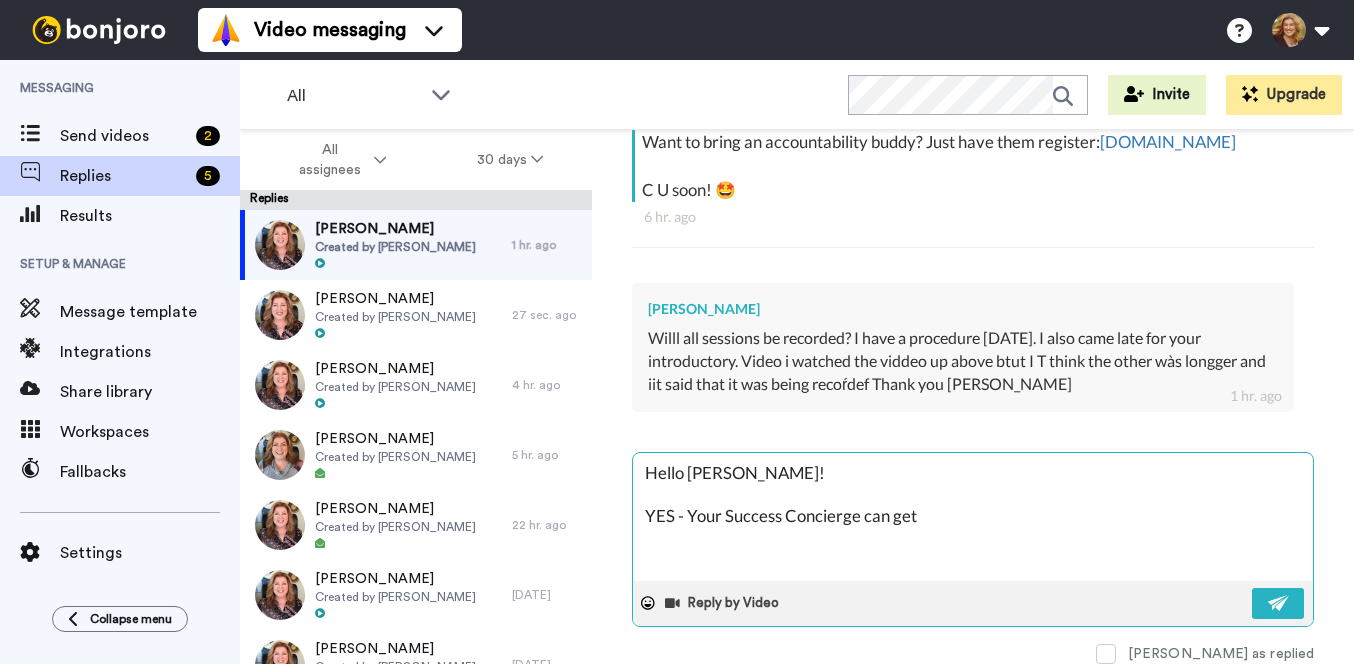 type on "x" 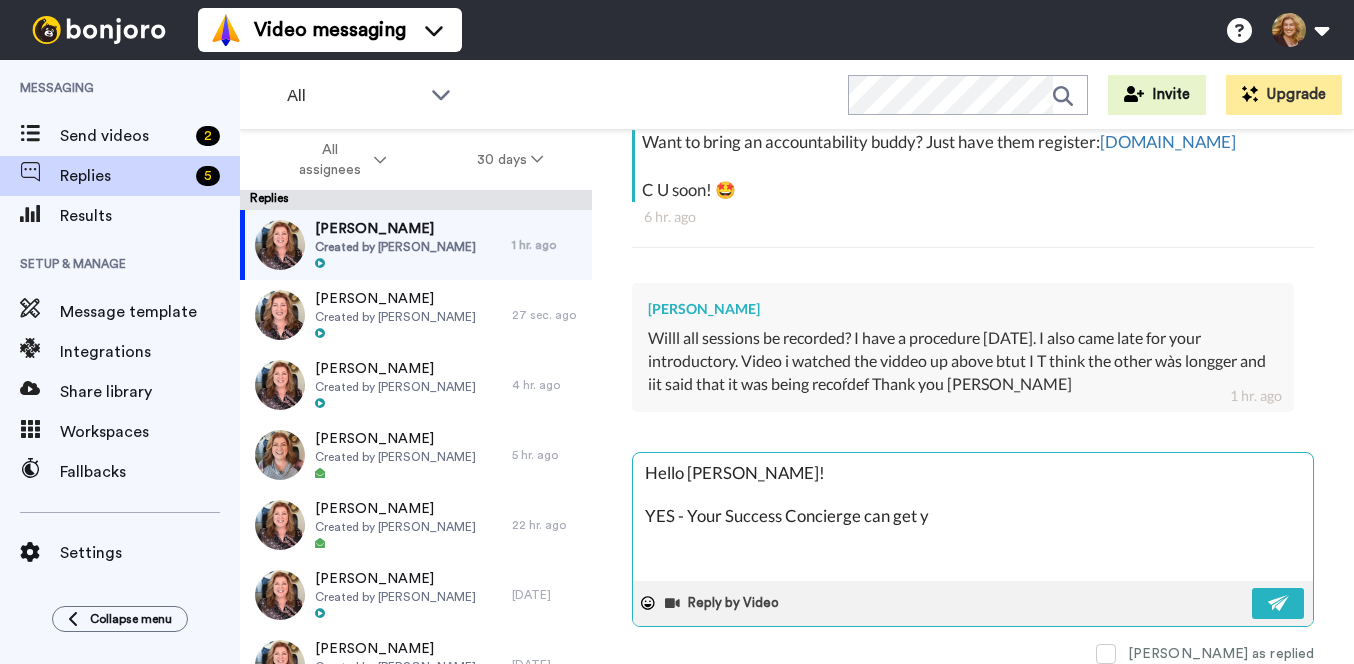 type on "x" 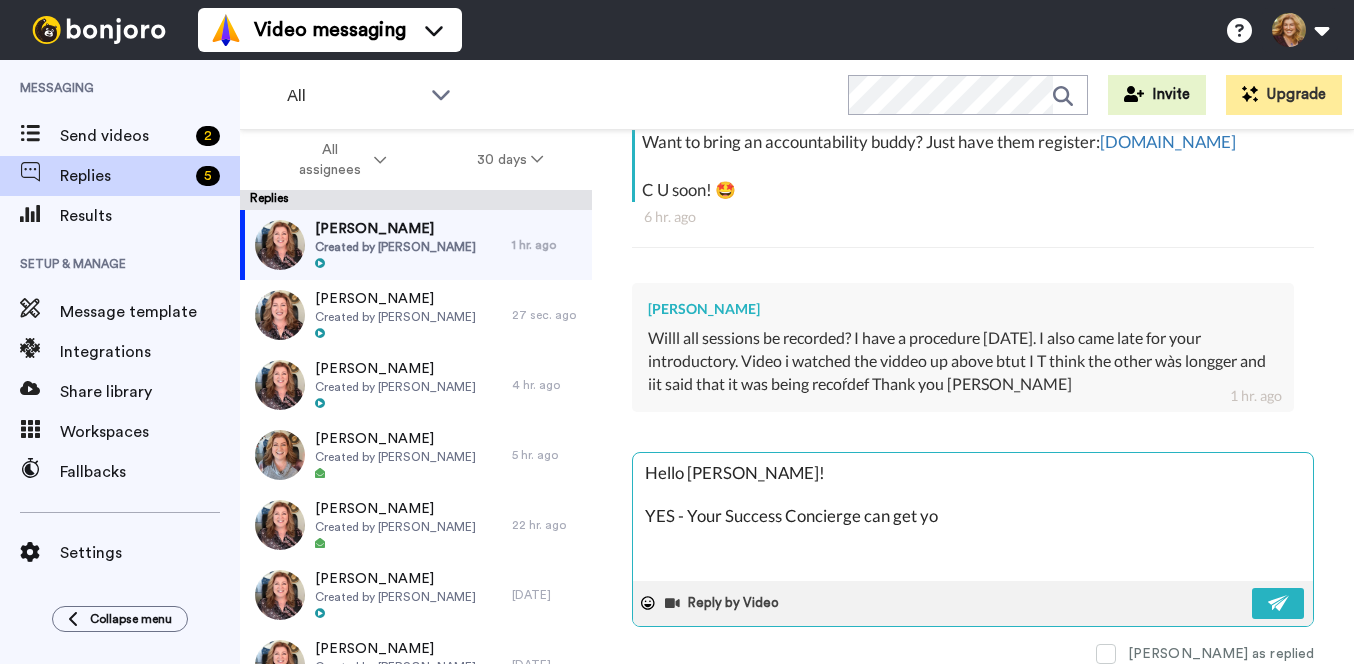 type on "x" 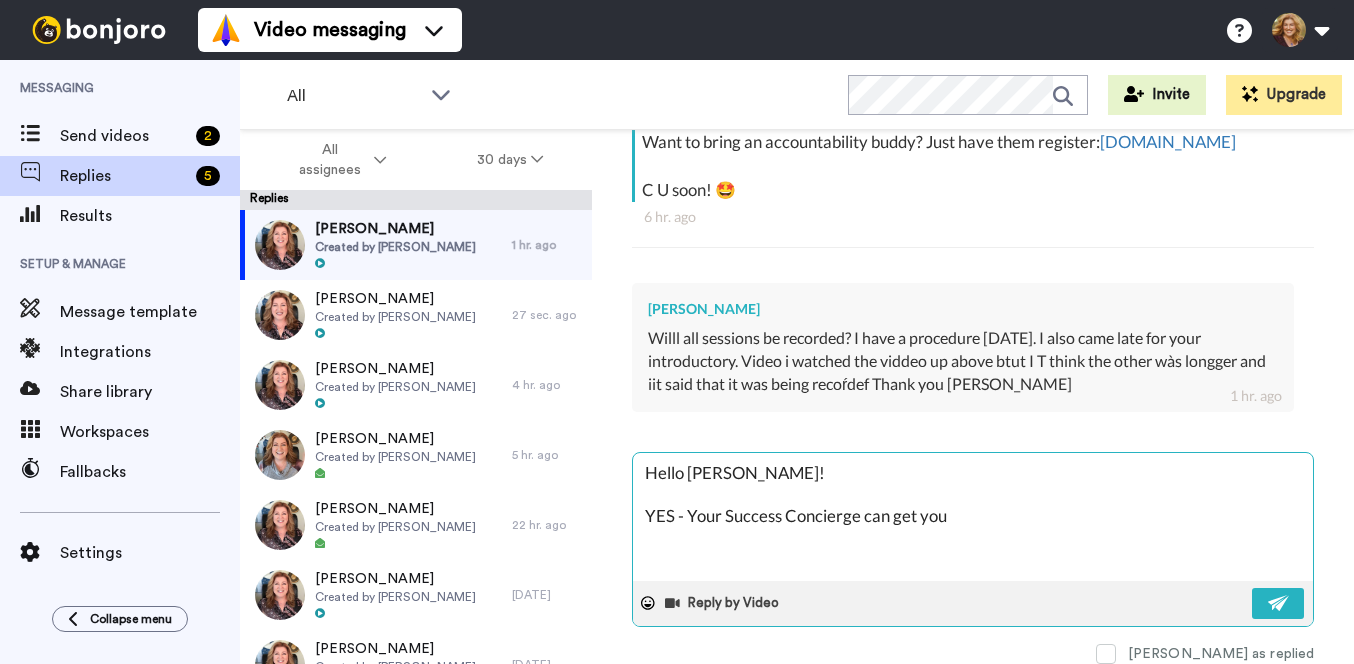 type on "x" 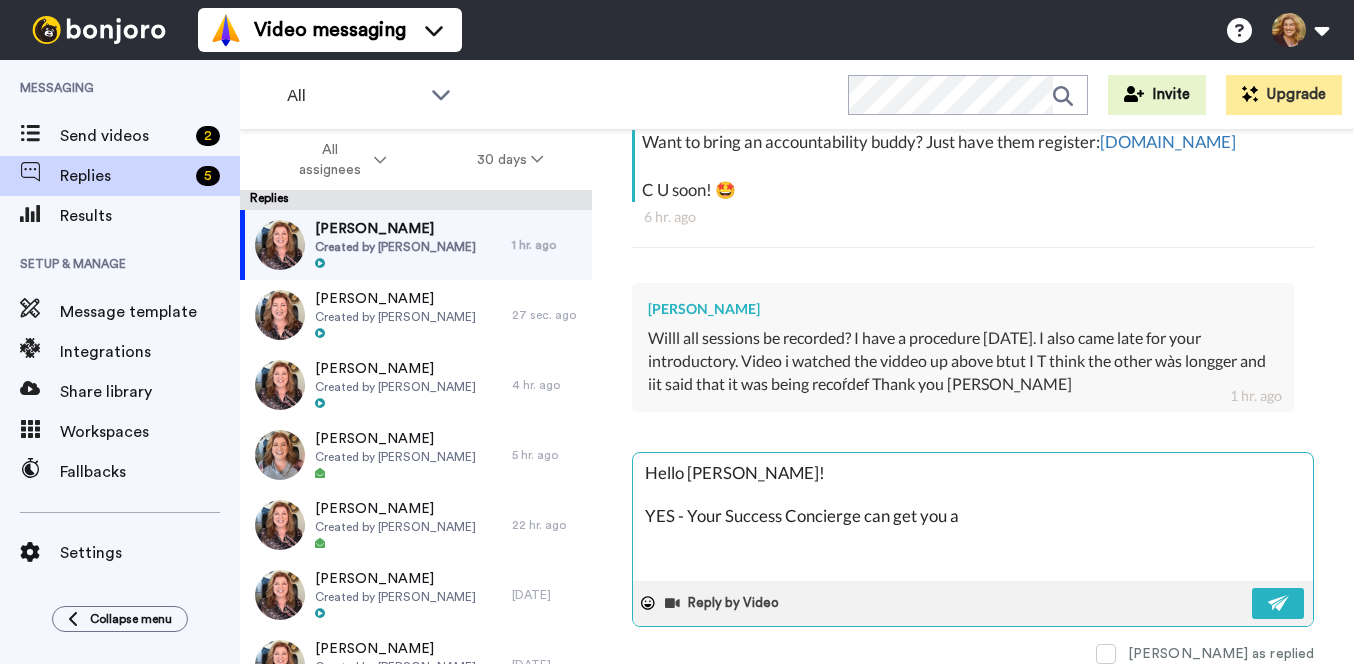 type on "x" 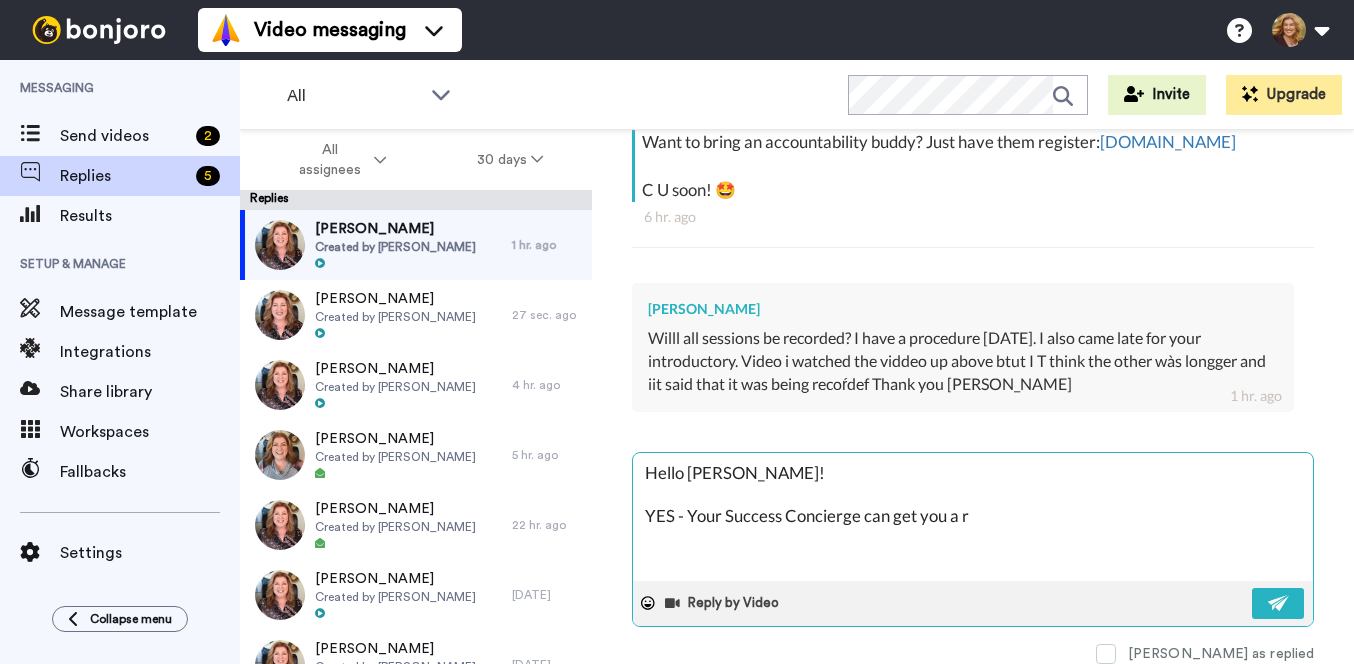 type on "x" 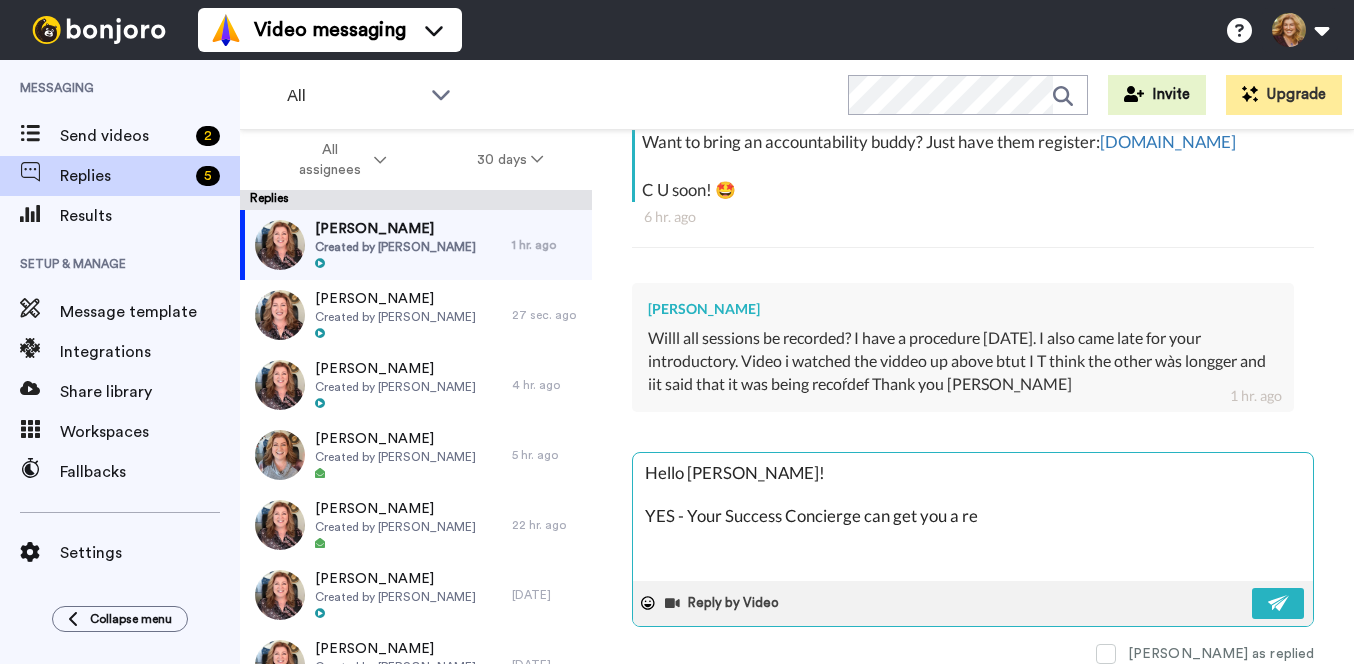 type on "x" 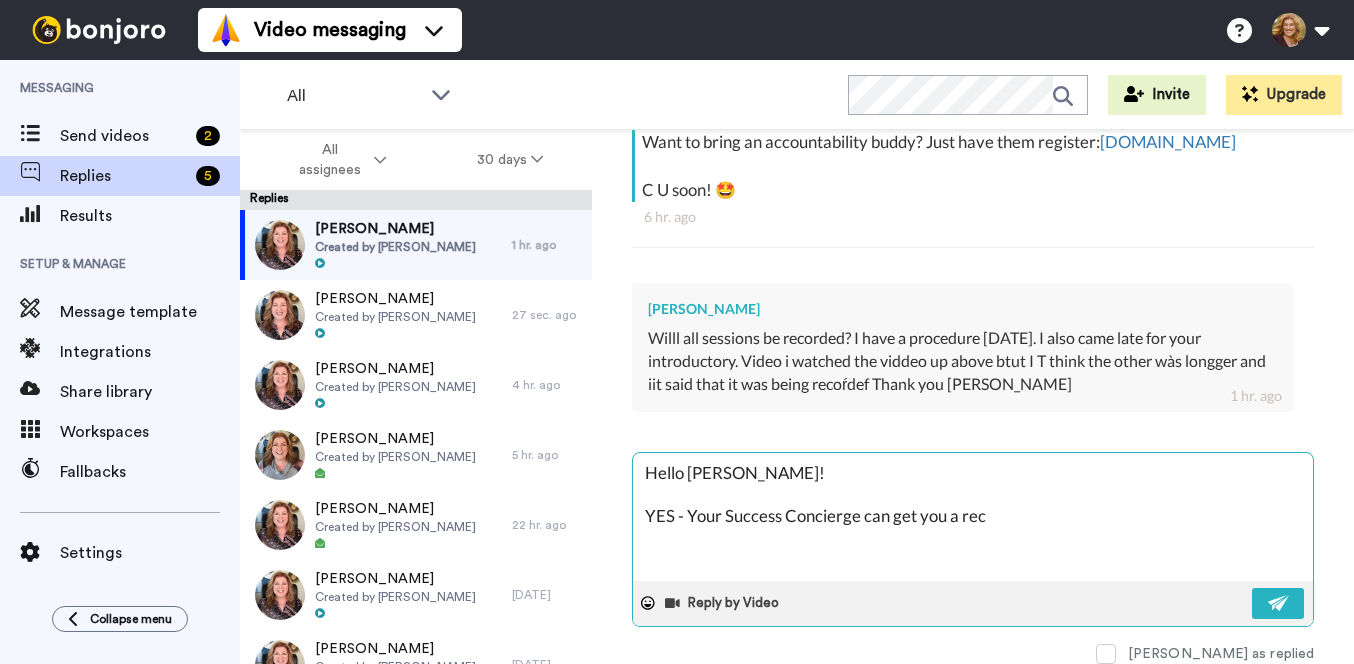 type on "x" 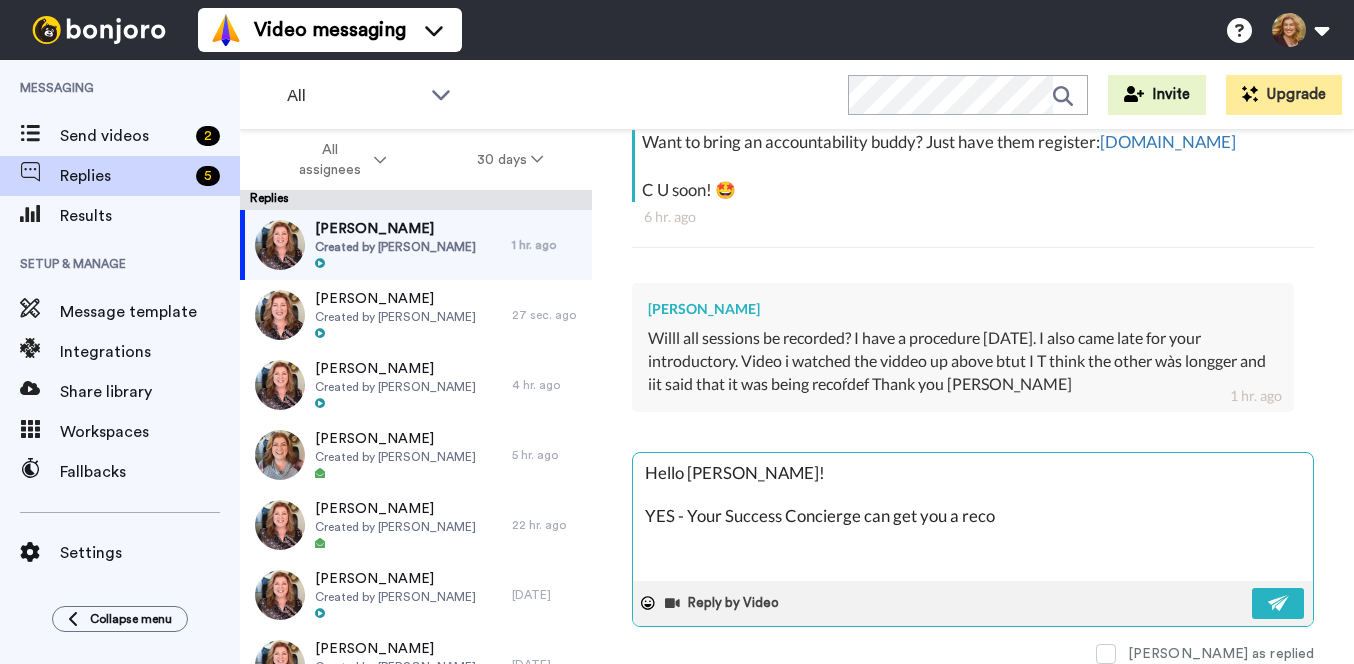 type on "x" 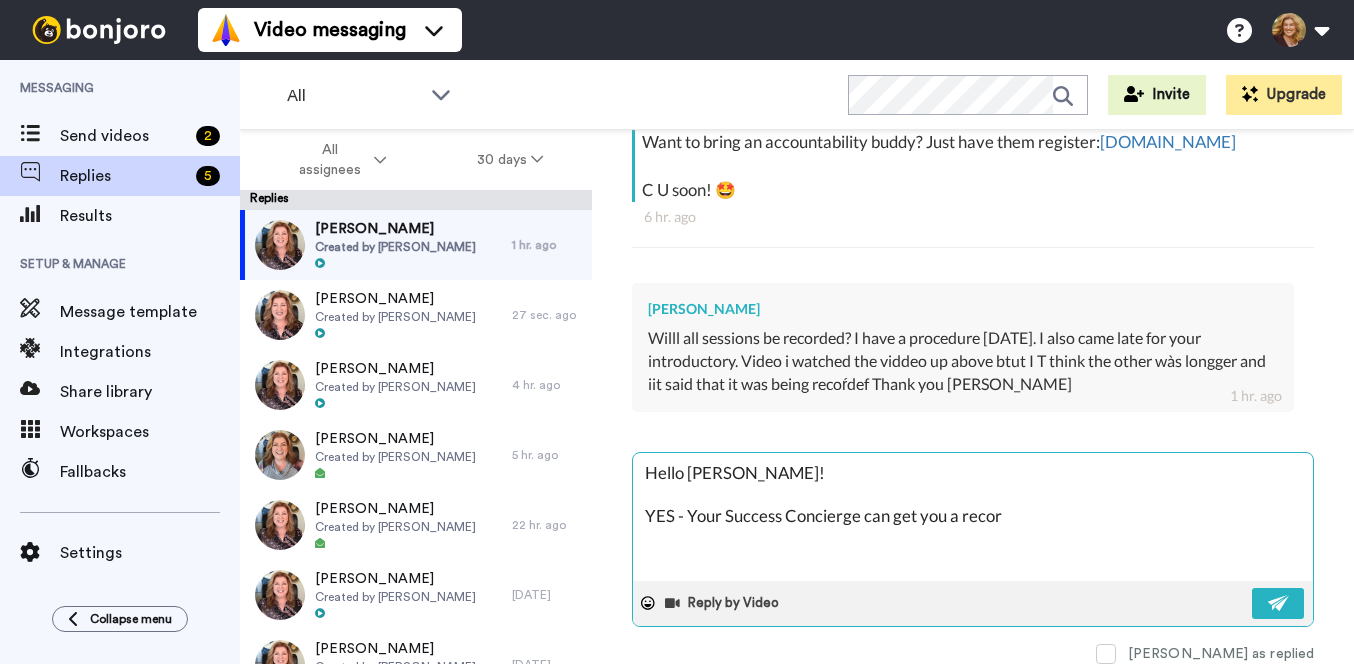 type on "x" 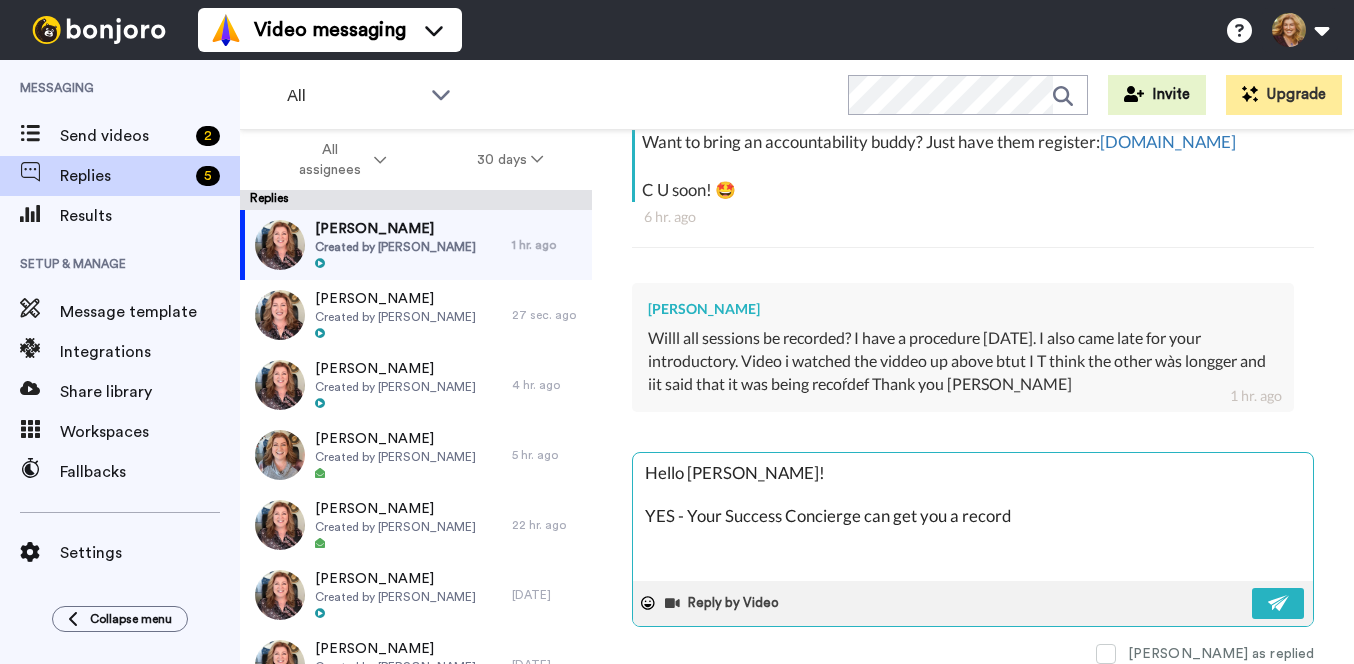type on "x" 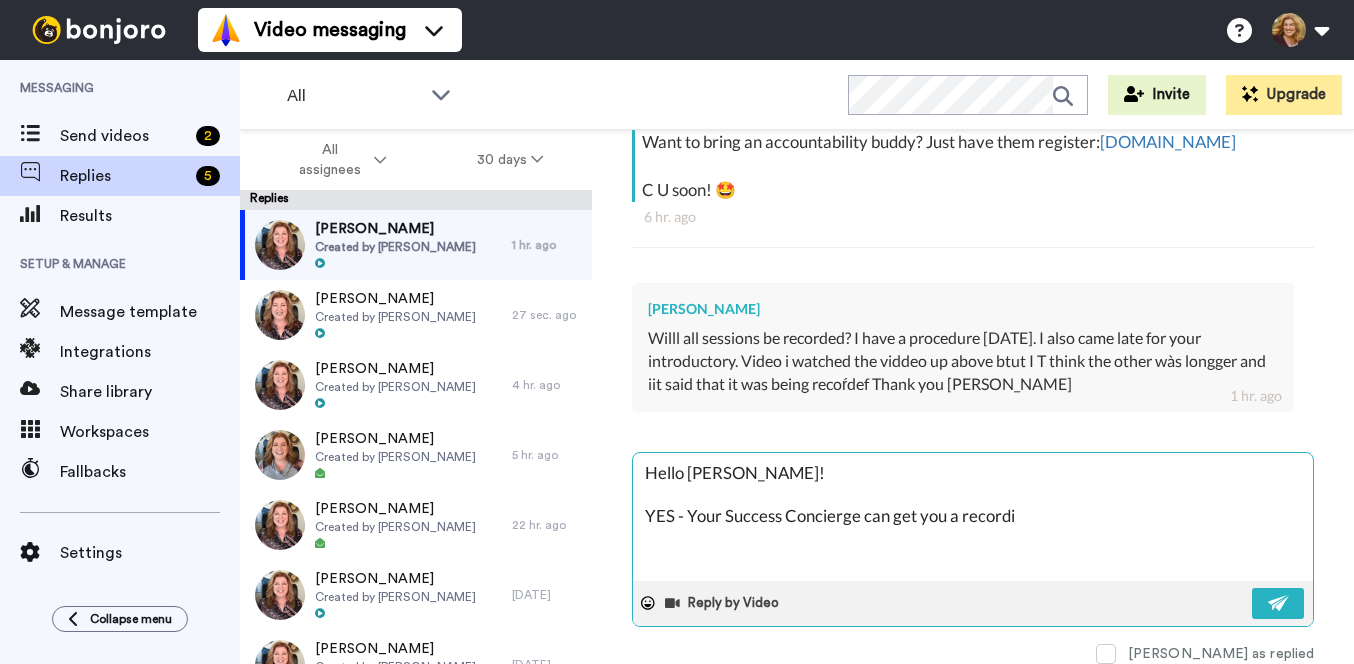 type on "x" 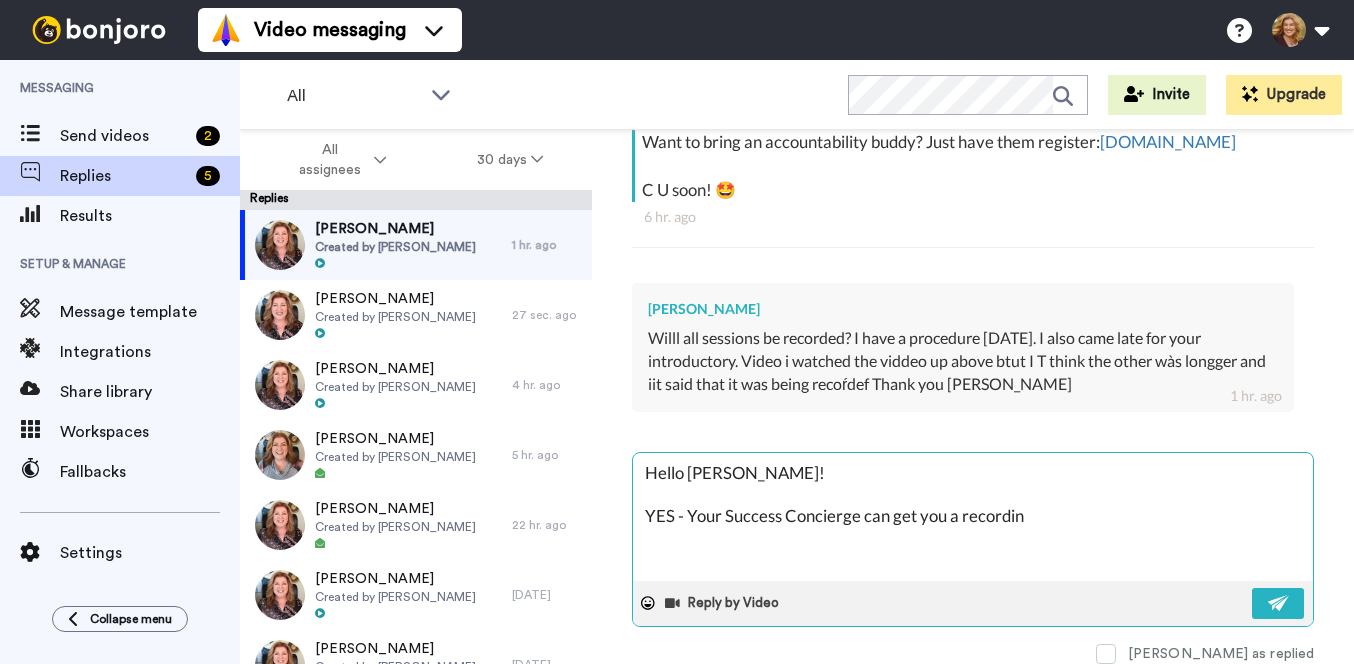 type on "x" 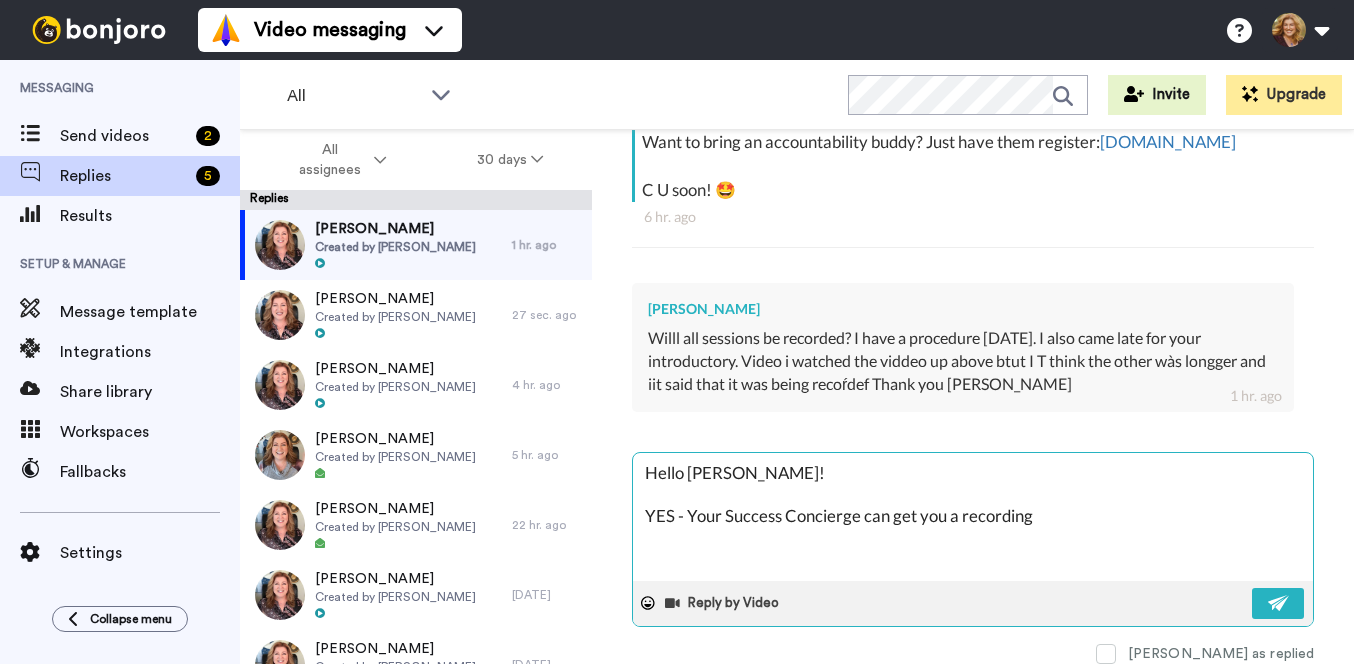 type on "x" 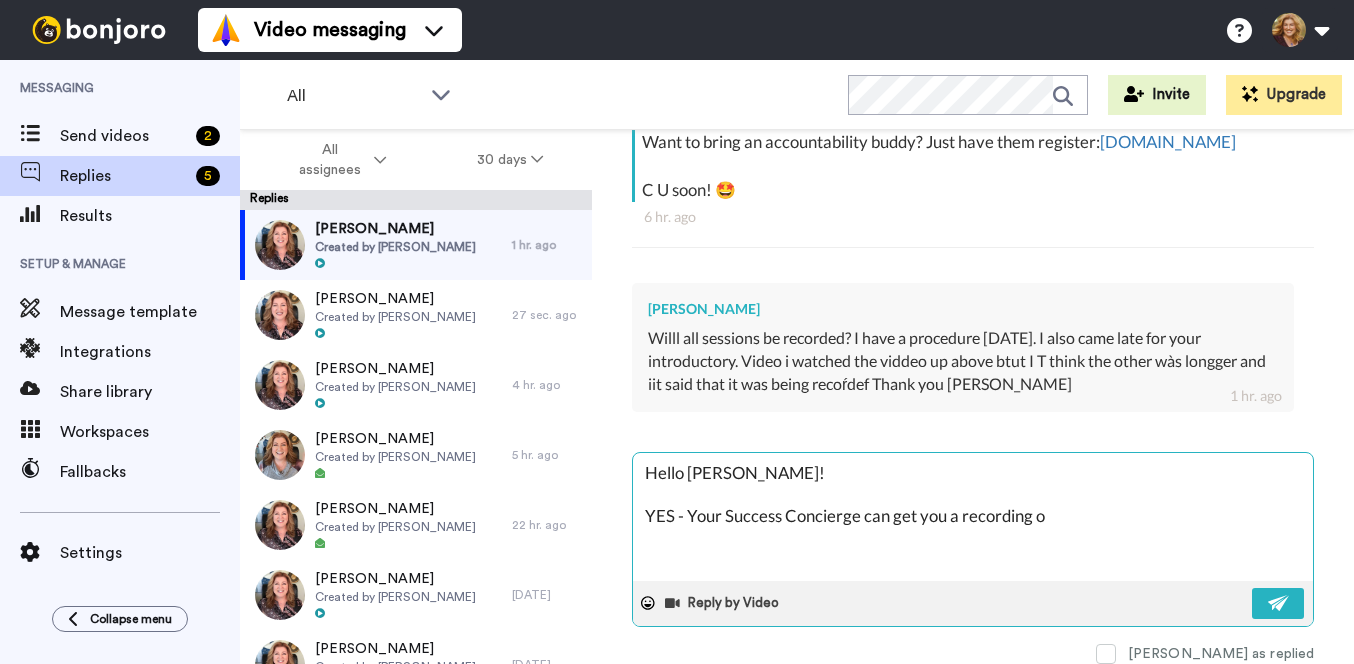 type on "x" 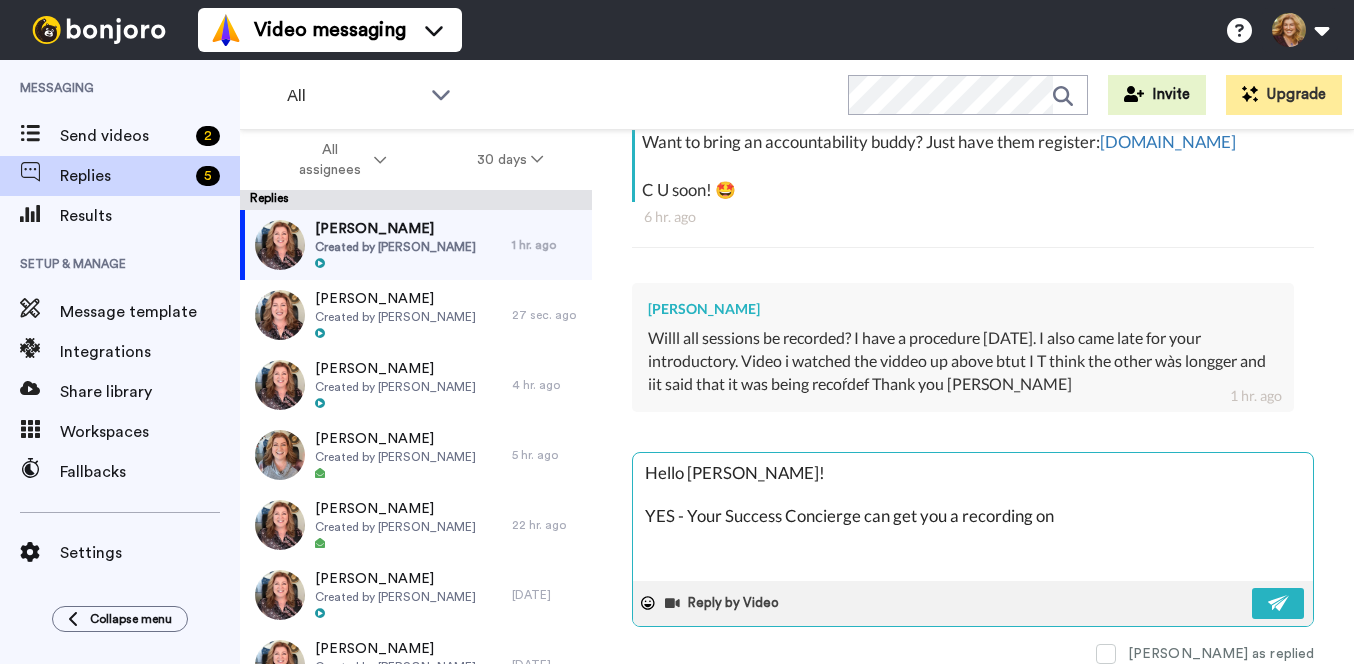 type on "x" 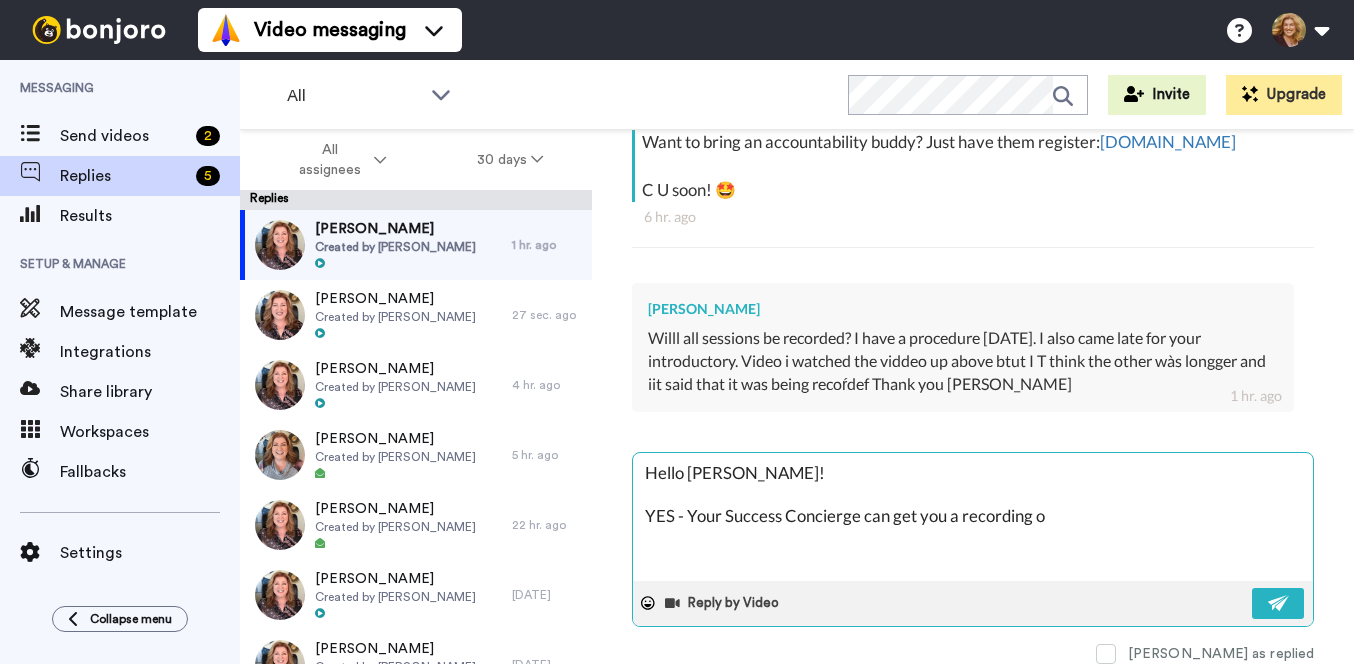 type on "x" 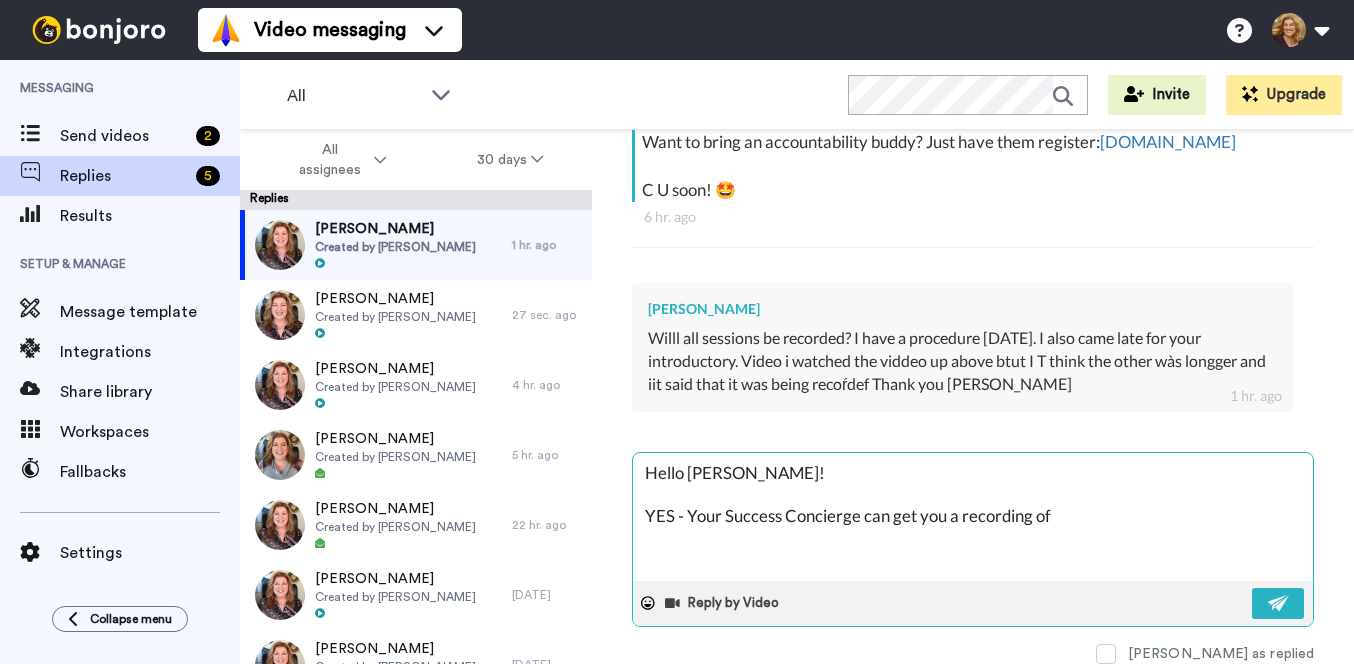 type on "Hello Laurie!
YES - Your Success Concierge can get you a recording of" 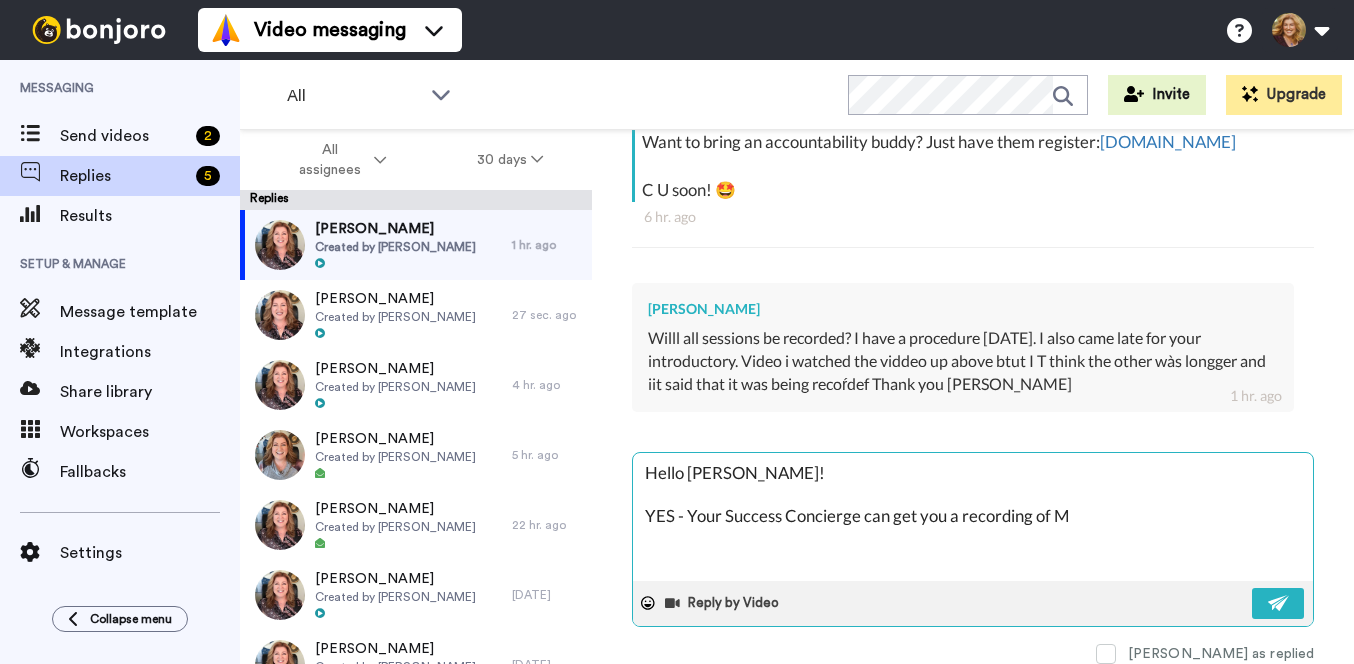 type on "x" 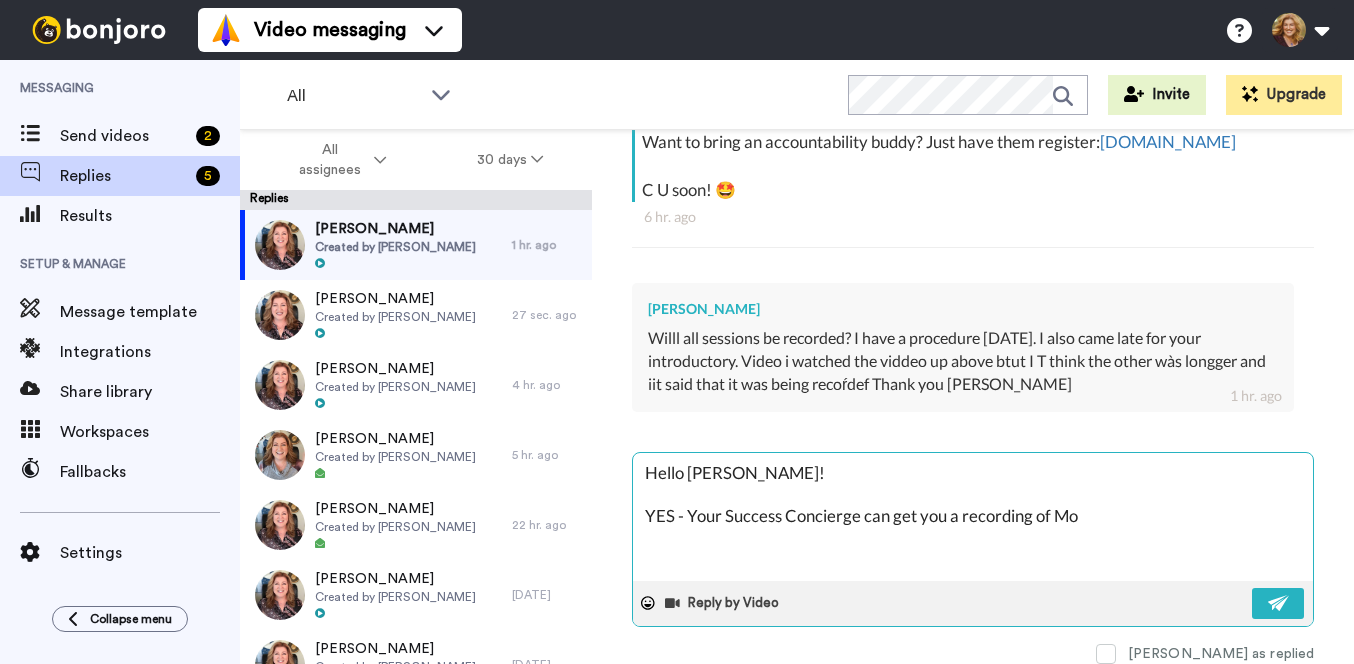 type on "x" 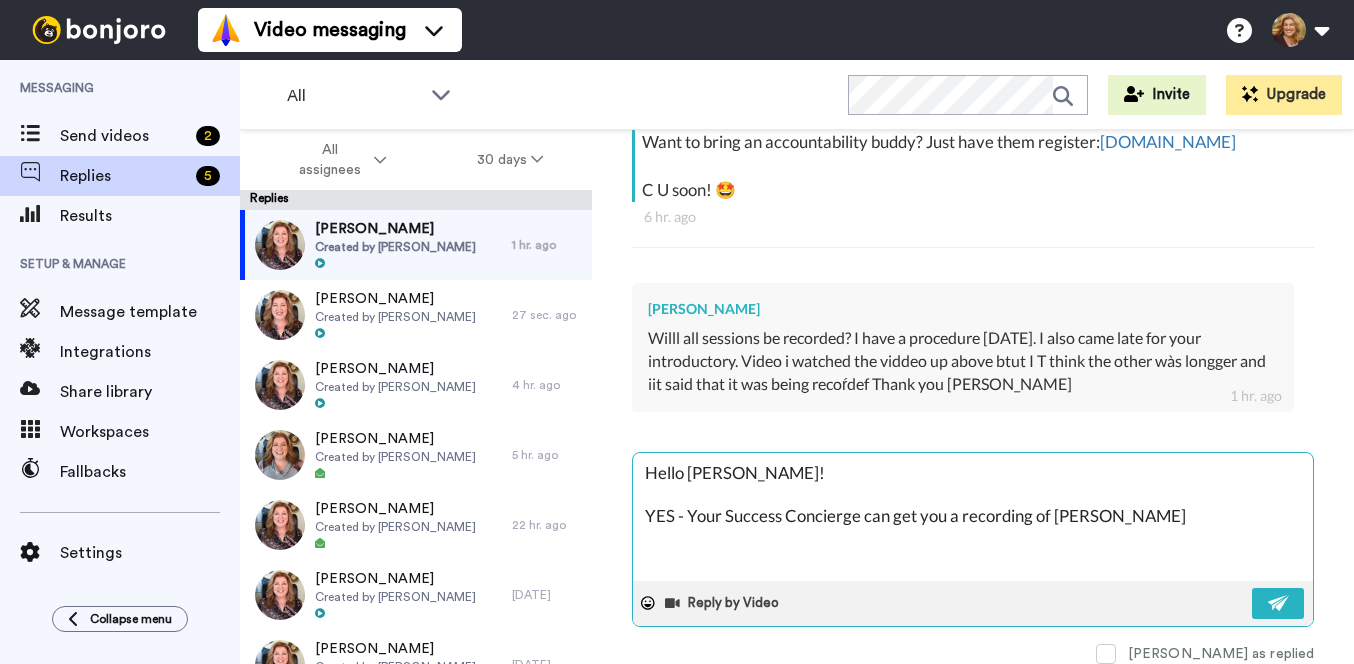 type on "x" 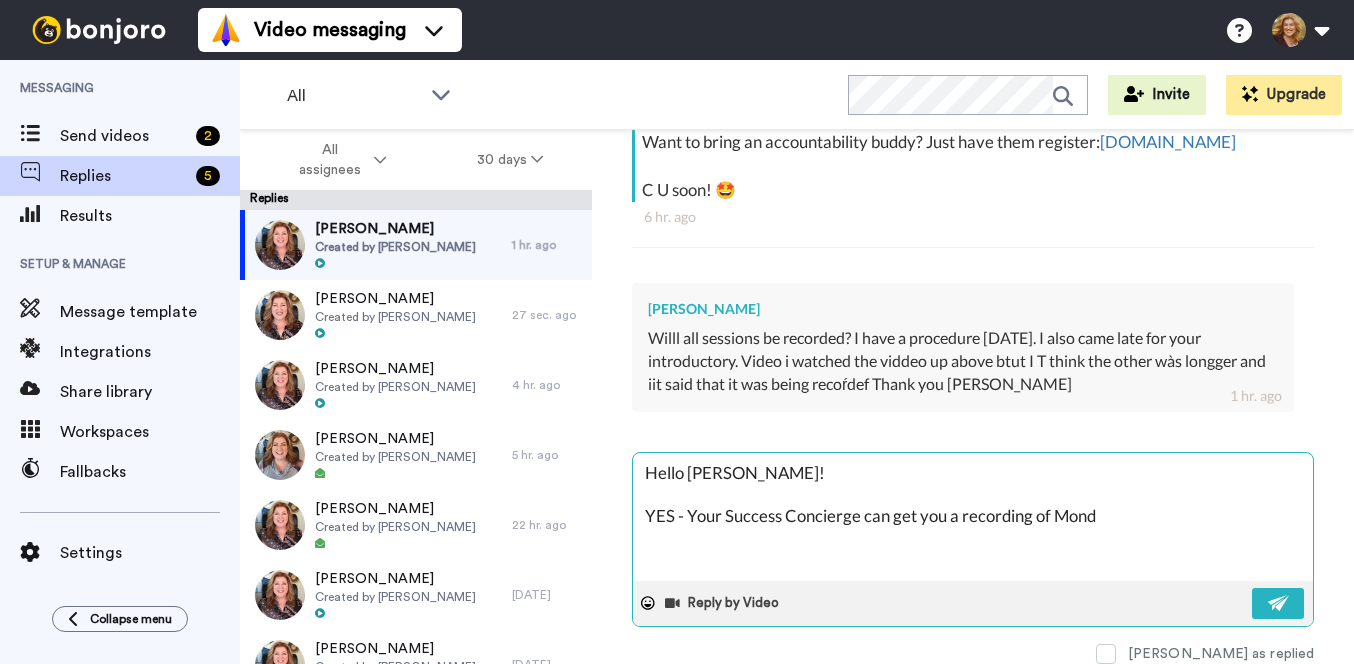 type on "x" 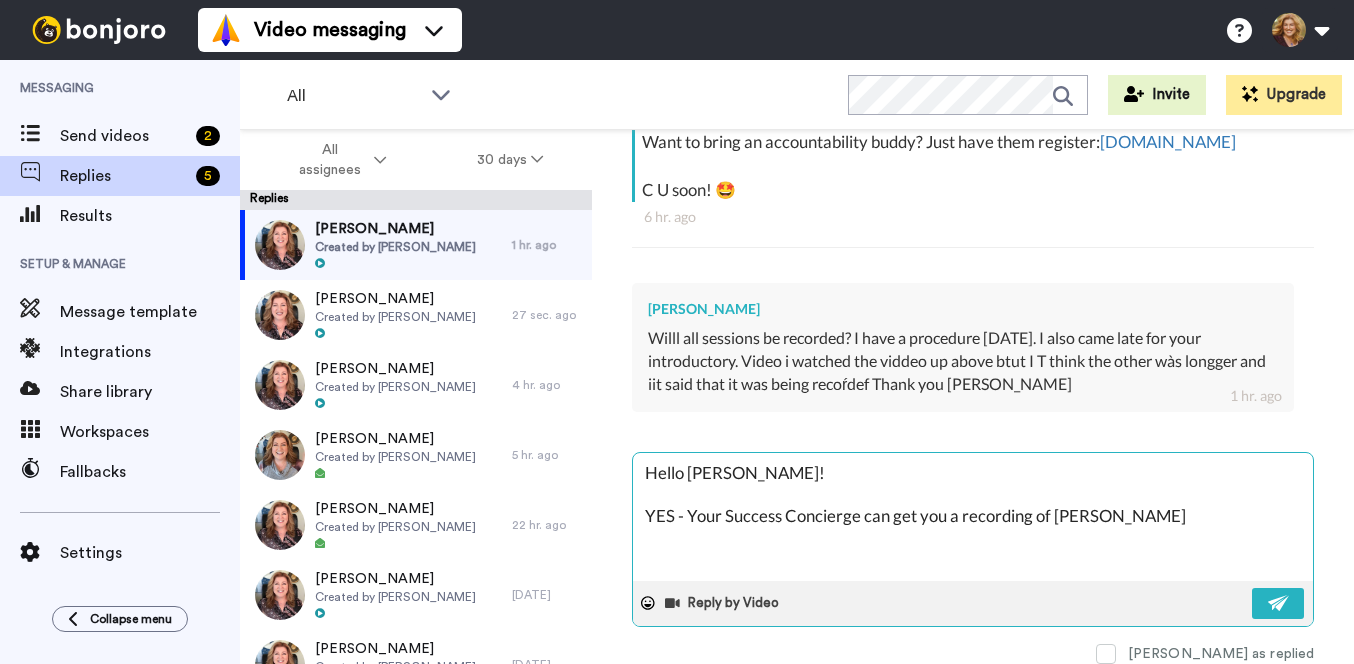 type on "x" 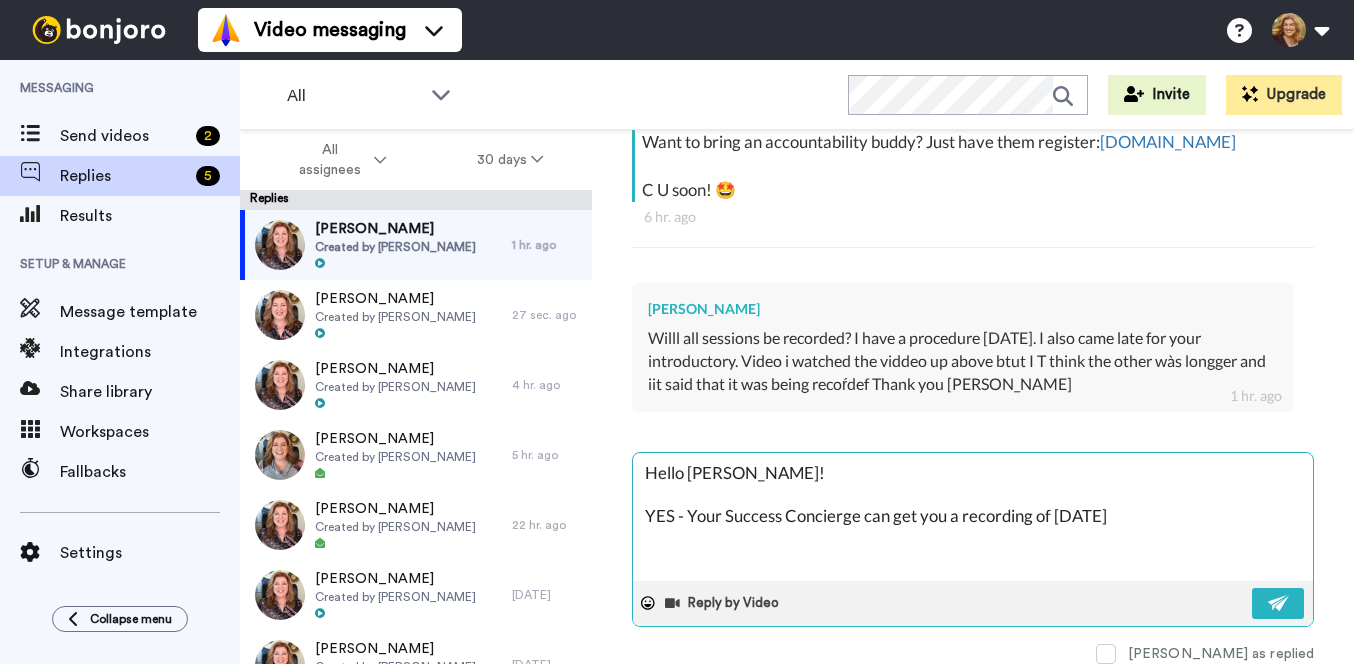 type on "x" 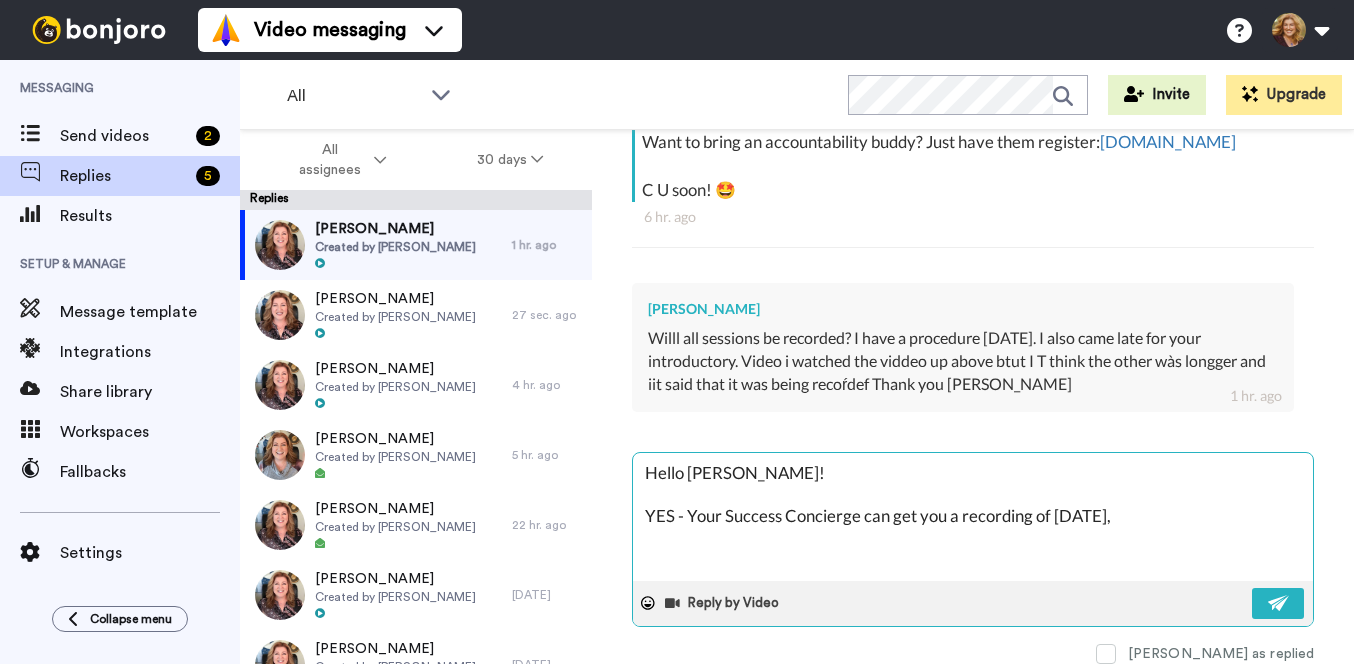 type on "x" 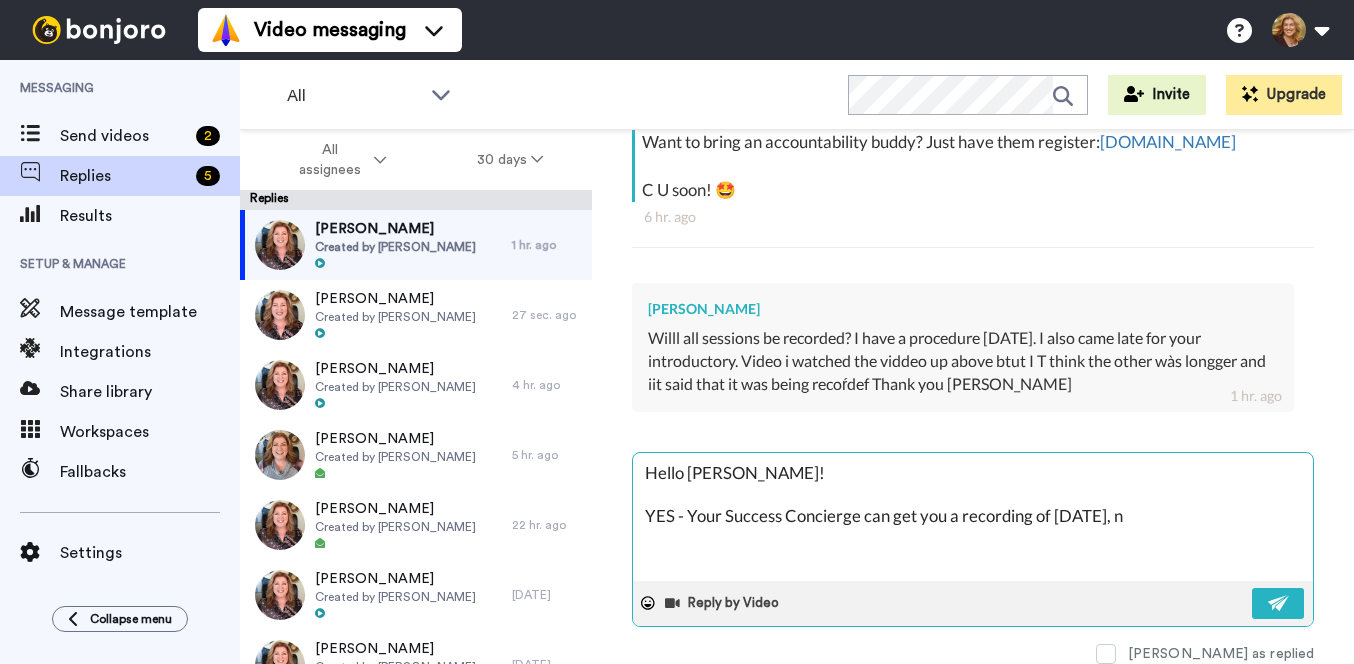 type on "x" 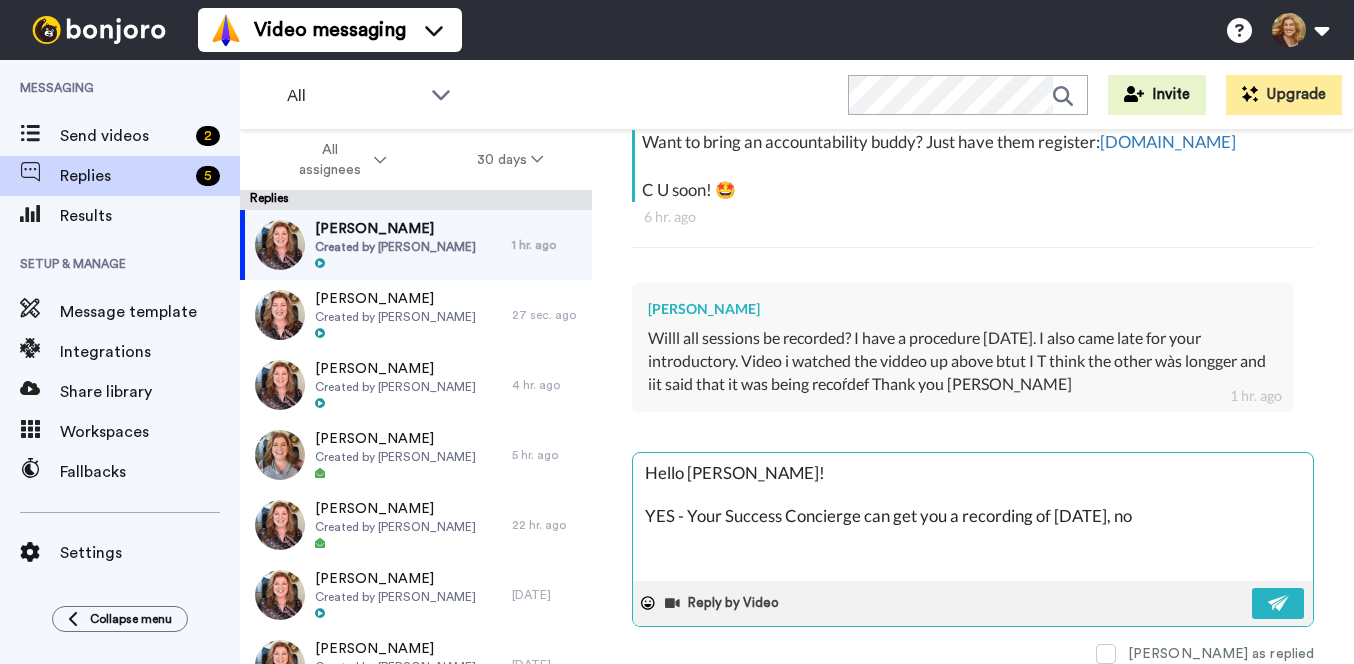 type on "x" 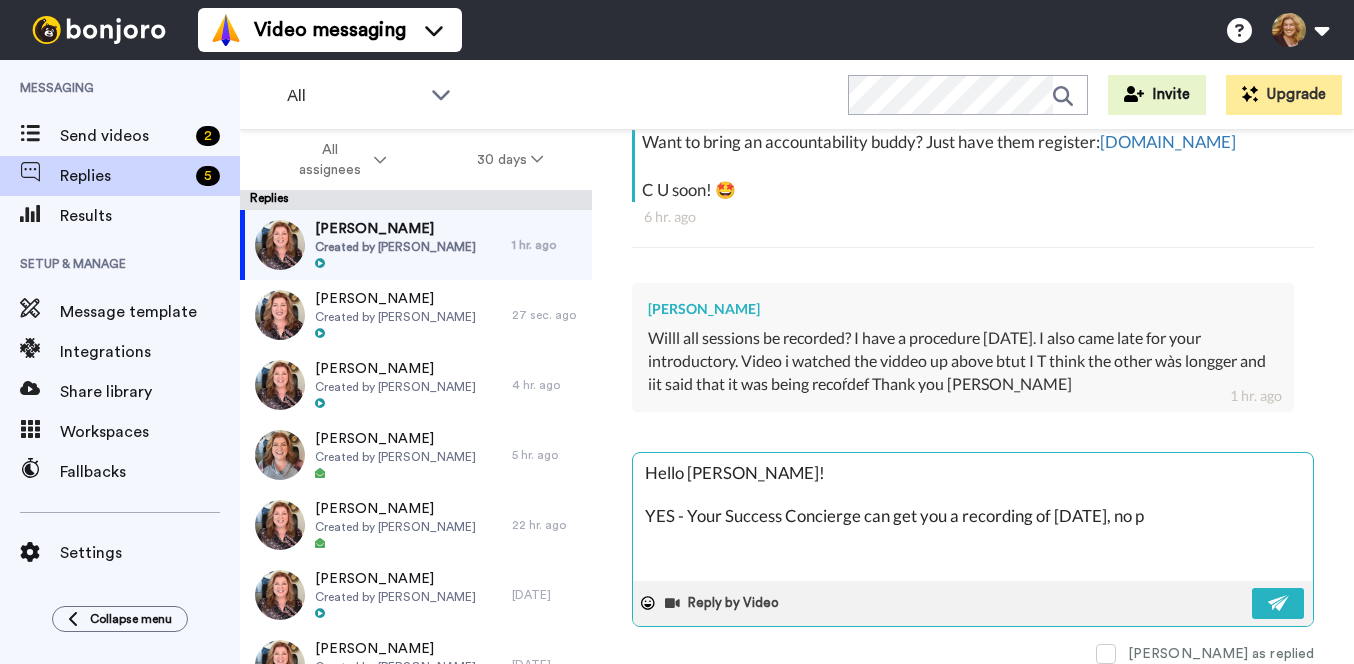 type on "x" 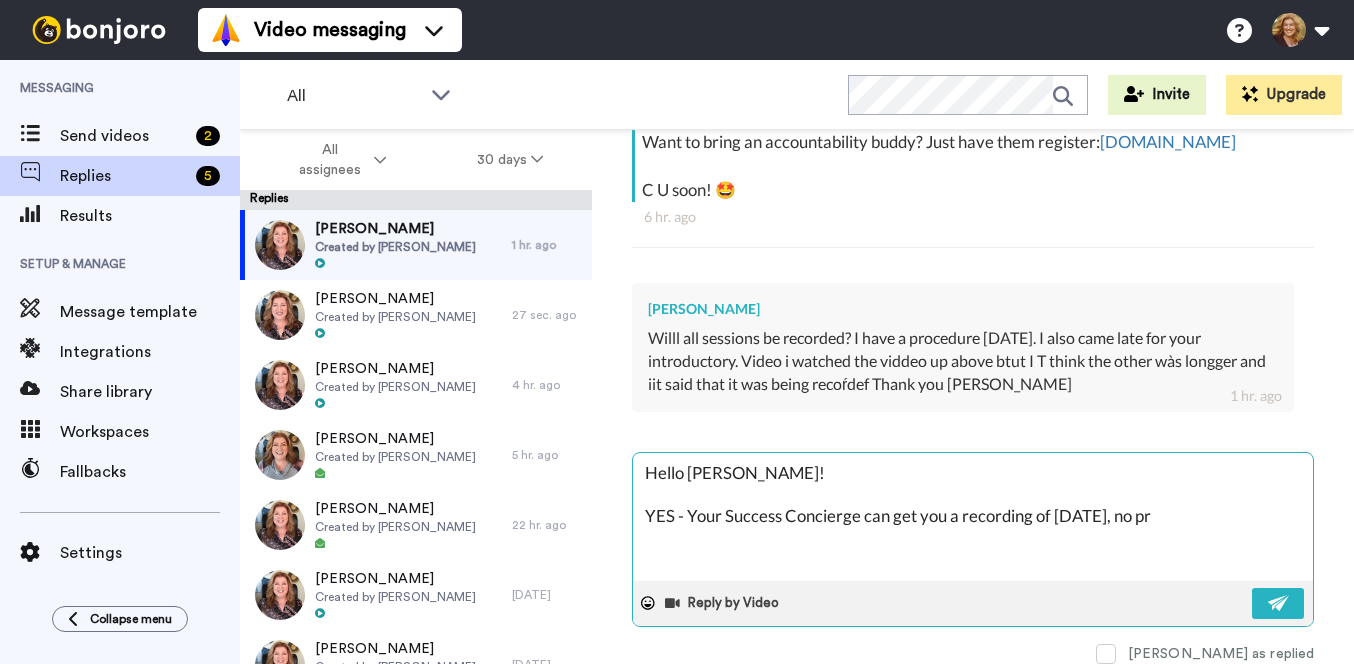 type on "x" 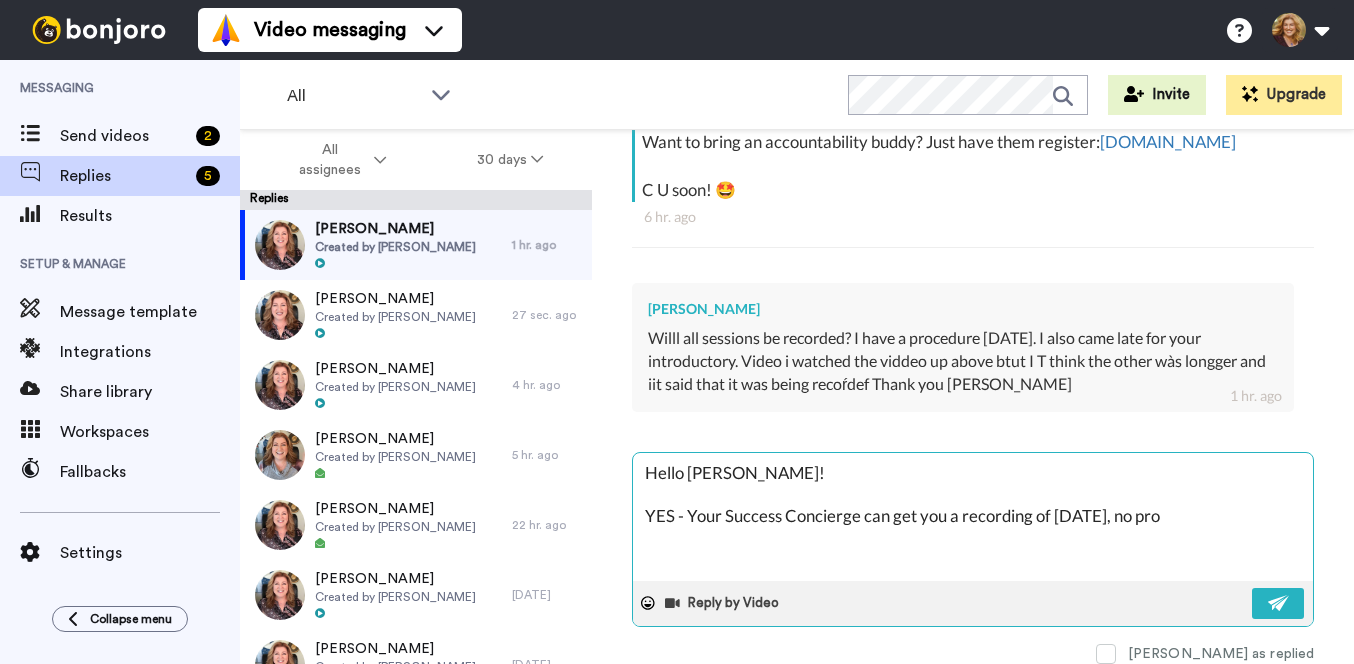 type on "x" 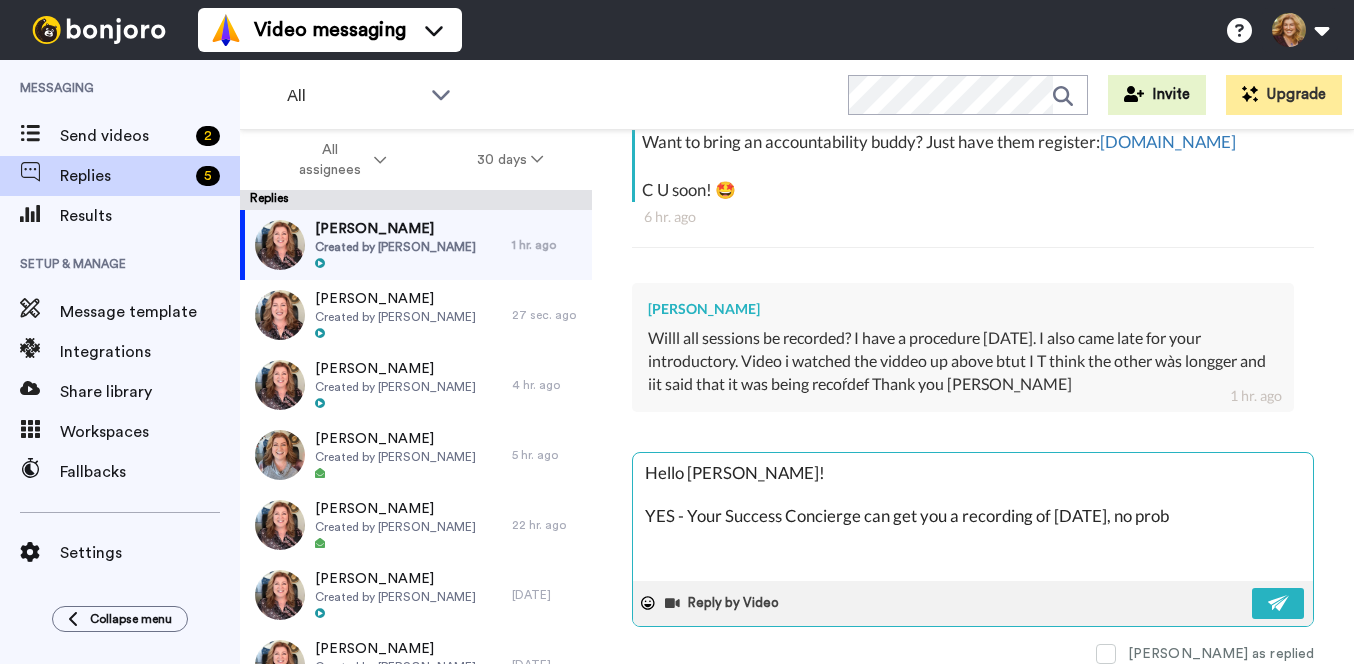 type on "x" 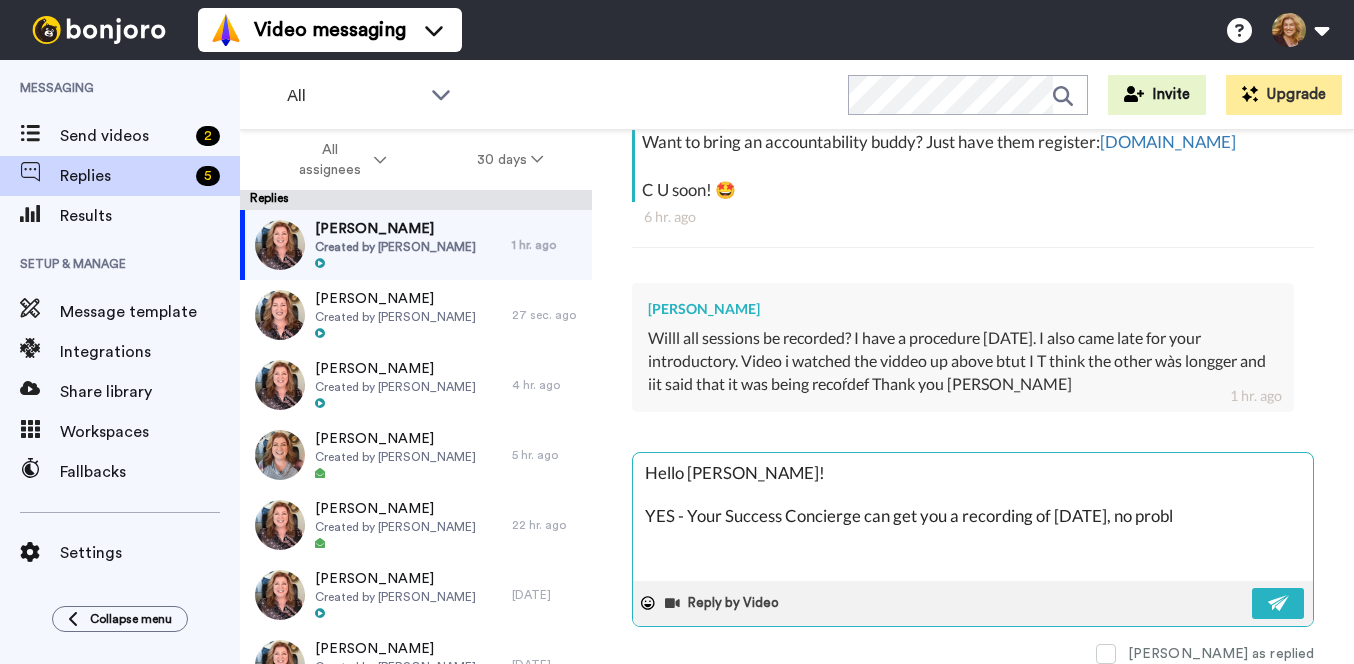 type on "x" 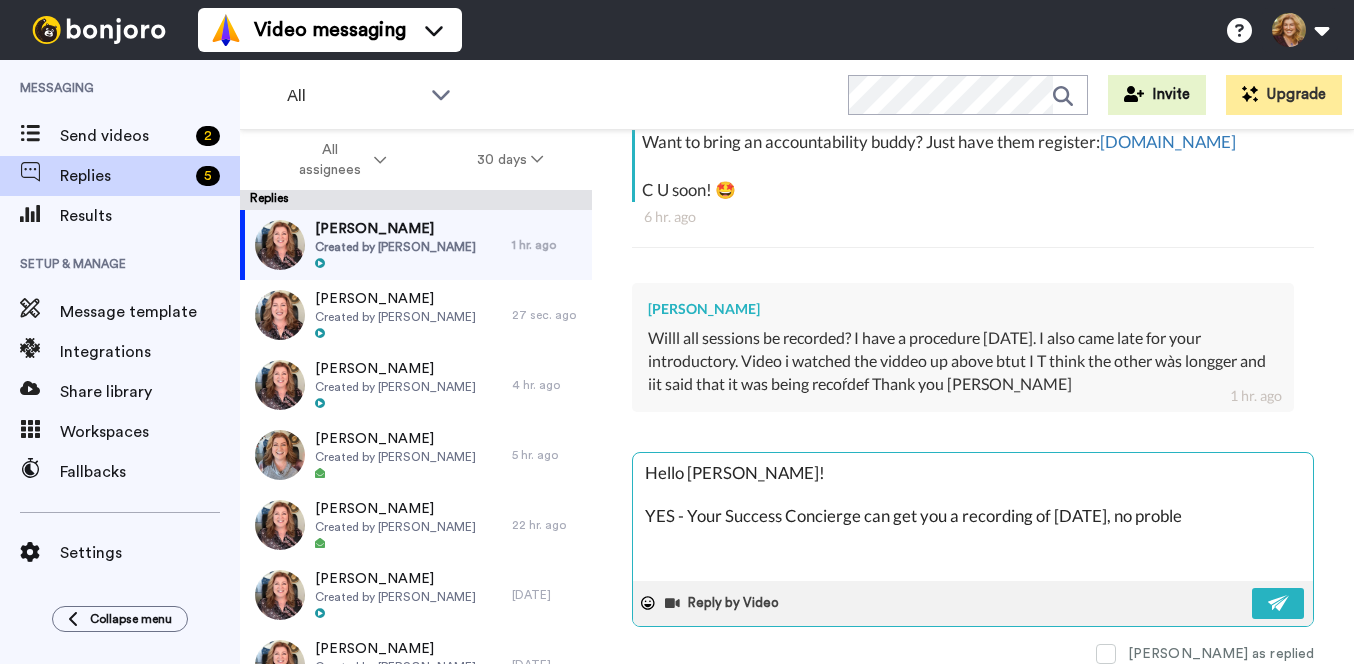 type on "x" 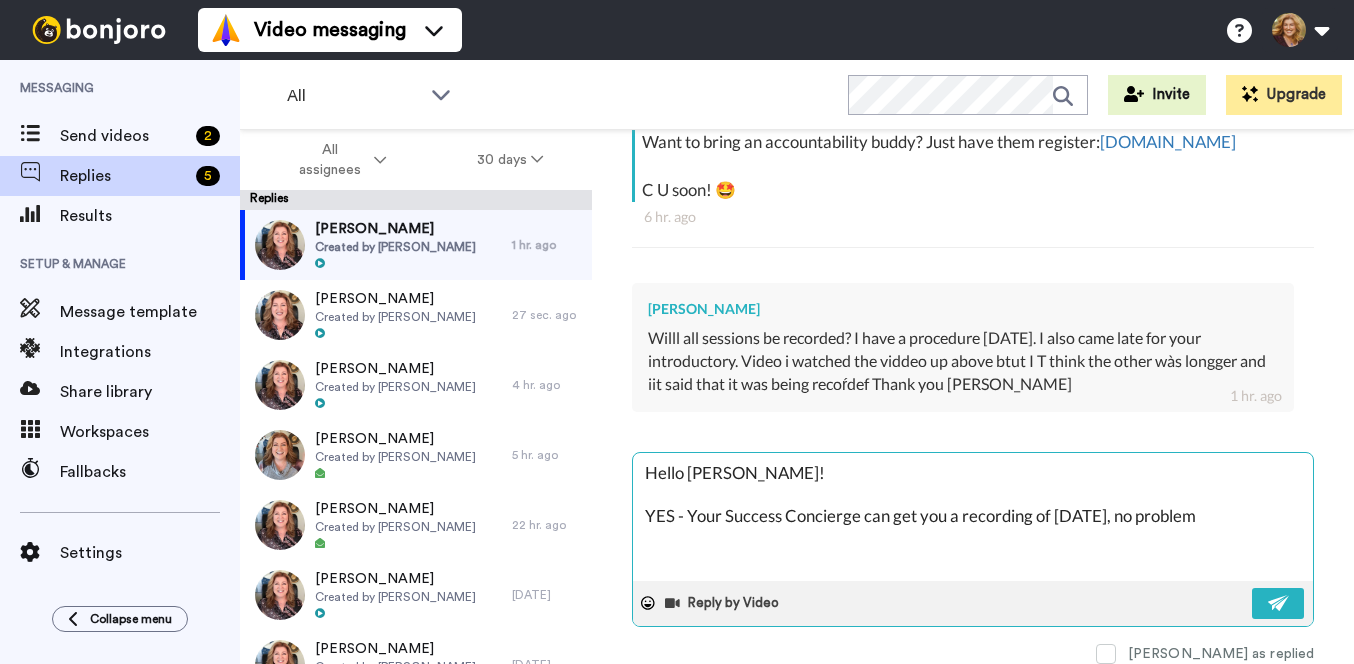 type on "x" 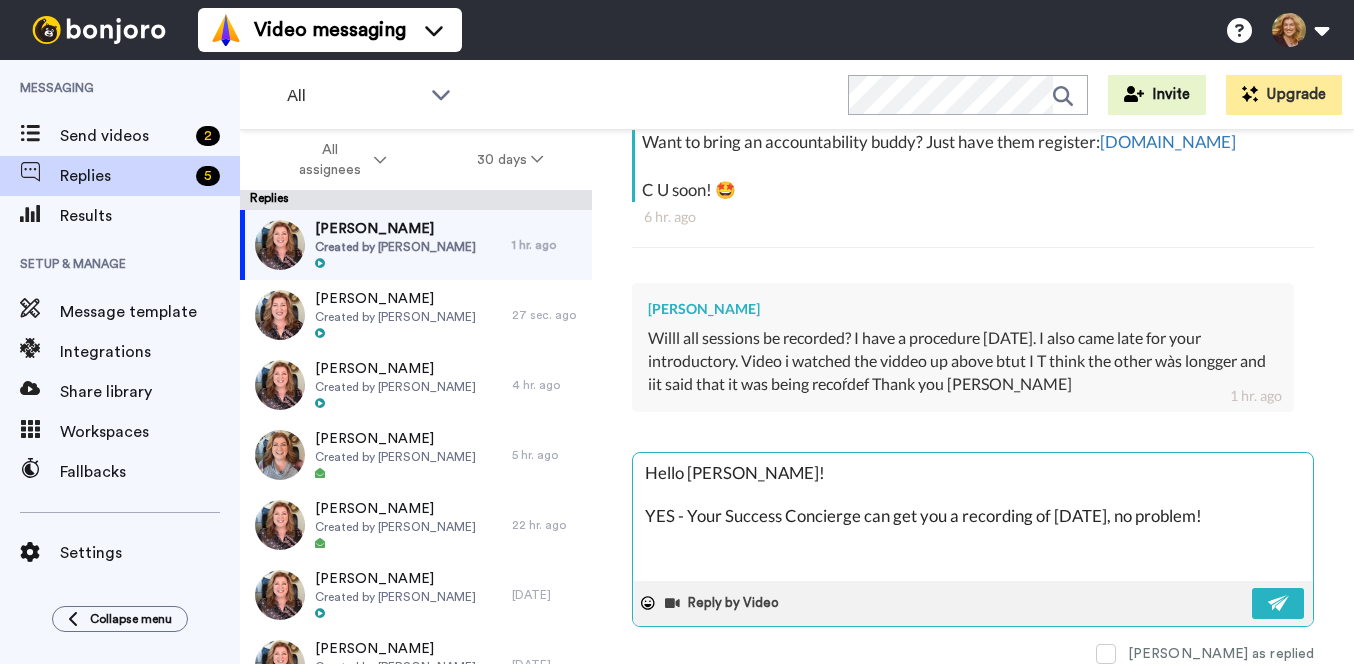type on "x" 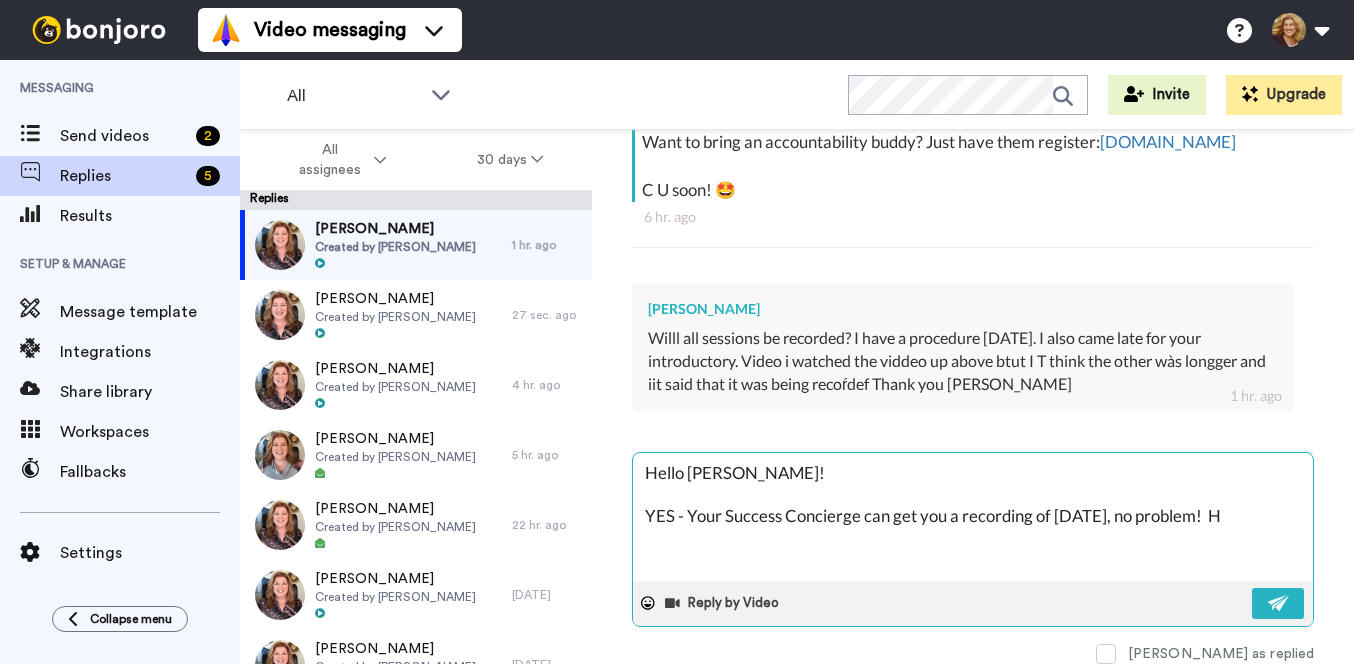 type 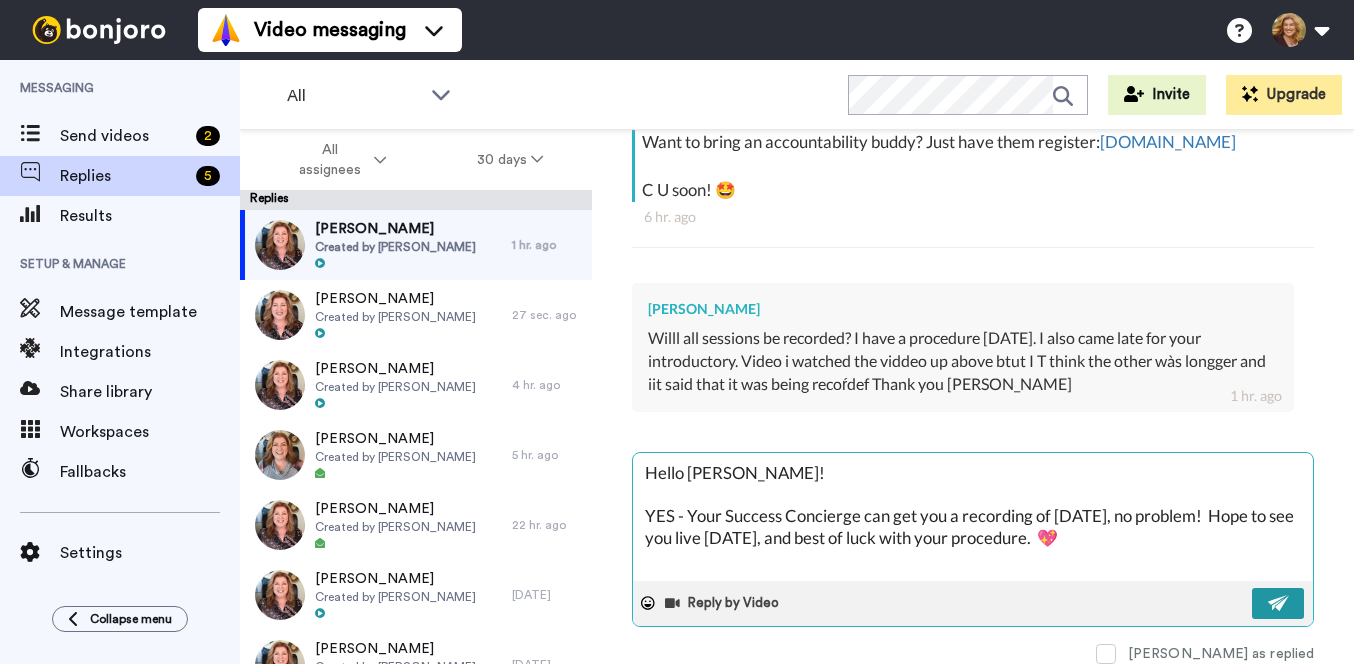 click 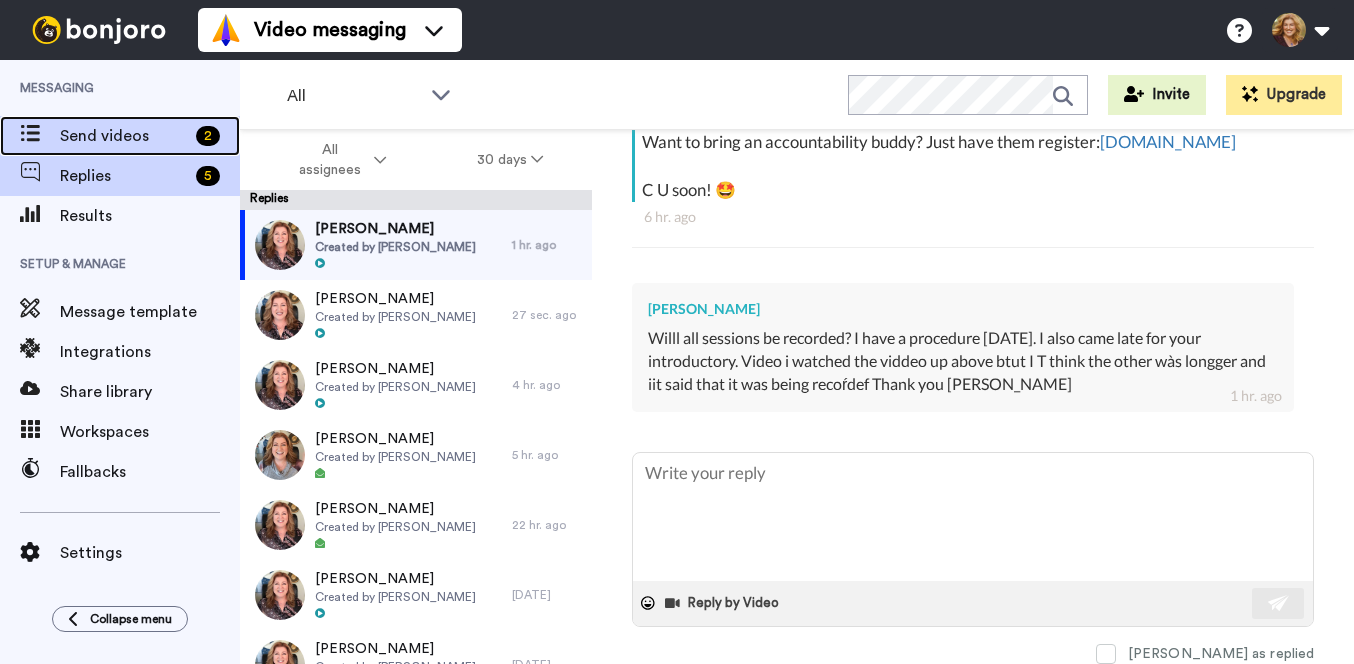click on "Send videos" 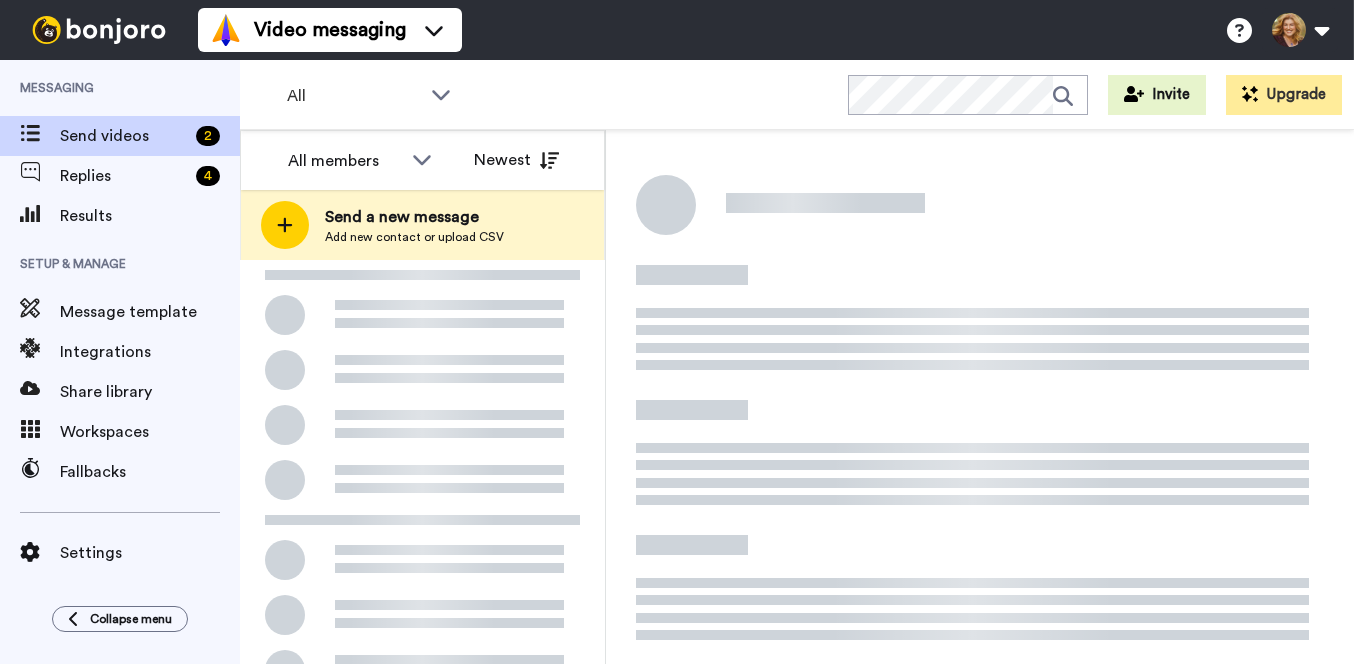 scroll, scrollTop: 0, scrollLeft: 0, axis: both 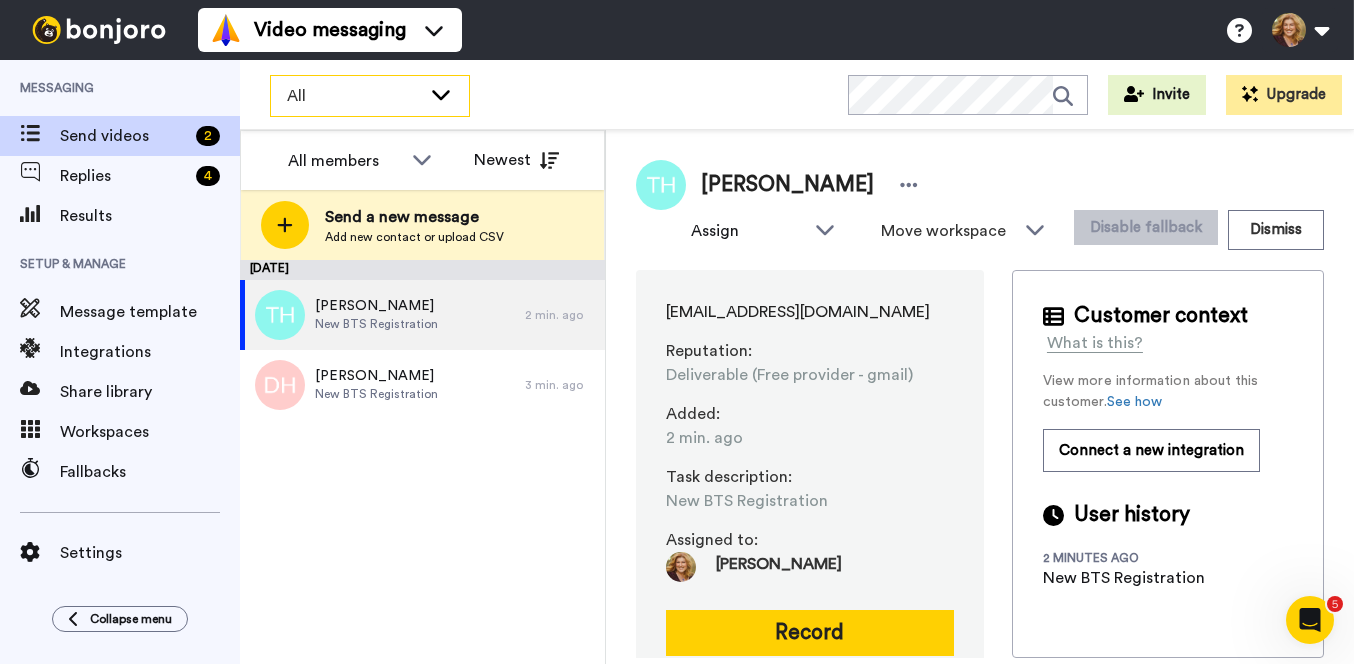 click 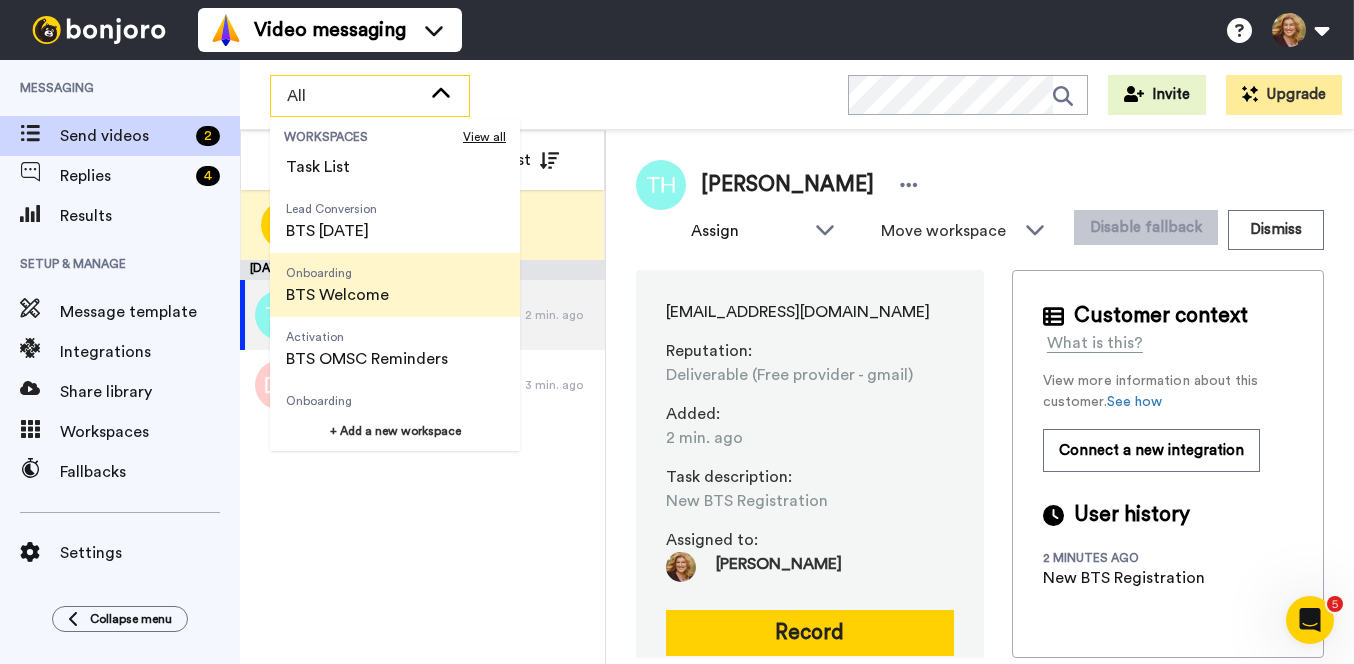scroll, scrollTop: 431, scrollLeft: 0, axis: vertical 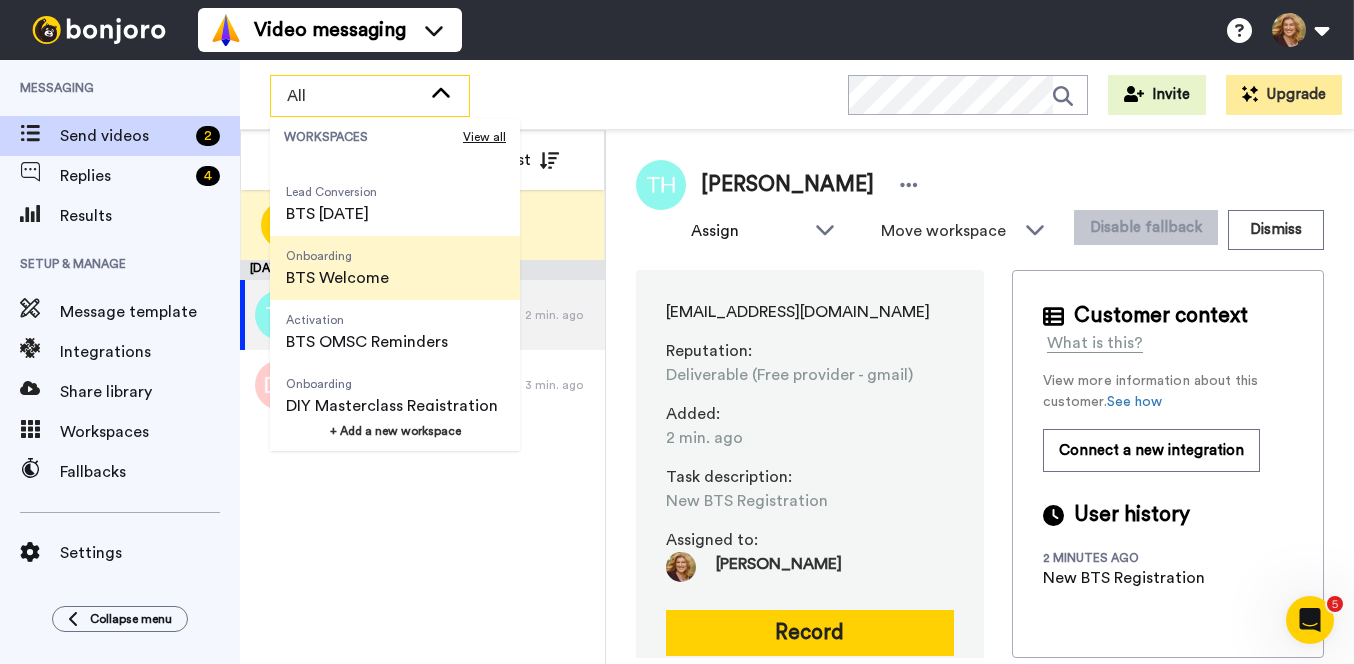 click on "Onboarding BTS Welcome" at bounding box center (337, 268) 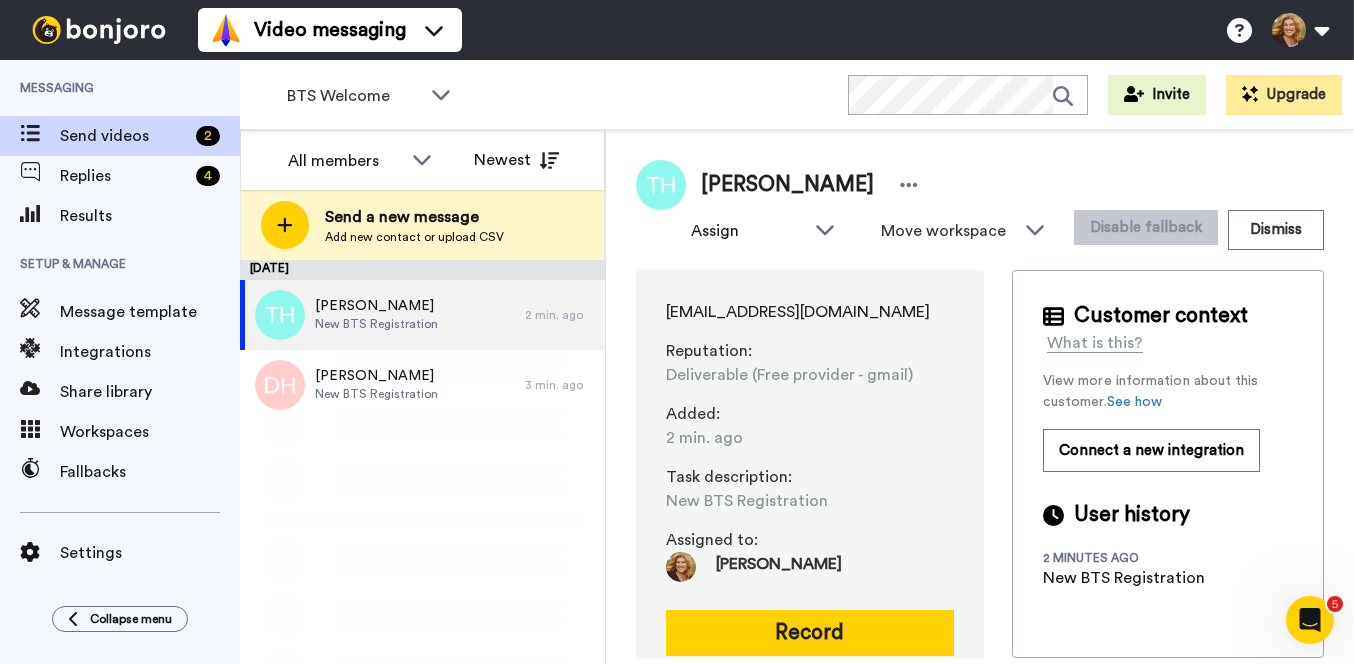 click on "Video messaging Switch to Video messaging Testimonials Settings Discover Help & Support Case studies Bonjoro Tools   Help docs   Settings My Profile Change Password Billing Affiliates Help Docs Settings Logout" at bounding box center [776, 30] 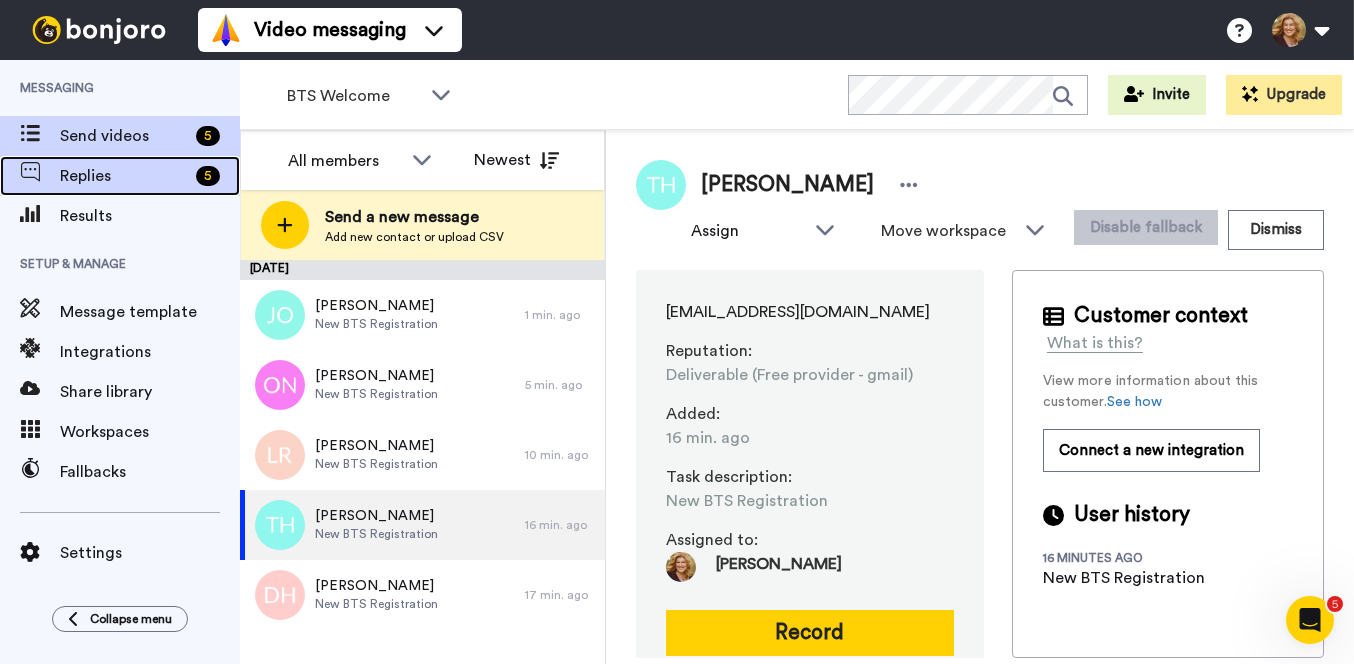 click on "Replies" at bounding box center (124, 176) 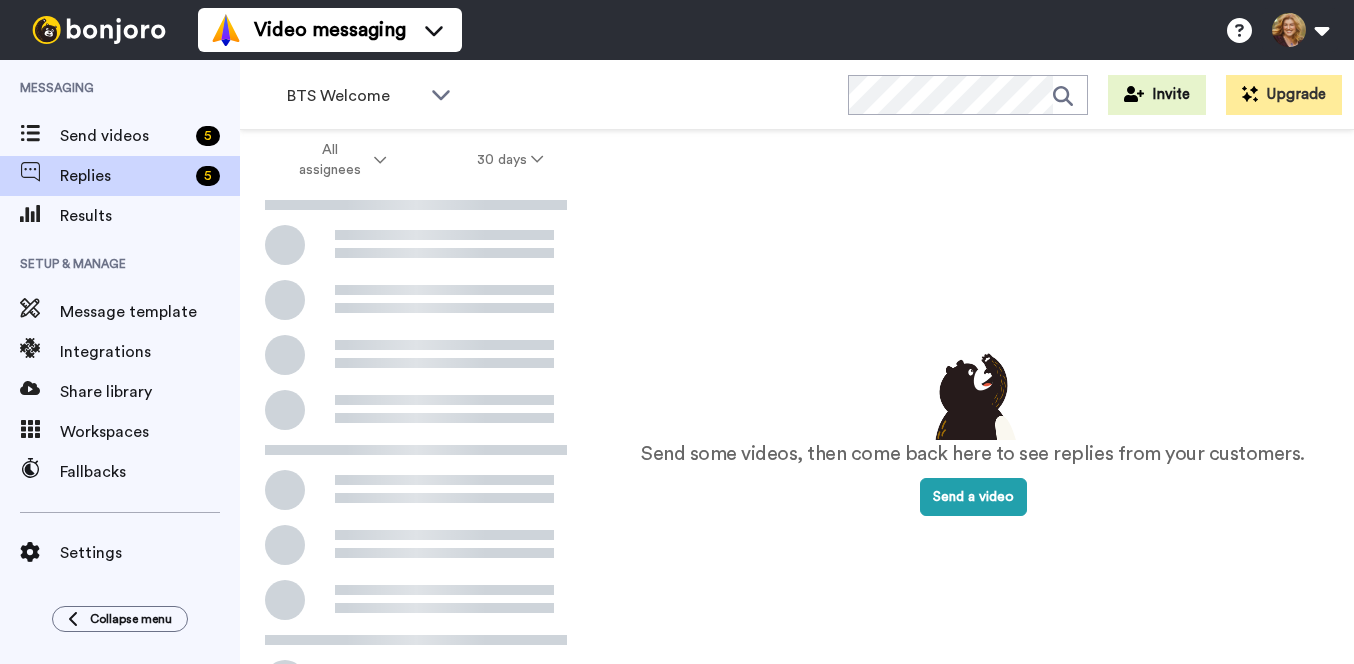 scroll, scrollTop: 0, scrollLeft: 0, axis: both 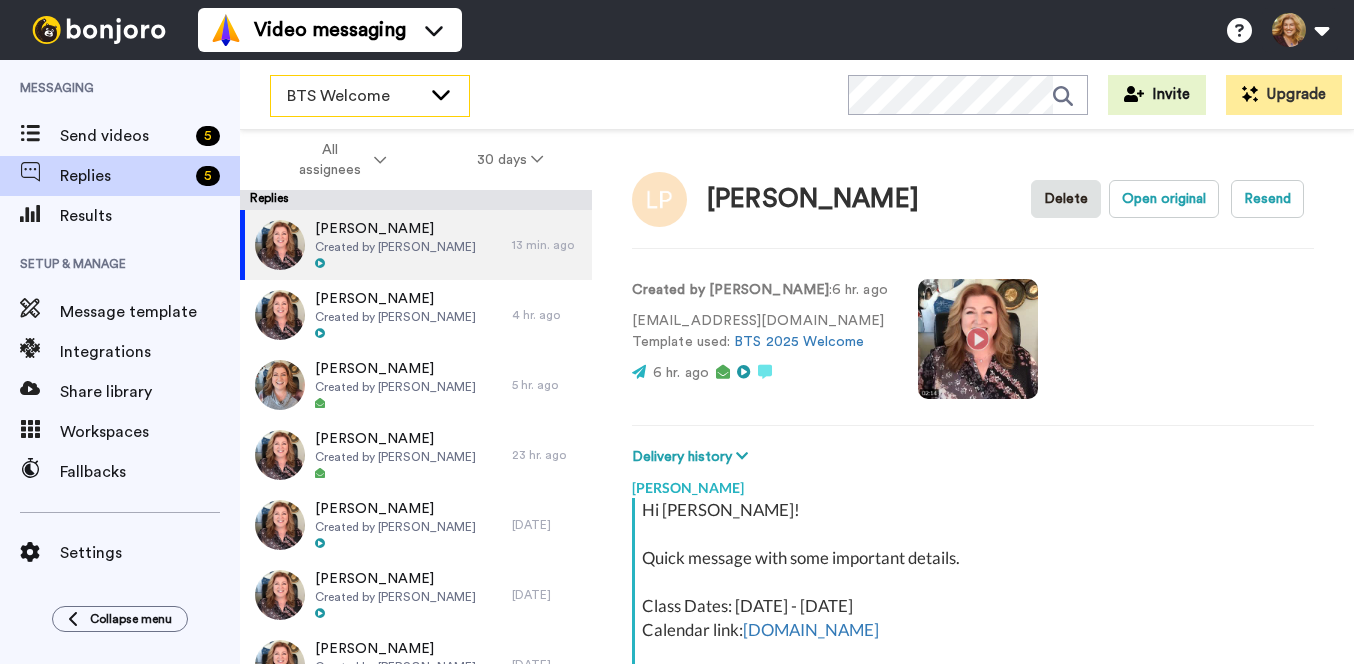 click 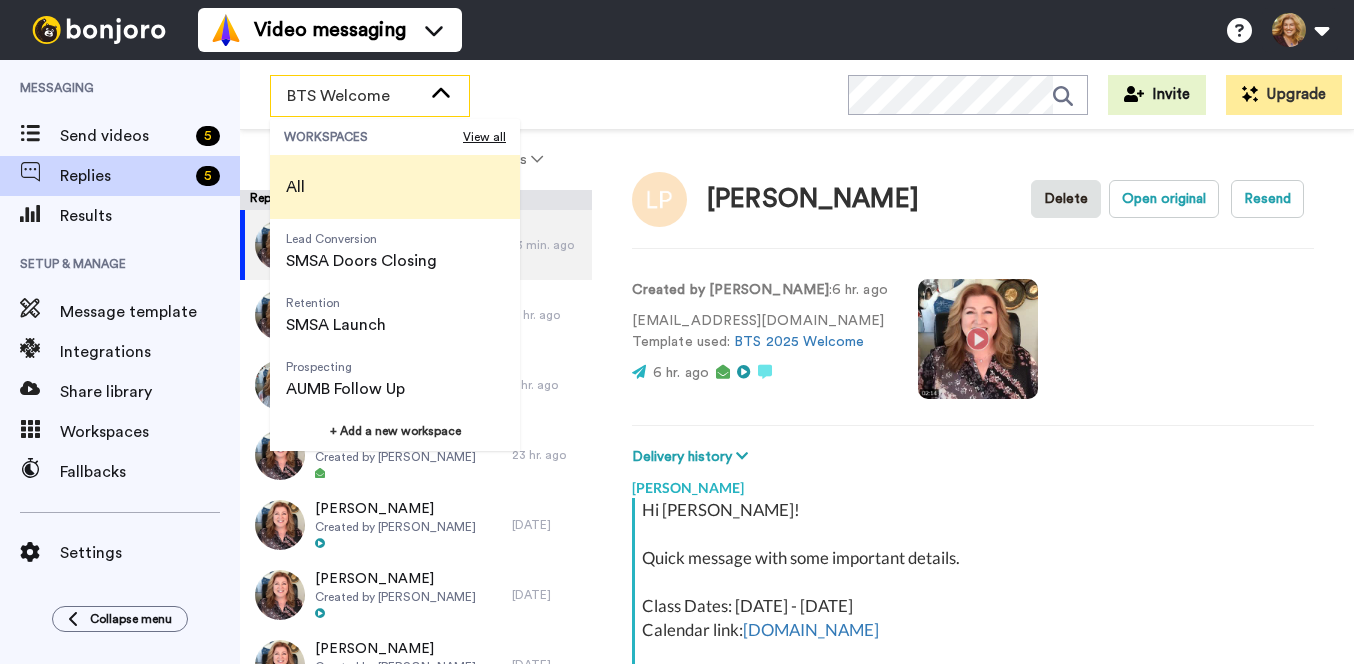 click on "All" at bounding box center [395, 187] 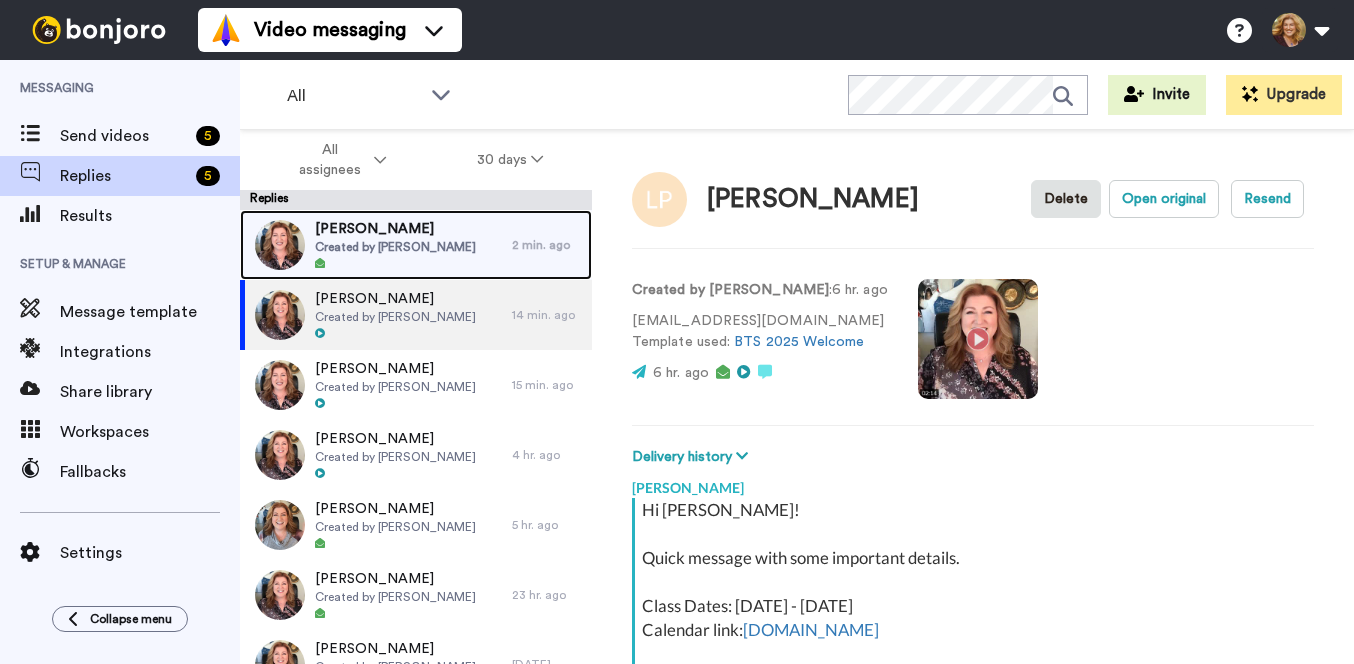click on "[PERSON_NAME]" at bounding box center [395, 229] 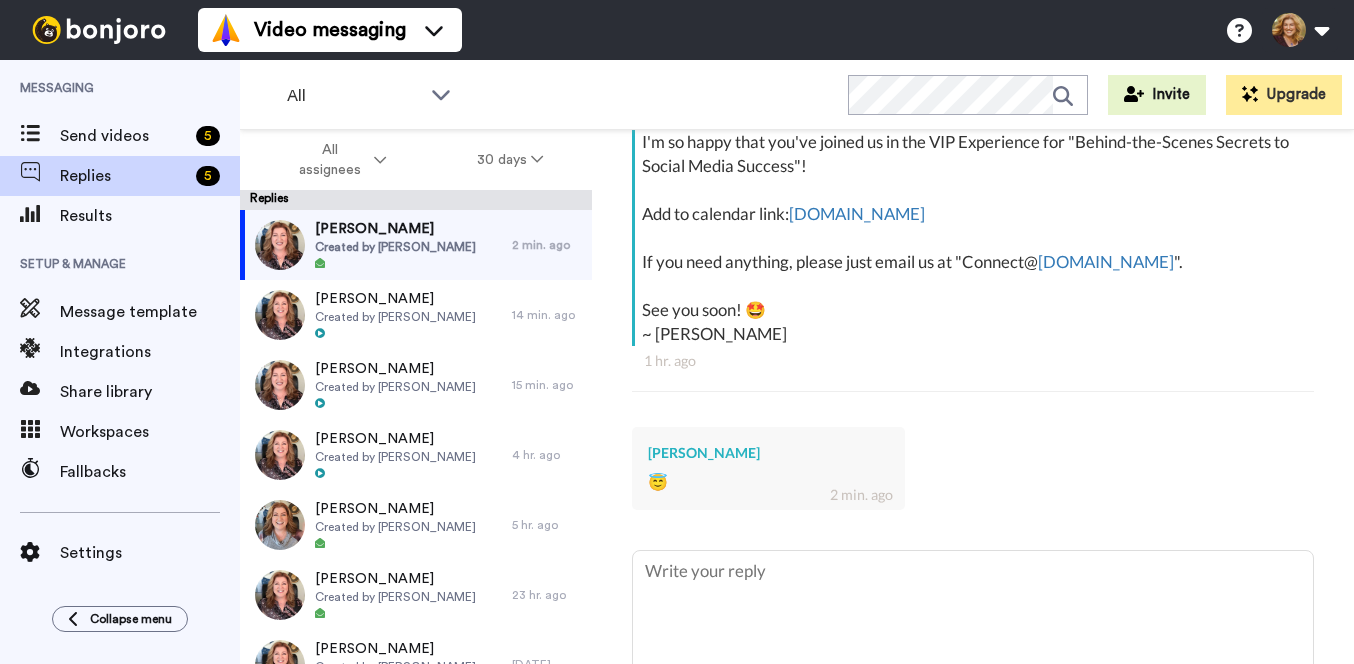 scroll, scrollTop: 515, scrollLeft: 0, axis: vertical 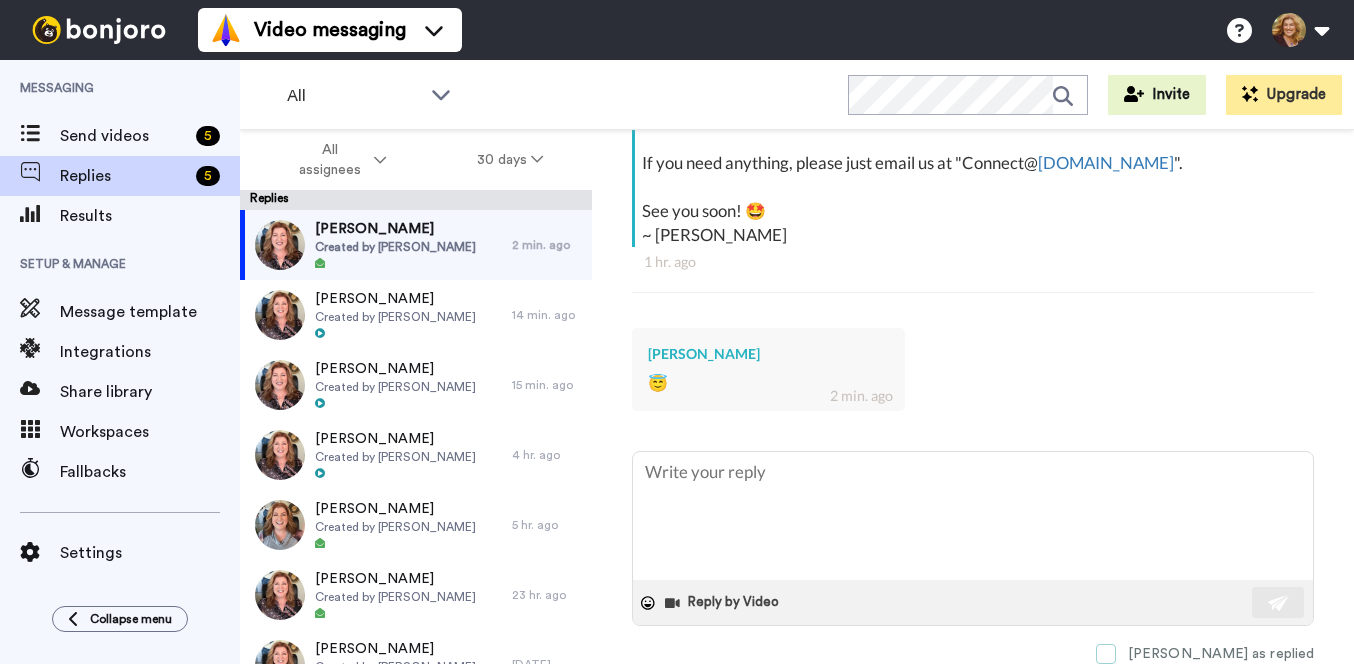 click at bounding box center (1106, 654) 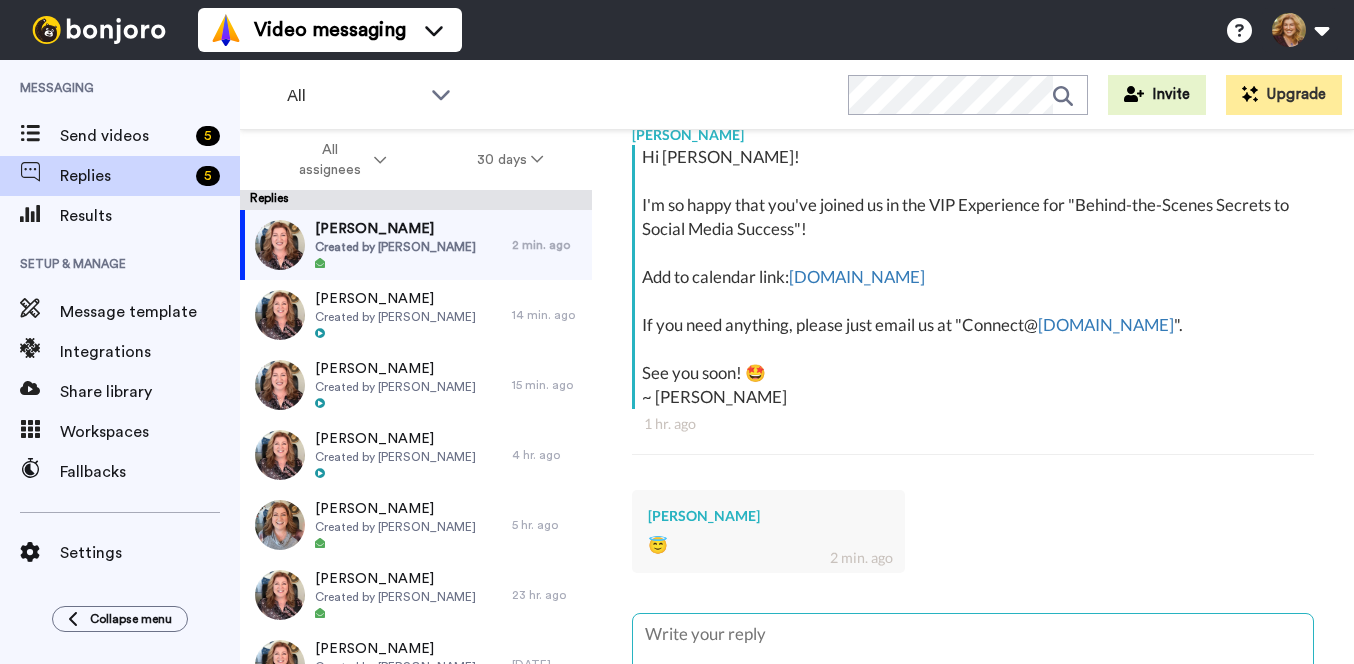scroll, scrollTop: 0, scrollLeft: 0, axis: both 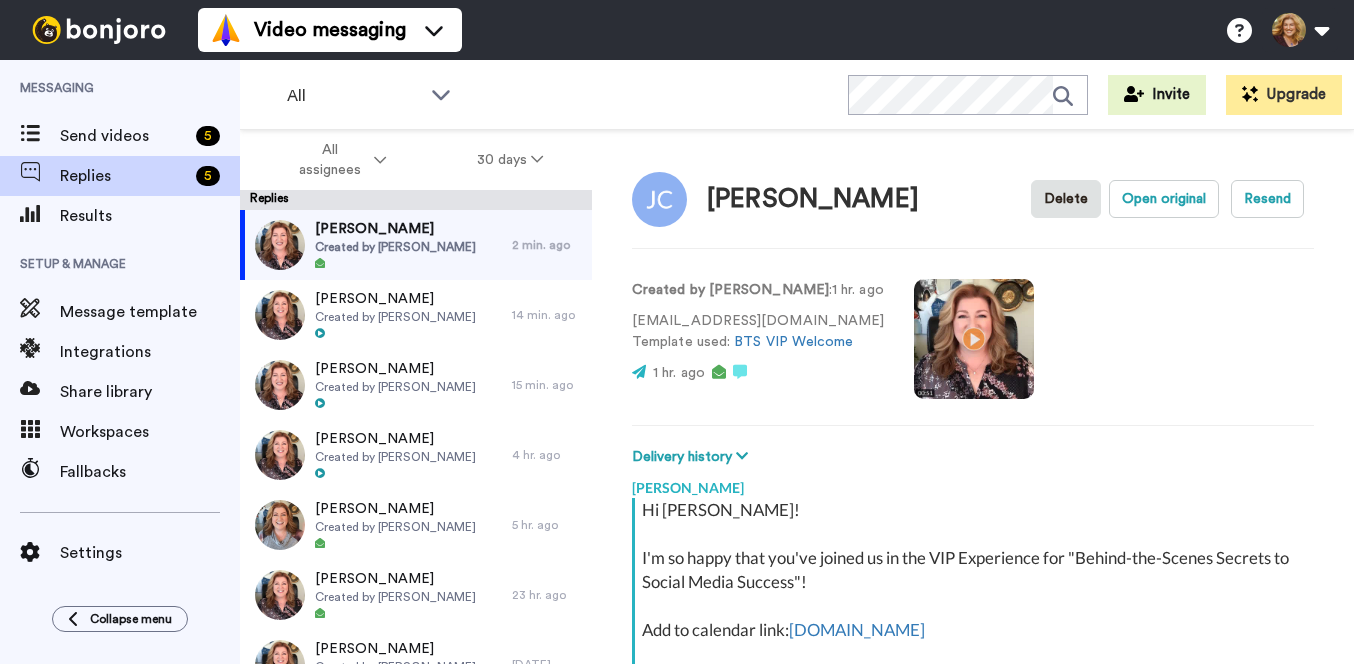 type on "x" 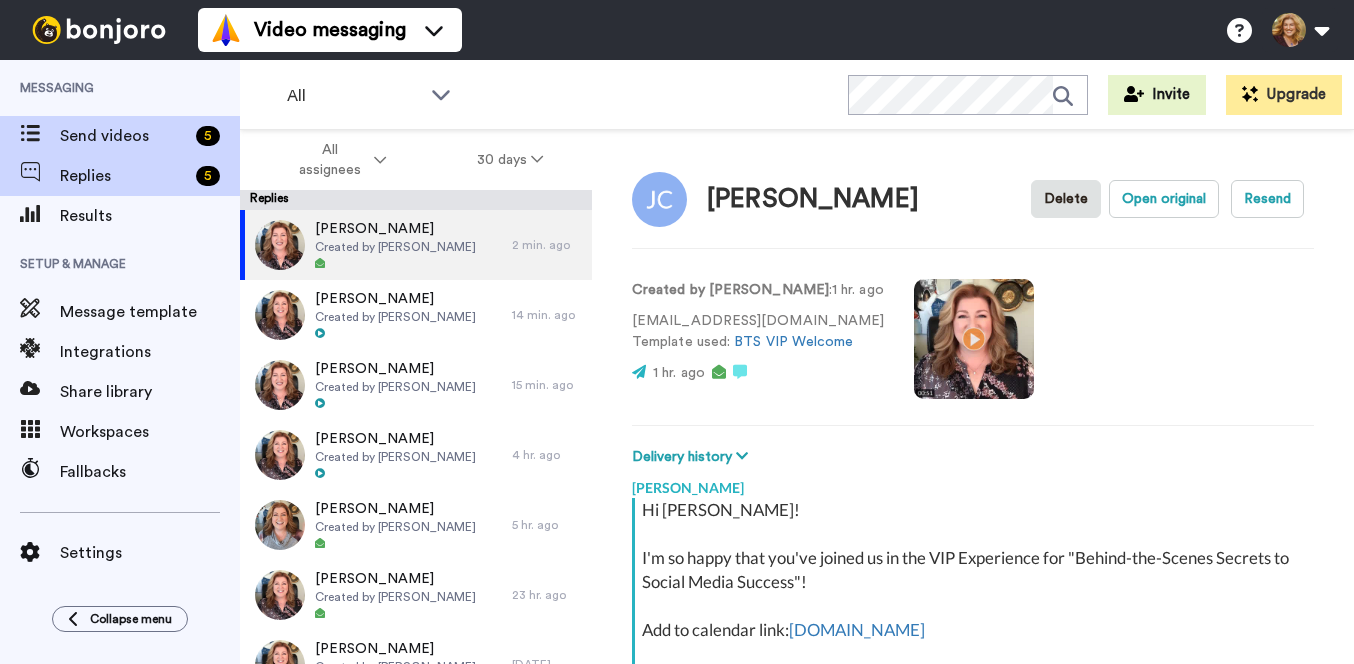 click on "Send videos" at bounding box center [124, 136] 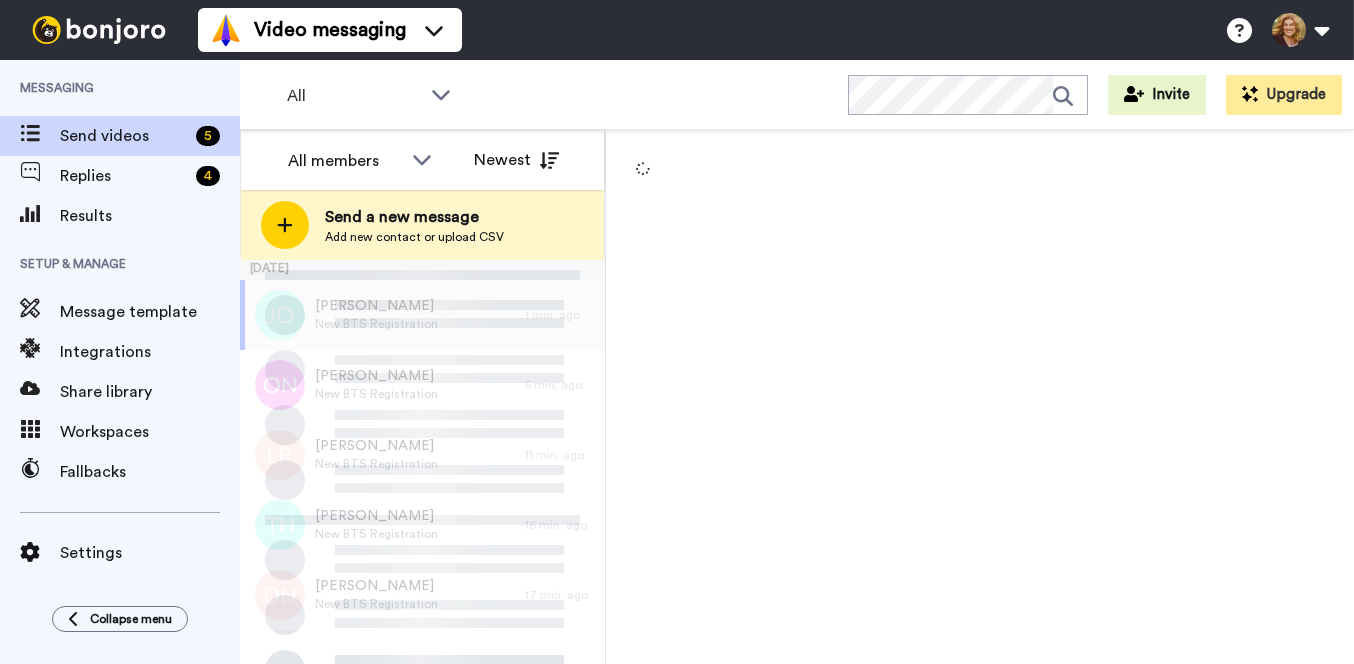 scroll, scrollTop: 0, scrollLeft: 0, axis: both 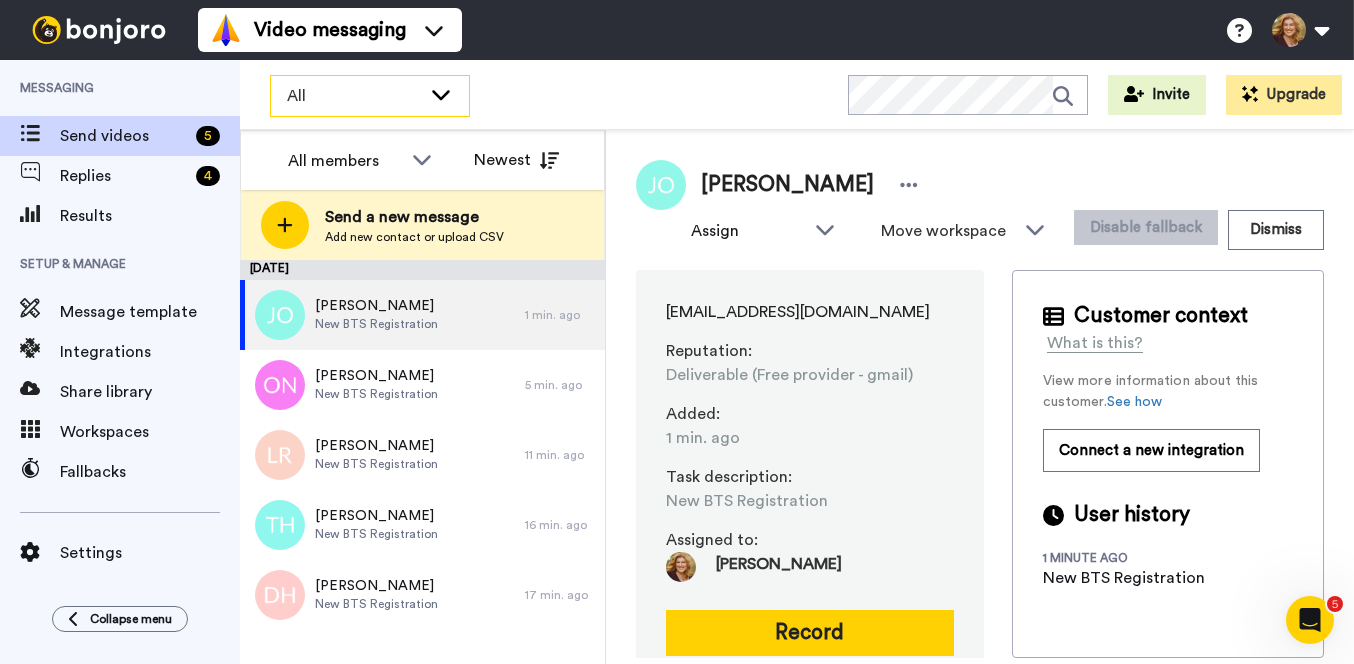 click 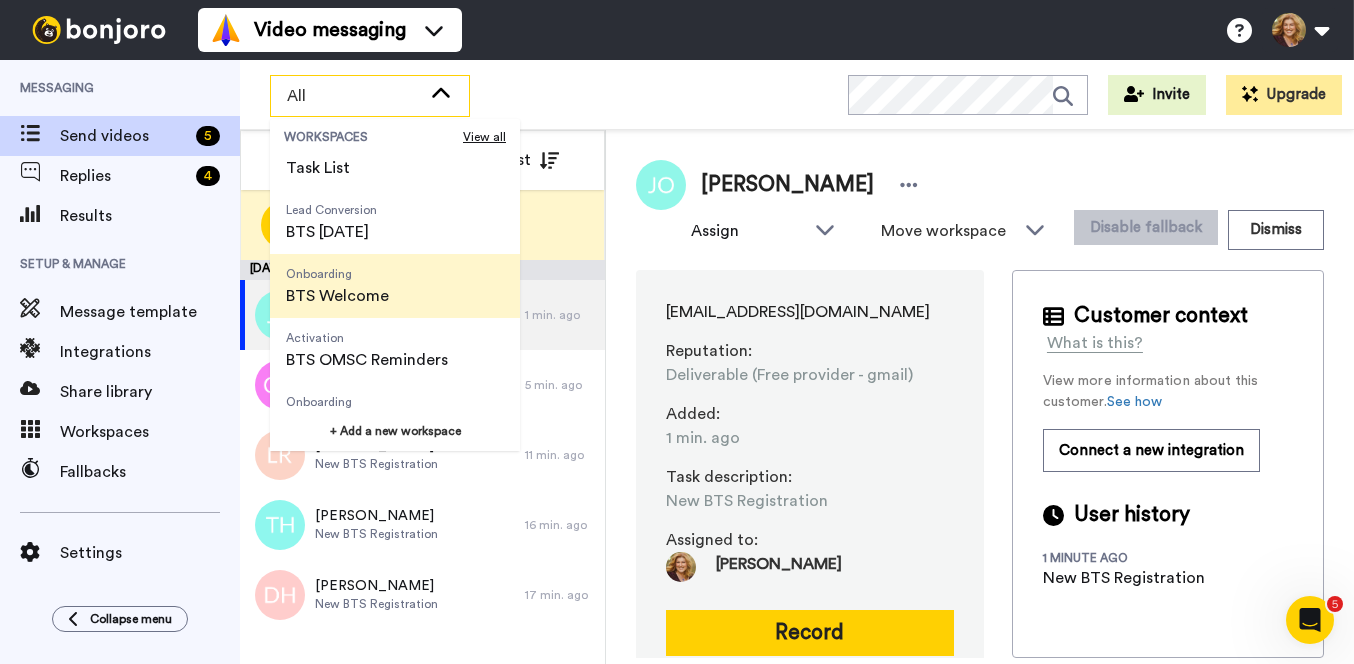 scroll, scrollTop: 424, scrollLeft: 0, axis: vertical 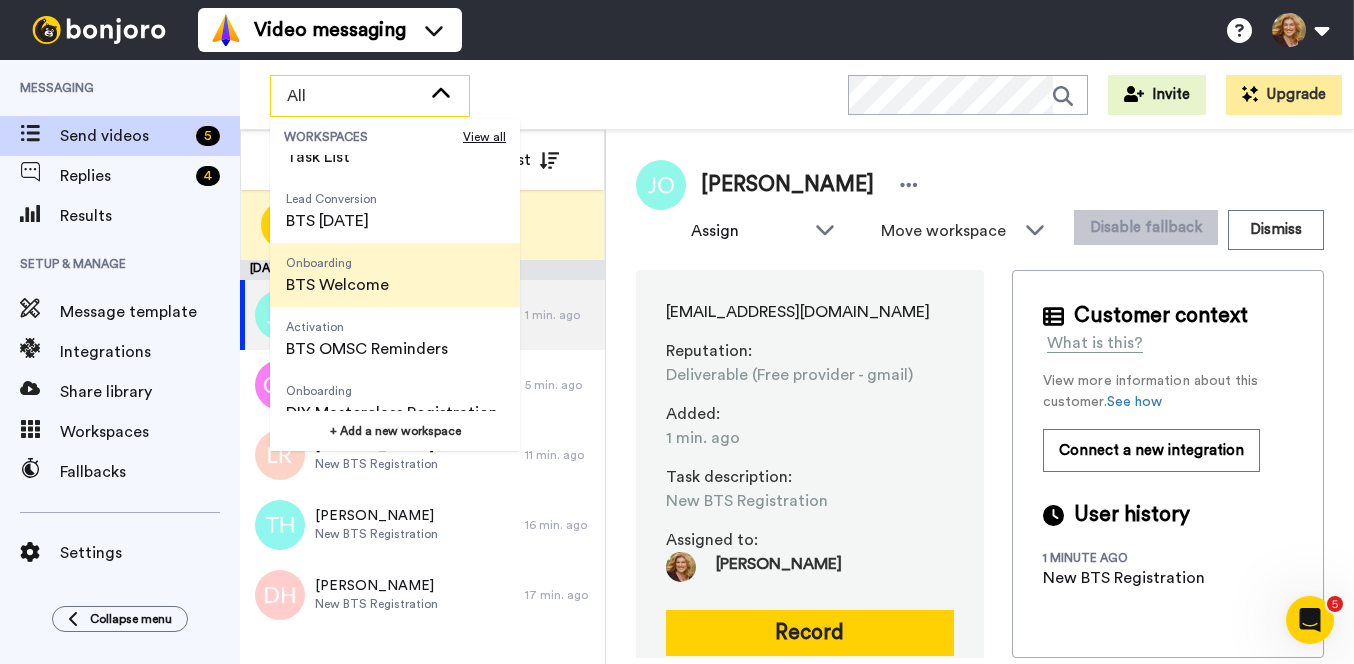 click on "BTS Welcome" at bounding box center (337, 285) 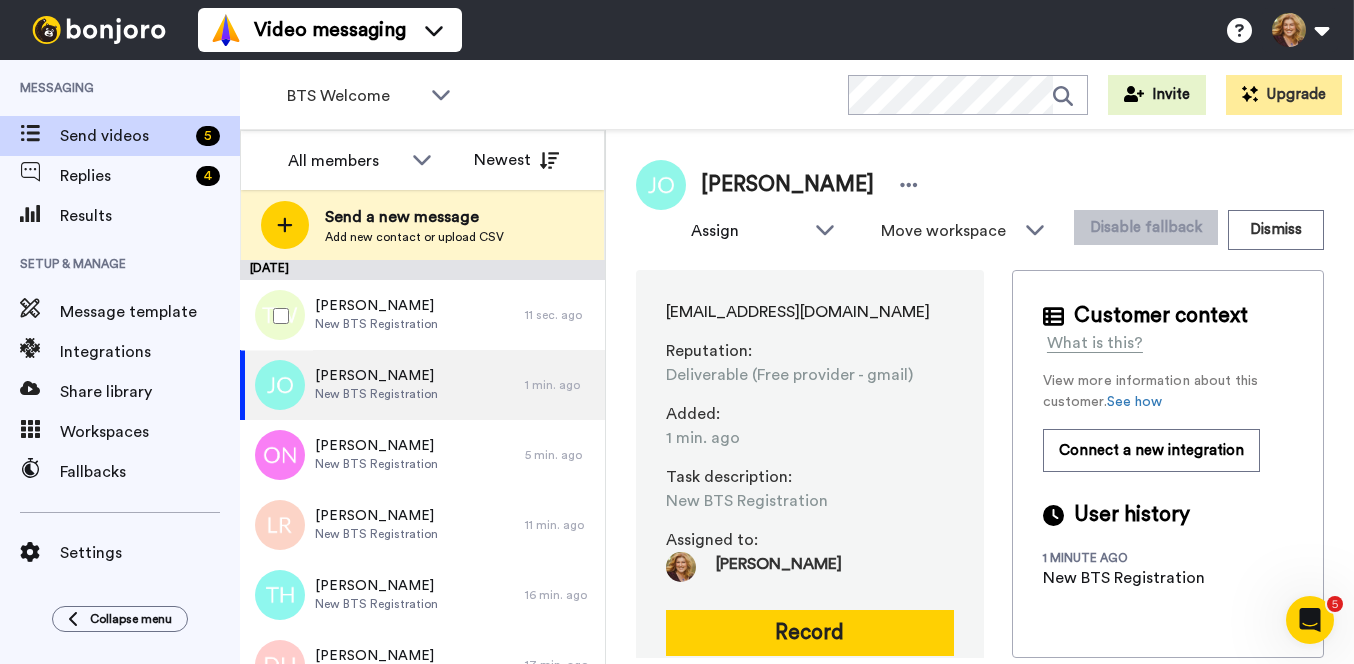 scroll, scrollTop: 36, scrollLeft: 0, axis: vertical 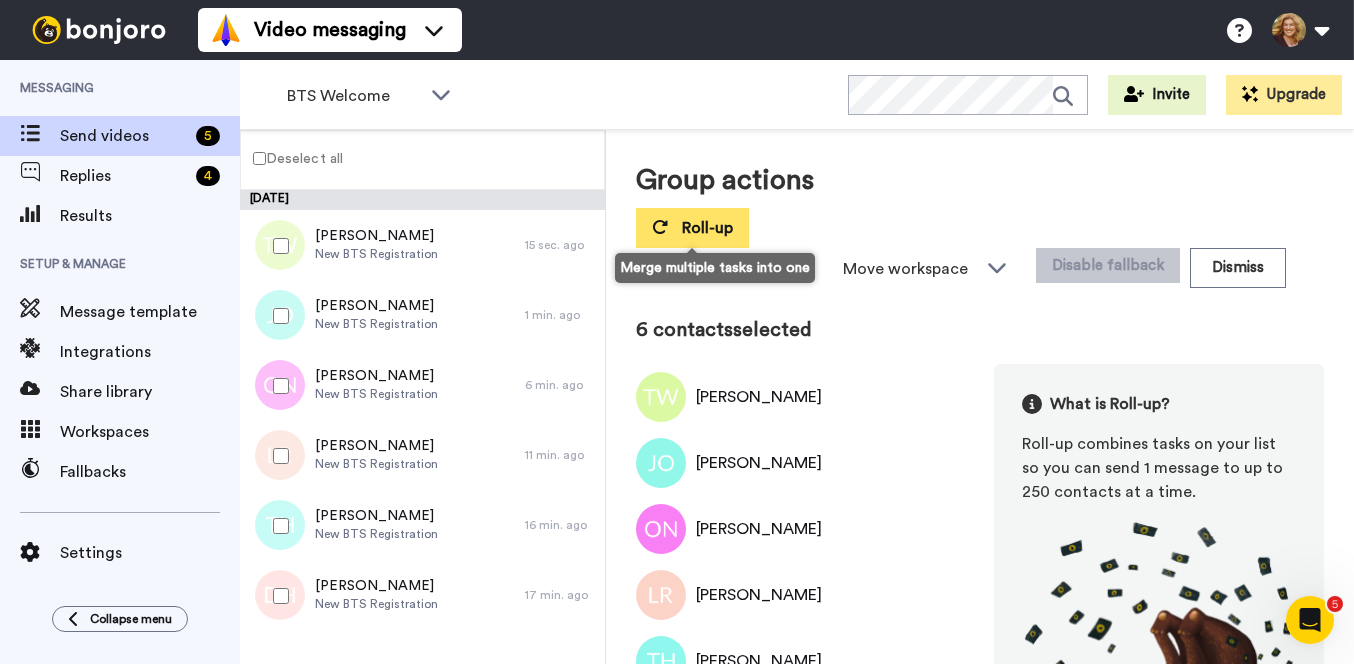 click on "Roll-up" at bounding box center (707, 228) 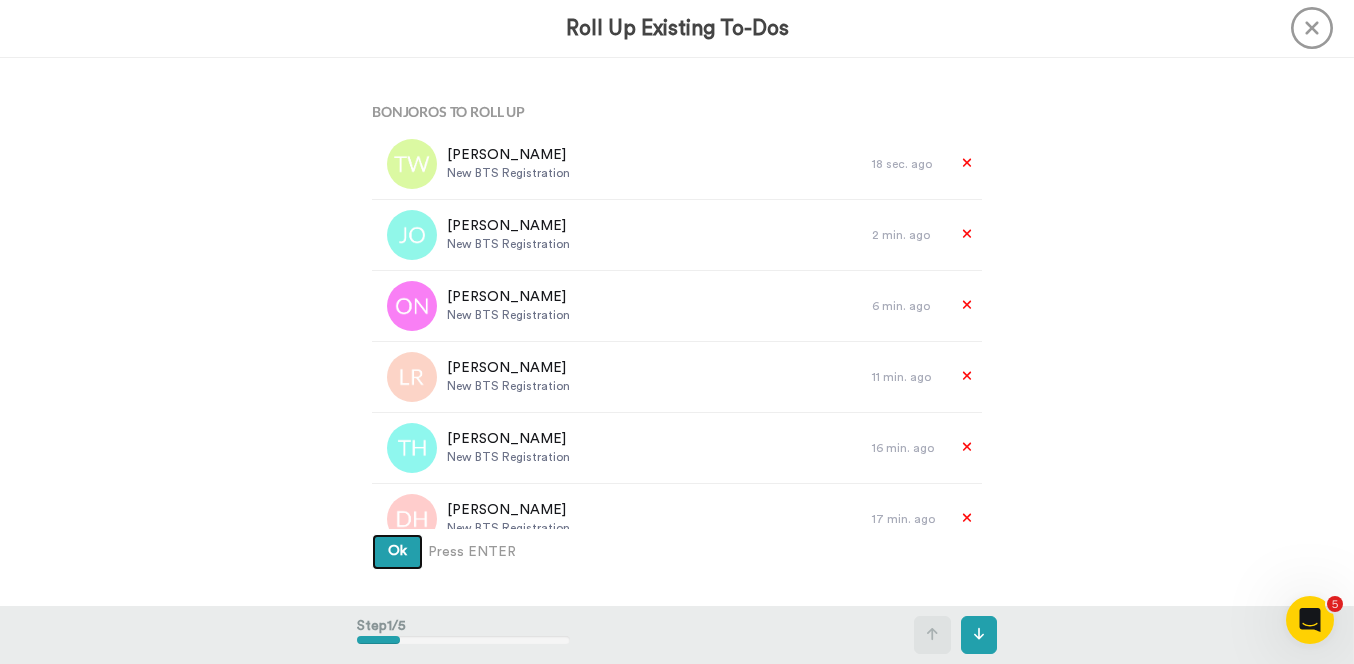 click on "Ok" at bounding box center [397, 552] 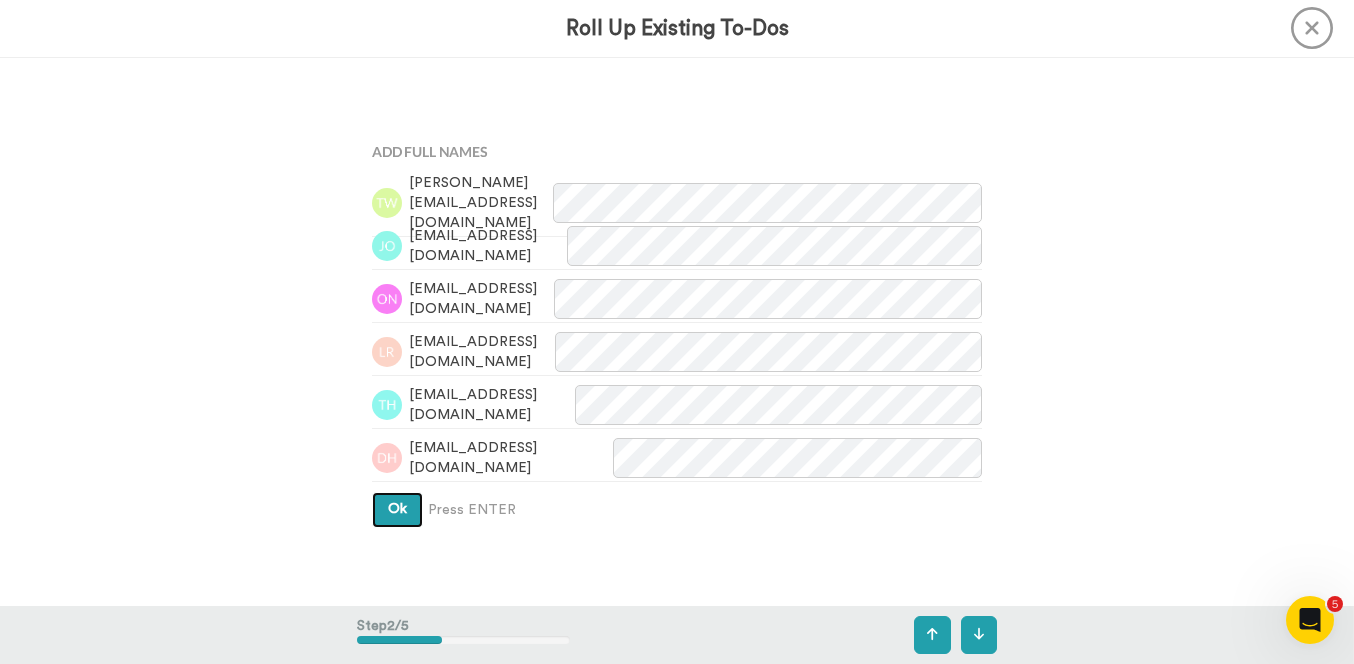 click on "Ok" at bounding box center [397, 509] 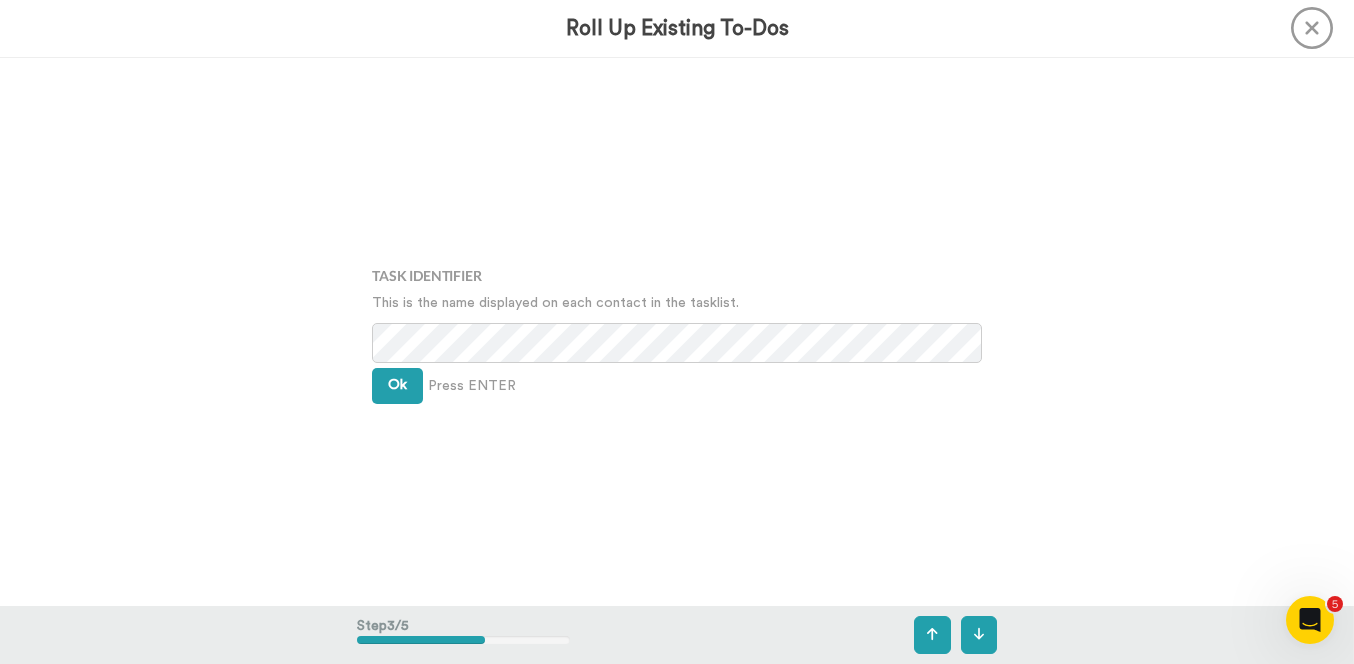 click on "Ok" at bounding box center (397, 385) 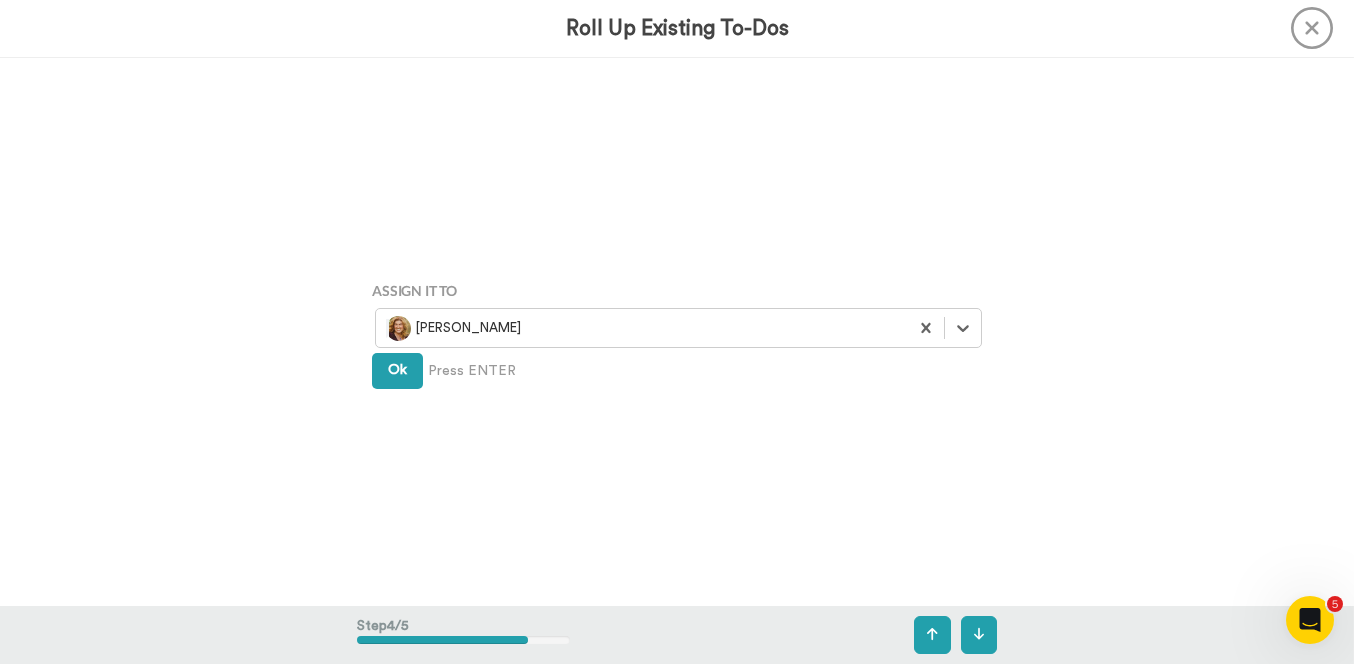 click on "Ok" at bounding box center [397, 371] 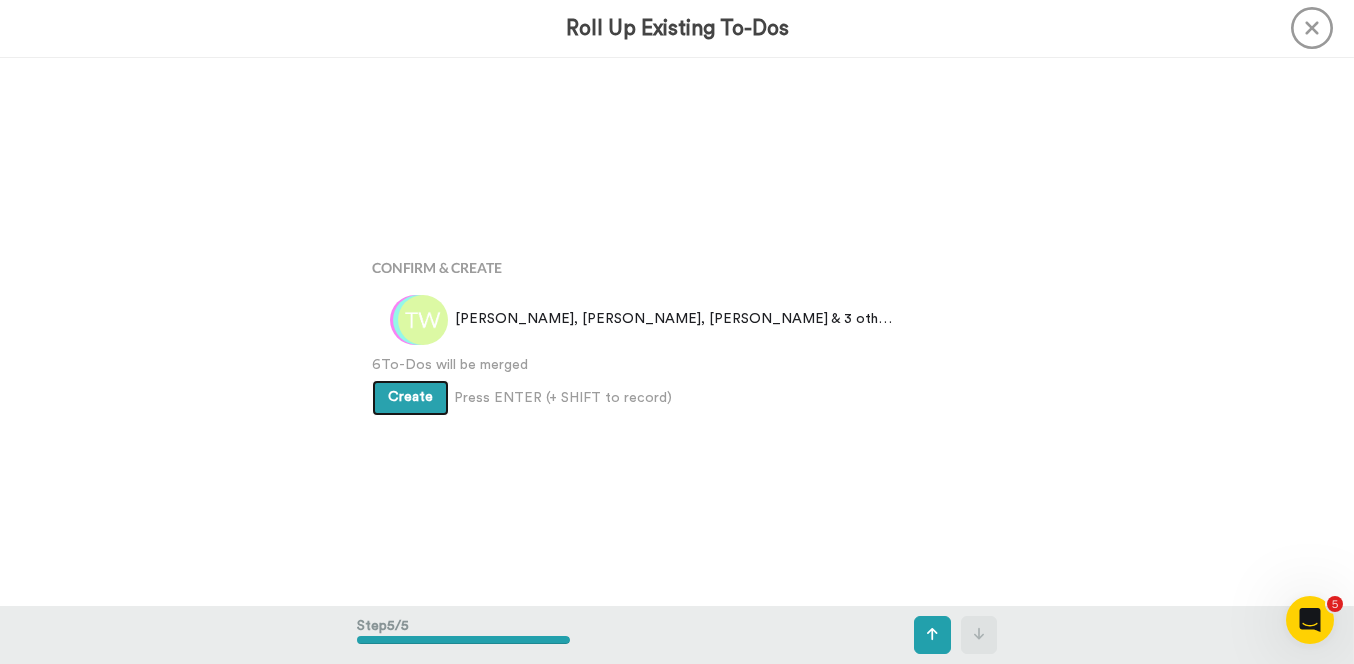 scroll, scrollTop: 2192, scrollLeft: 0, axis: vertical 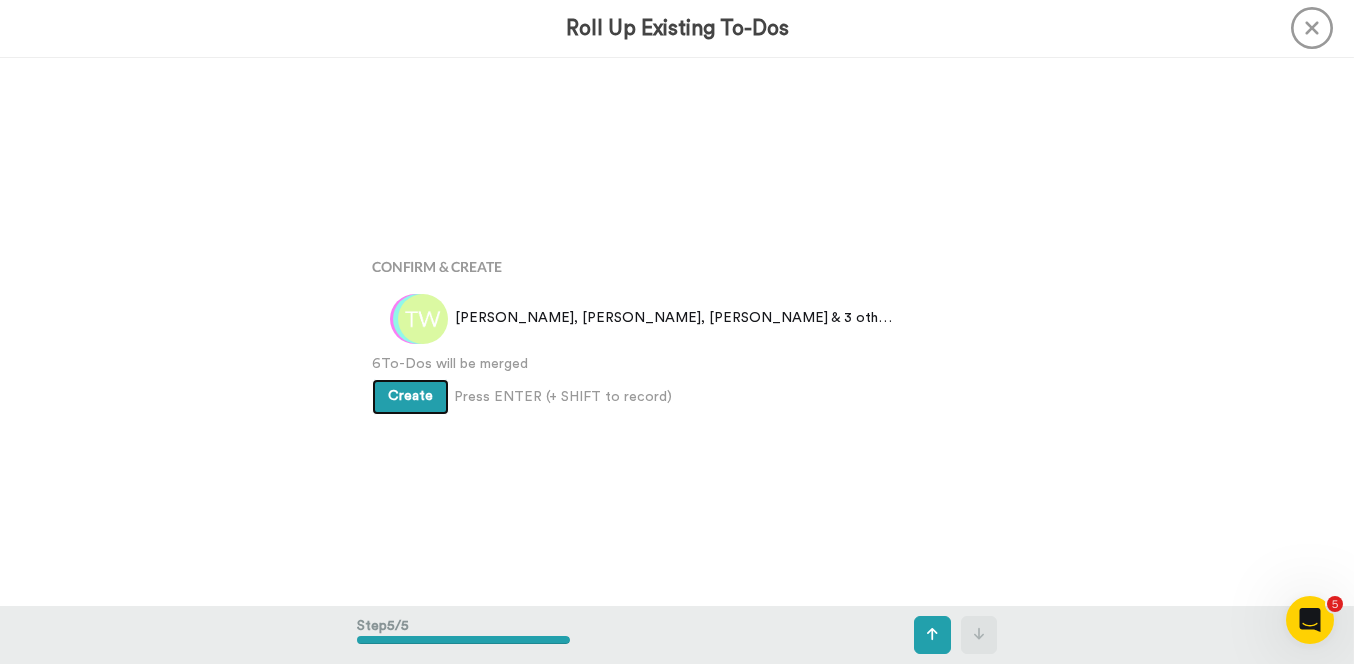 click on "Create" at bounding box center (410, 396) 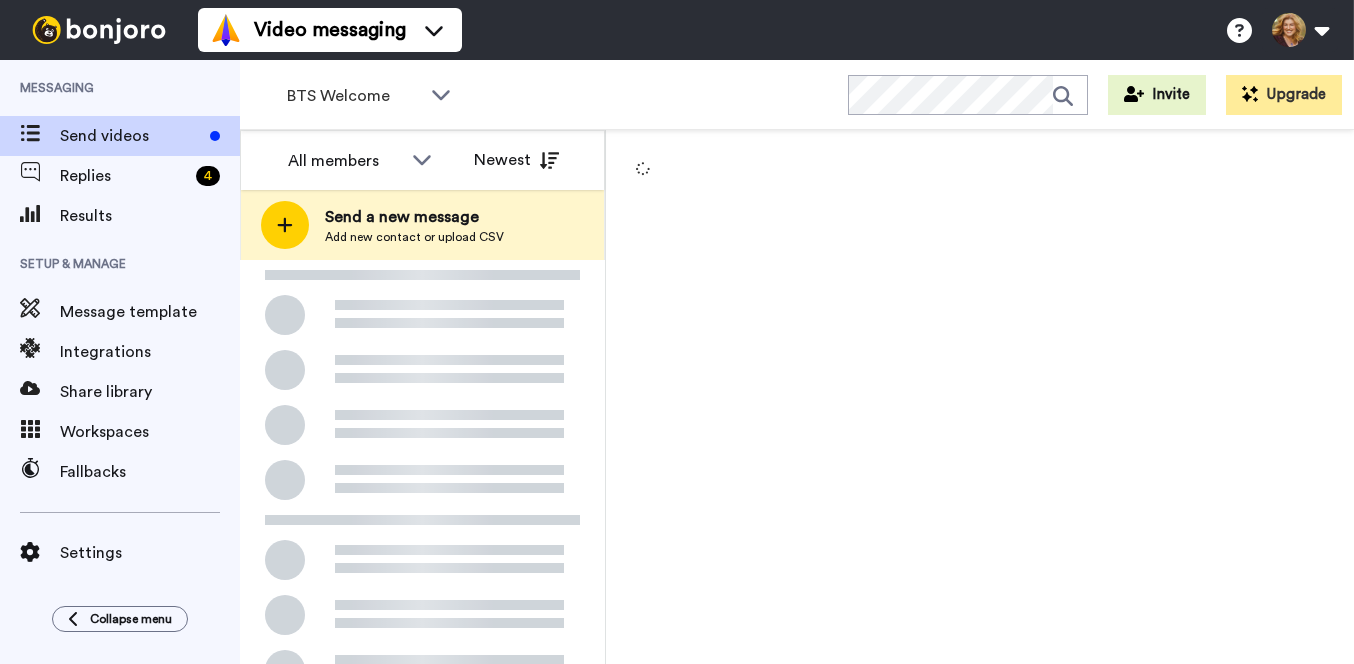 scroll, scrollTop: 0, scrollLeft: 0, axis: both 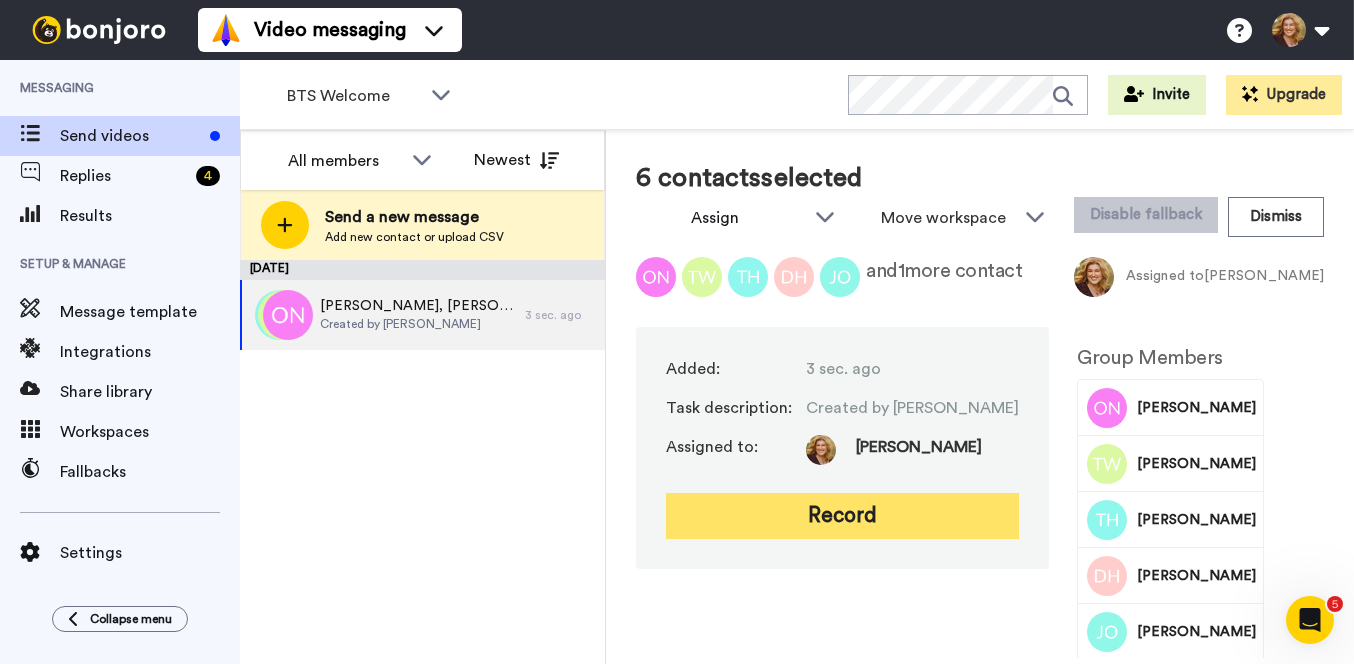 click on "Record" at bounding box center [842, 516] 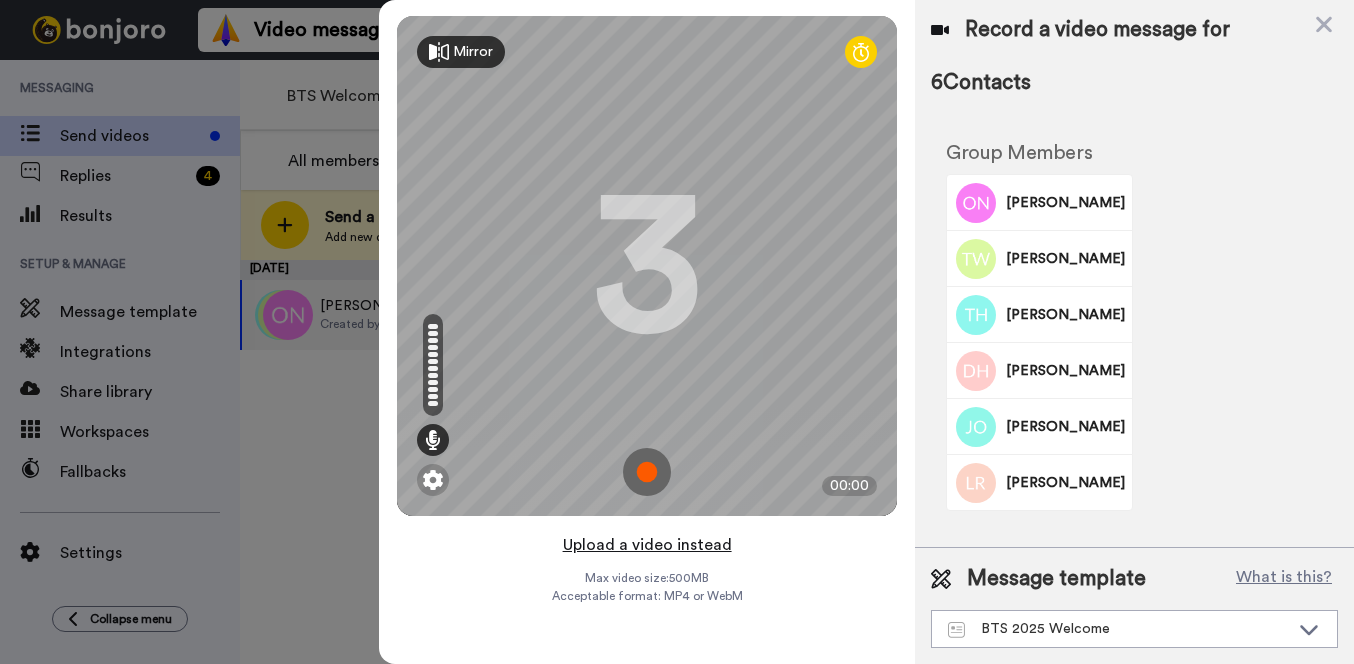 click on "Upload a video instead" at bounding box center (647, 545) 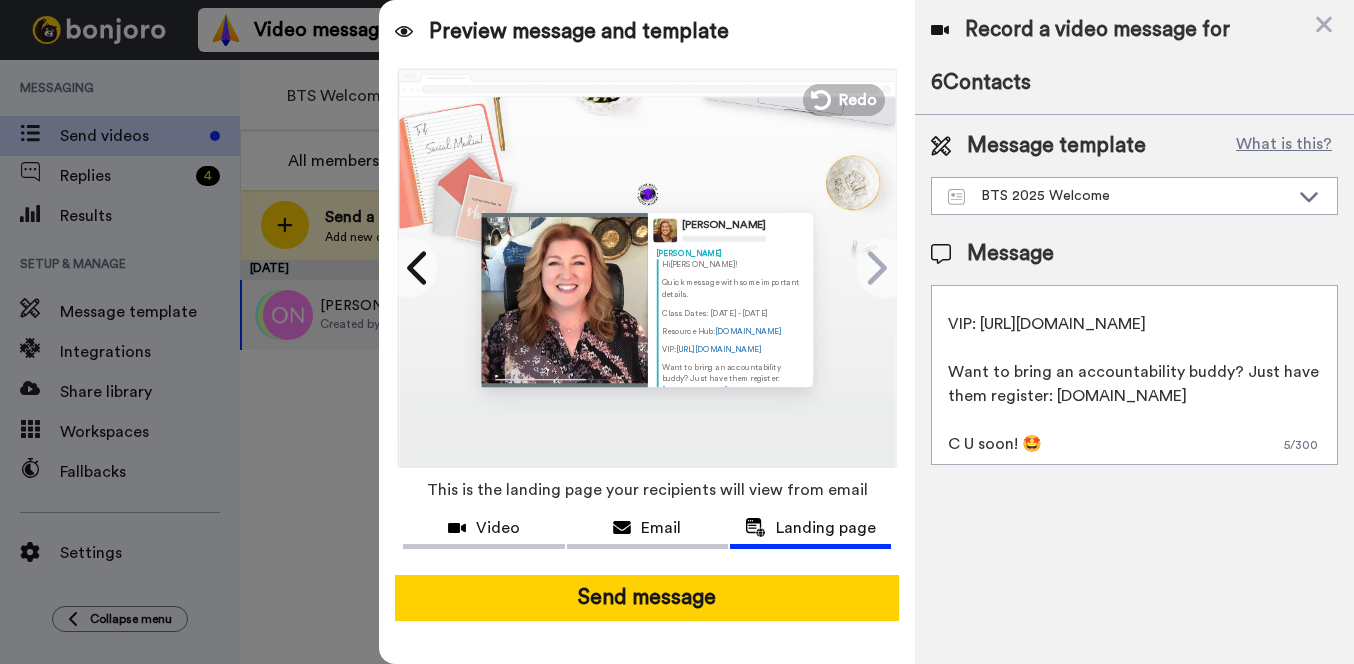 scroll, scrollTop: 0, scrollLeft: 0, axis: both 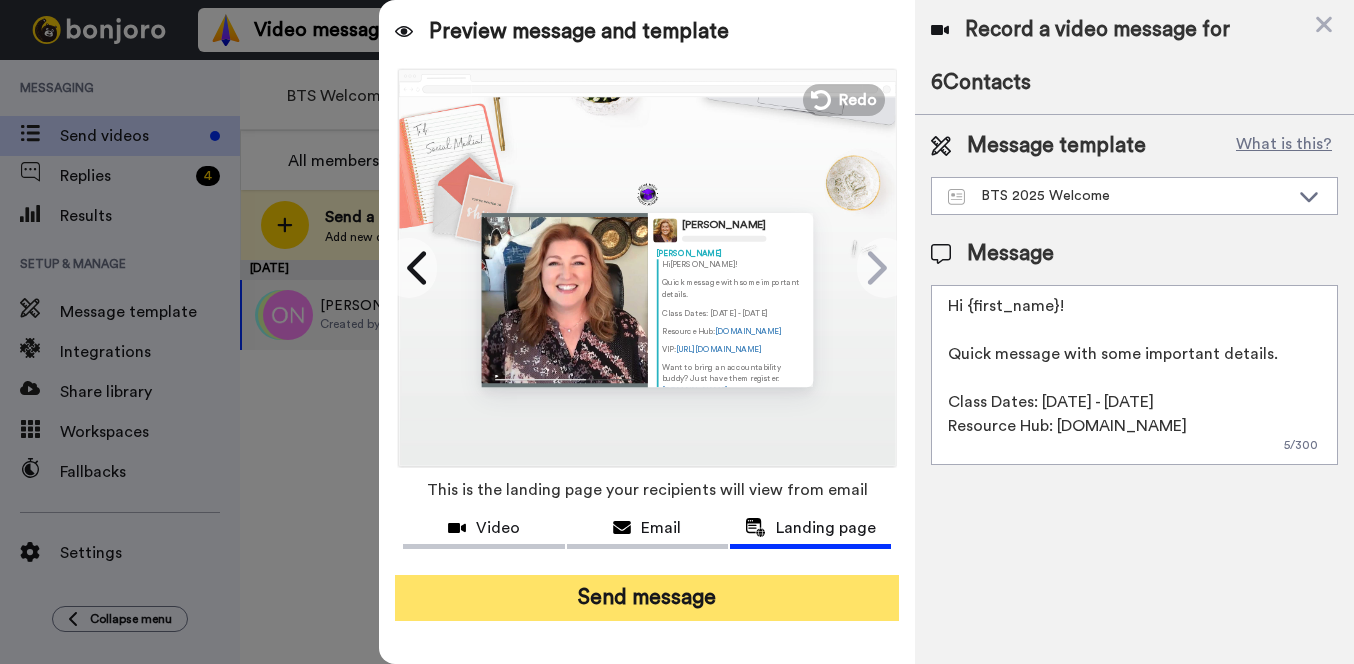 click on "Send message" at bounding box center [647, 598] 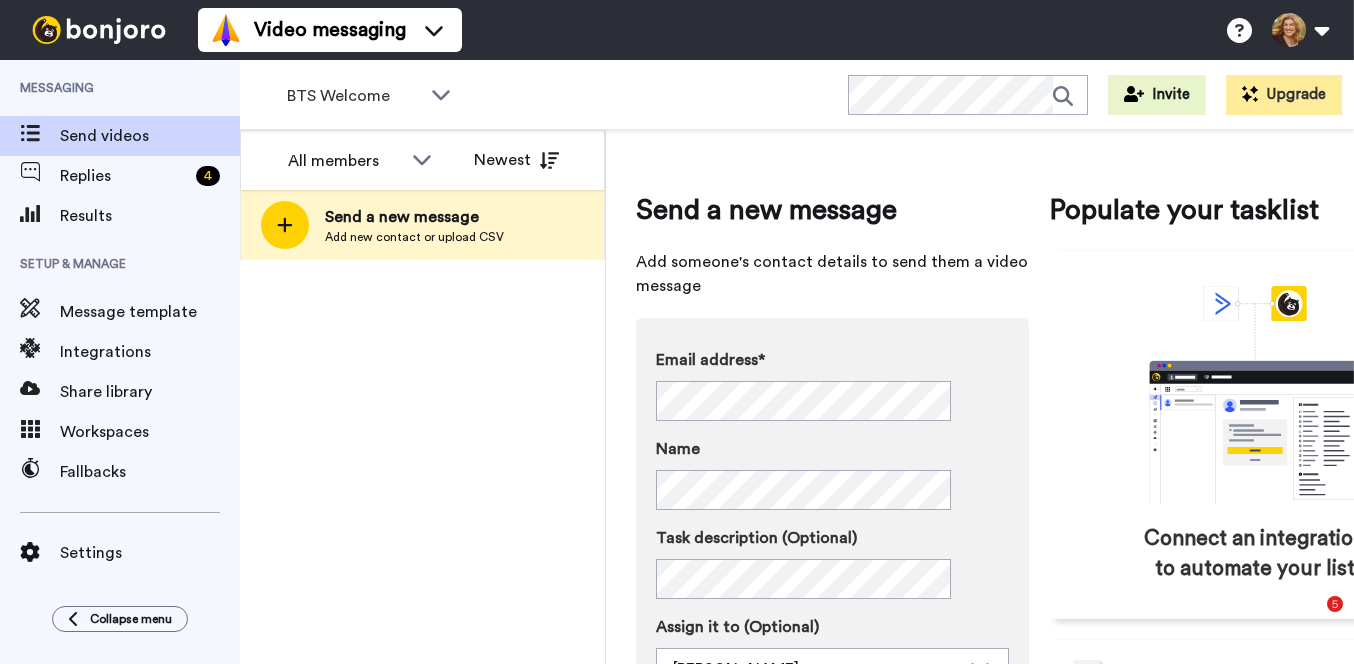 scroll, scrollTop: 0, scrollLeft: 0, axis: both 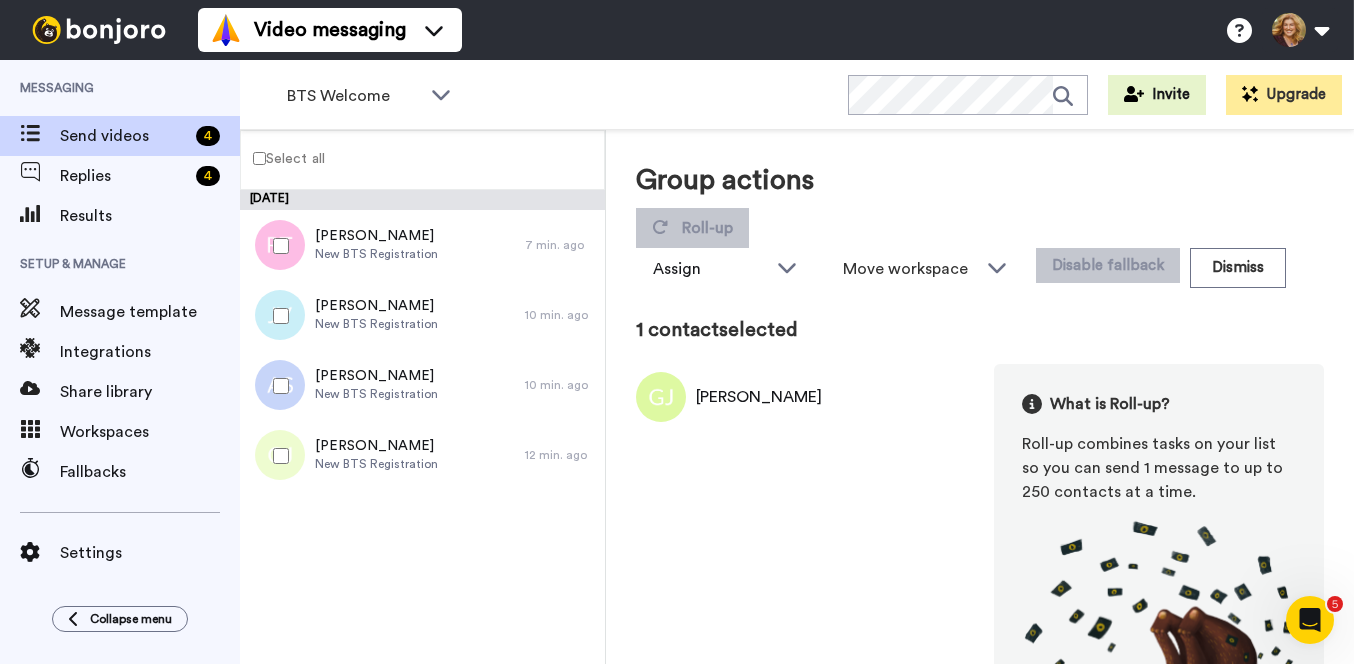 click on "Select all" at bounding box center (283, 158) 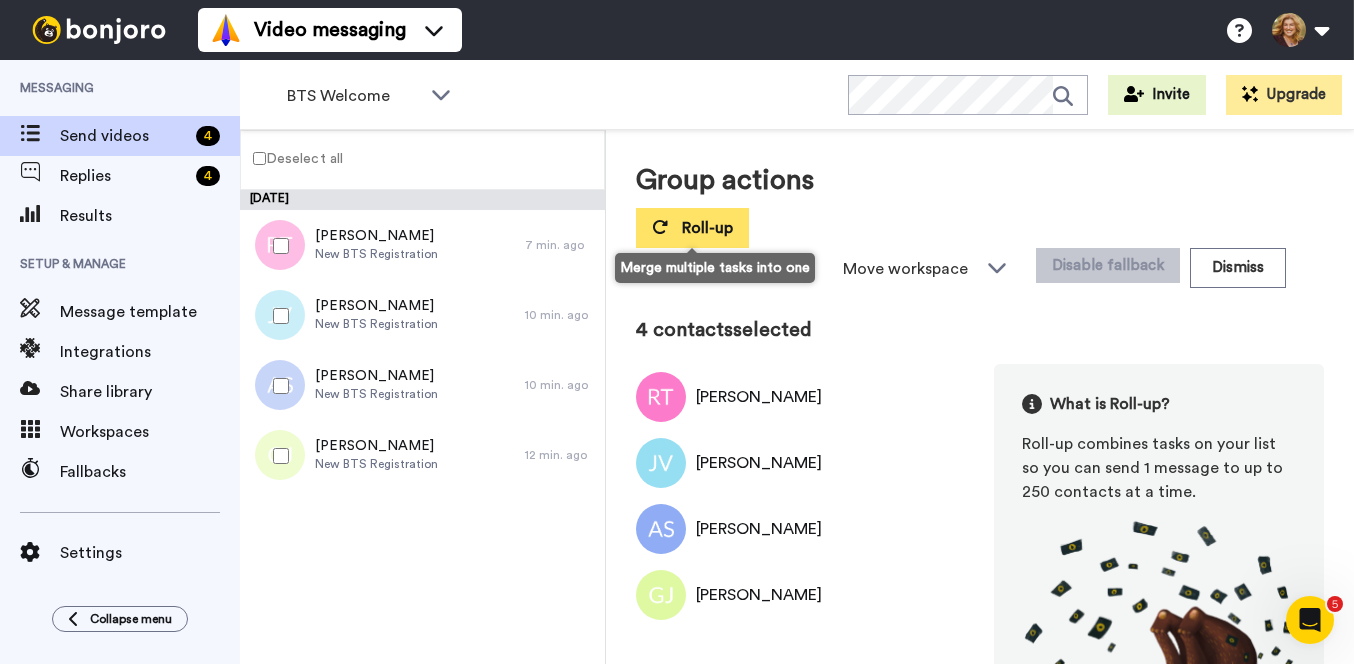 click on "Roll-up" at bounding box center [707, 228] 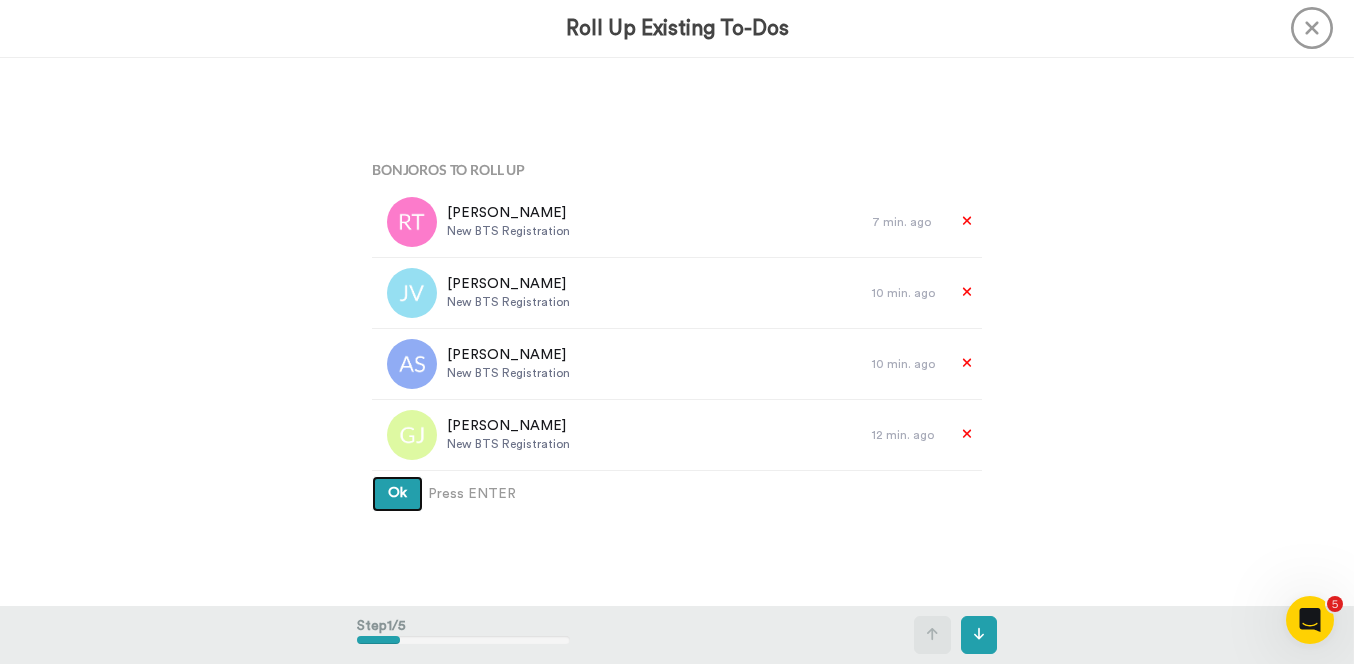 click on "Ok" at bounding box center (397, 494) 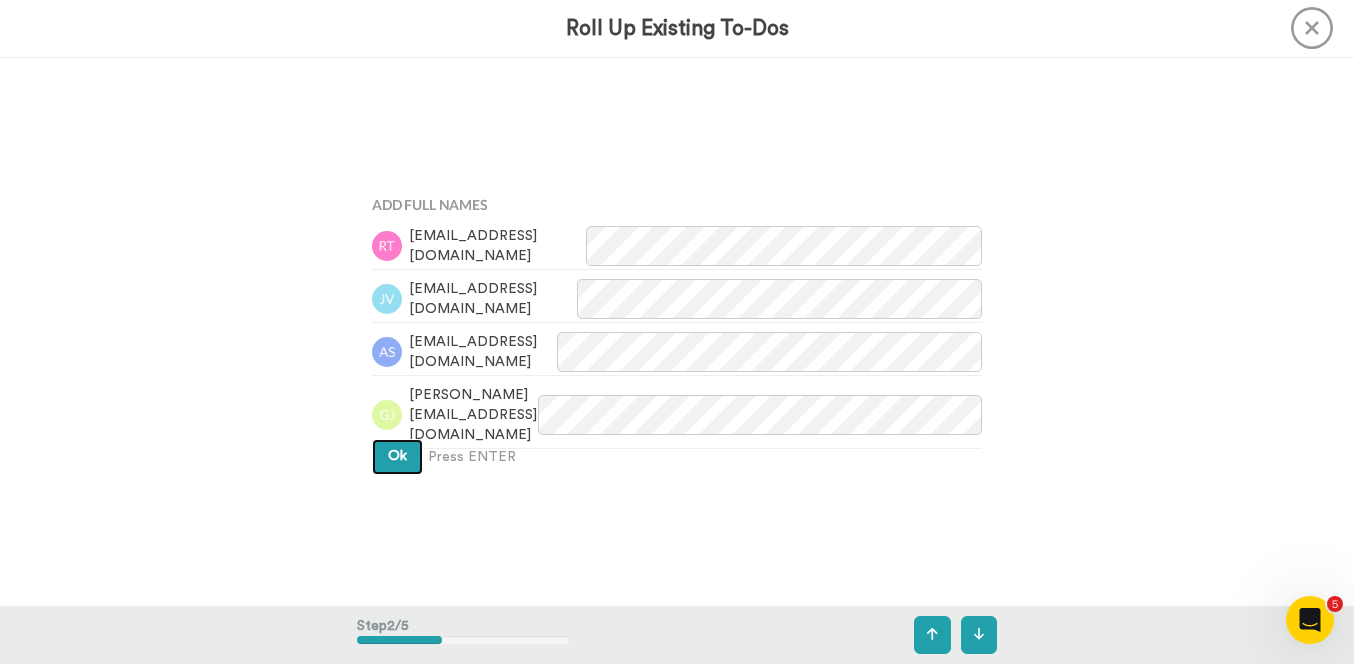 click on "Ok" at bounding box center (397, 457) 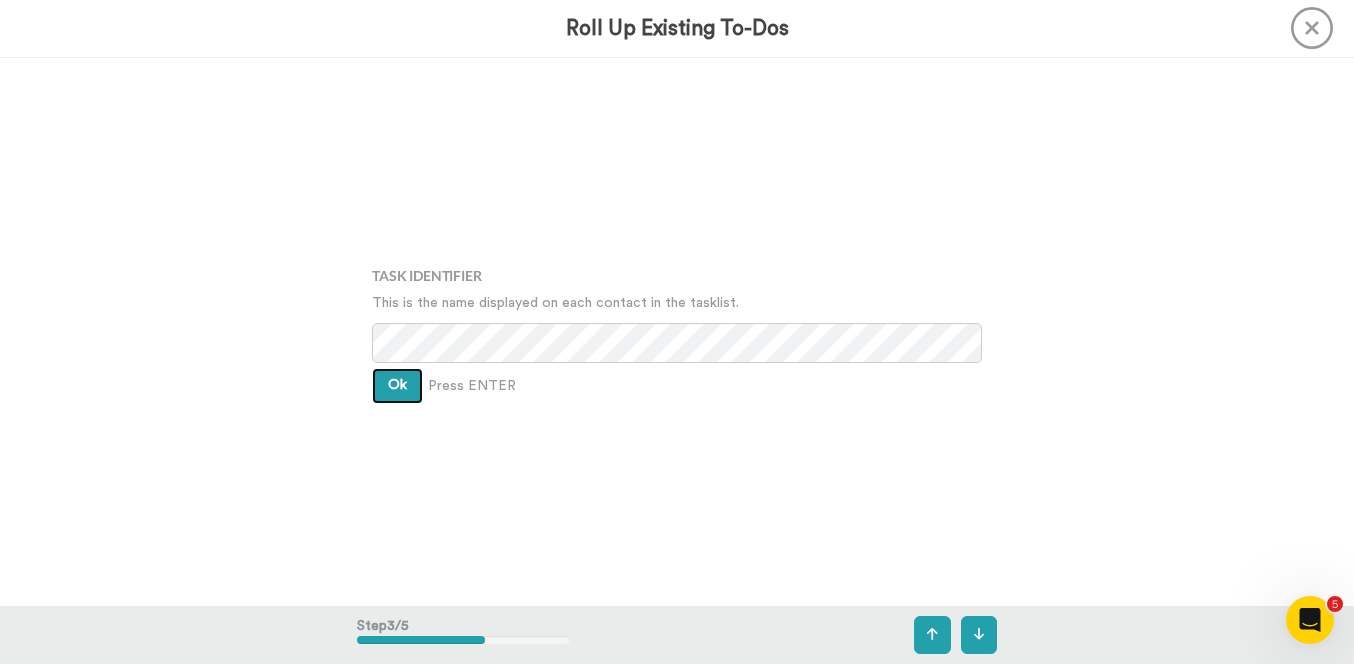 click on "Ok" at bounding box center (397, 385) 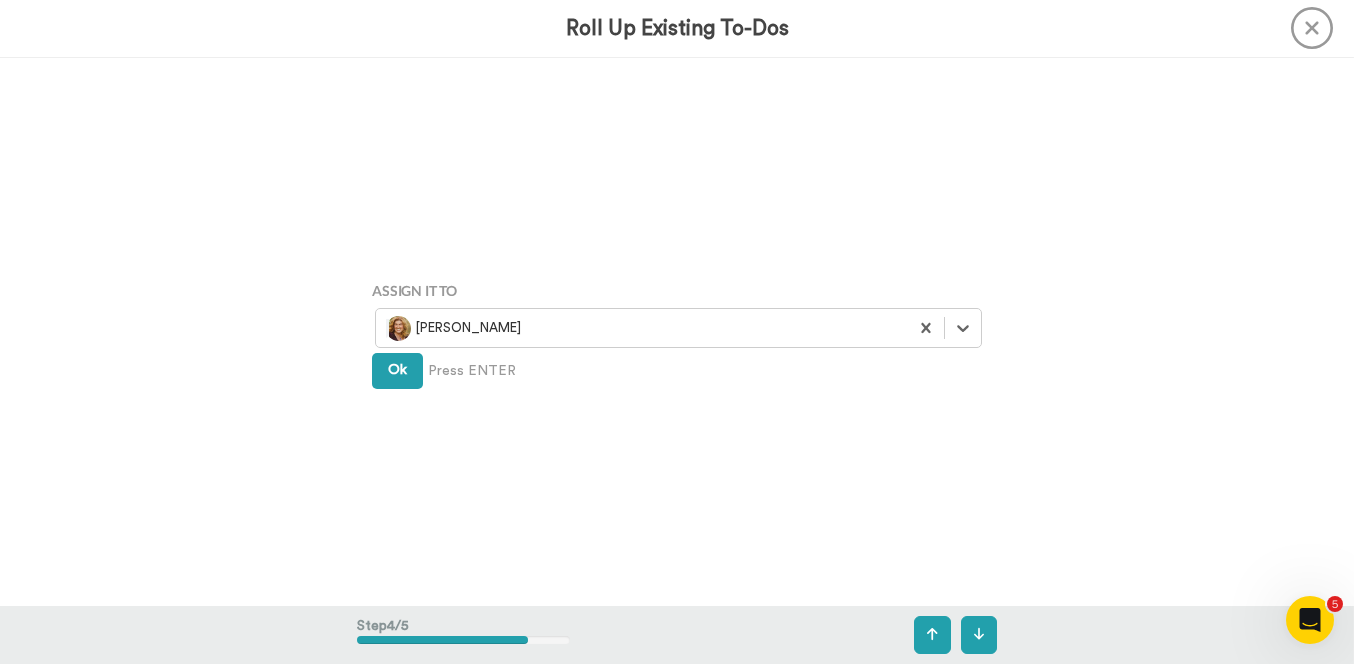 click on "Ok" at bounding box center [397, 370] 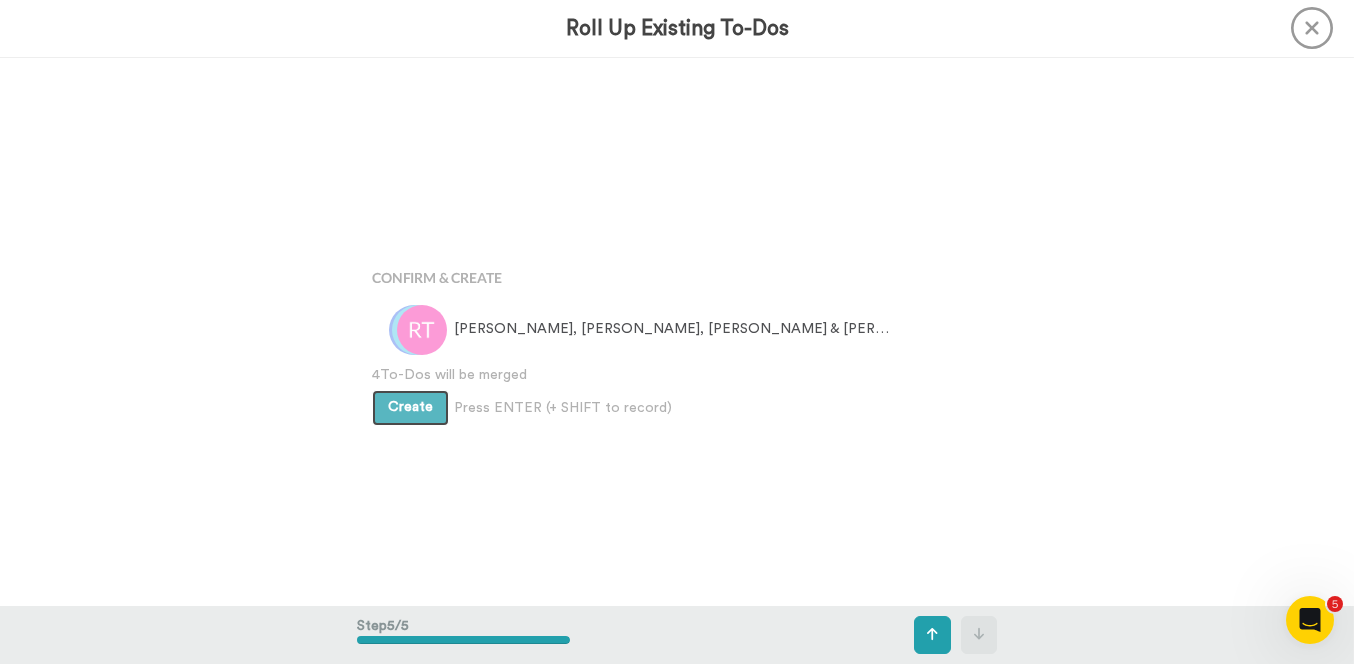 scroll, scrollTop: 2192, scrollLeft: 0, axis: vertical 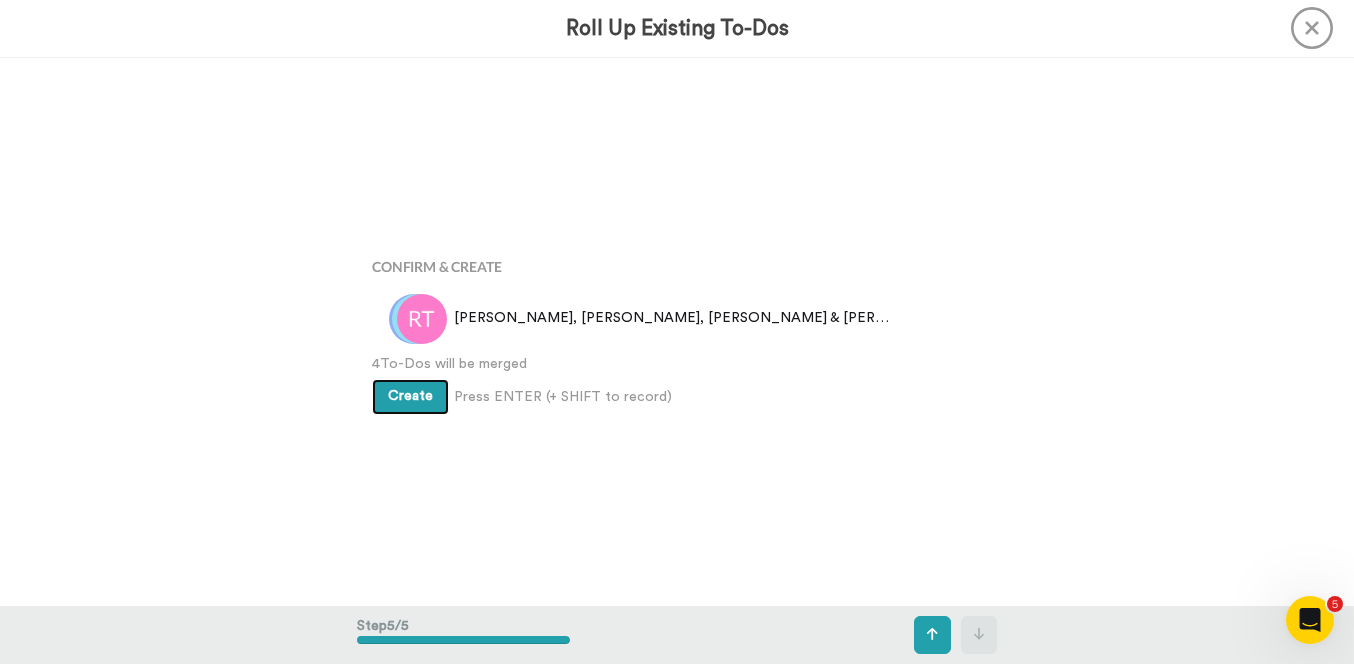 click on "Create" at bounding box center (410, 396) 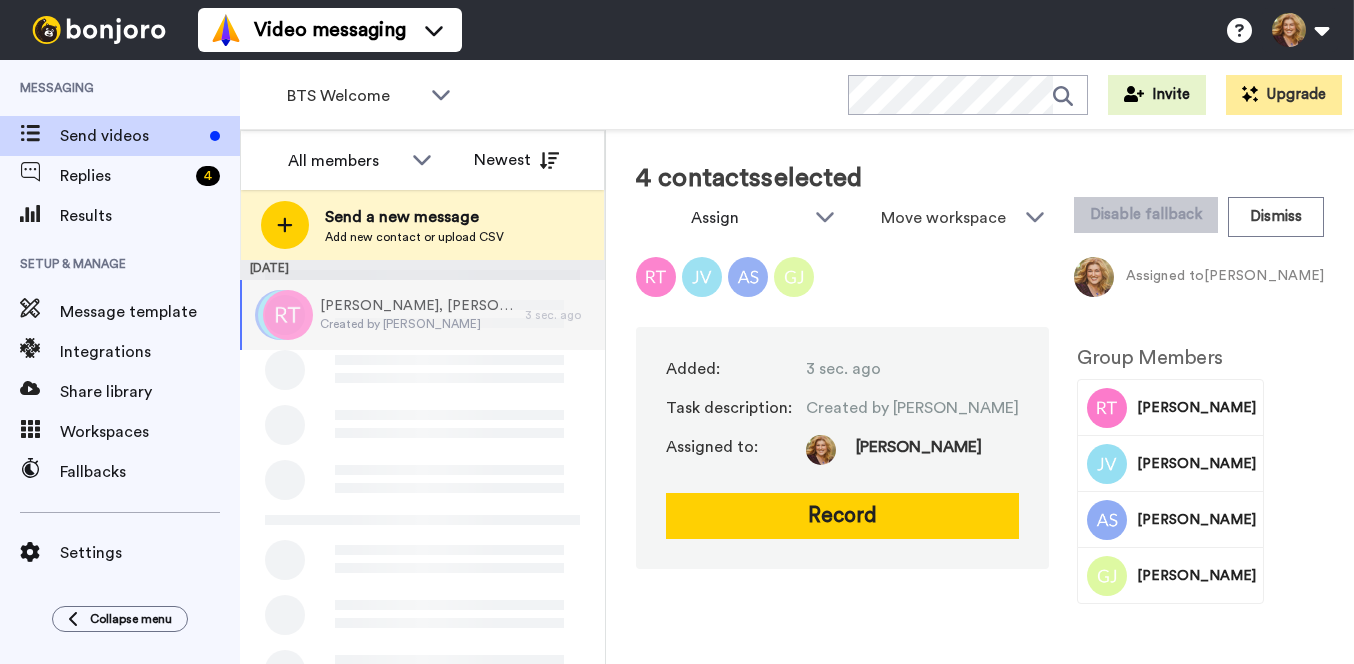 scroll, scrollTop: 0, scrollLeft: 0, axis: both 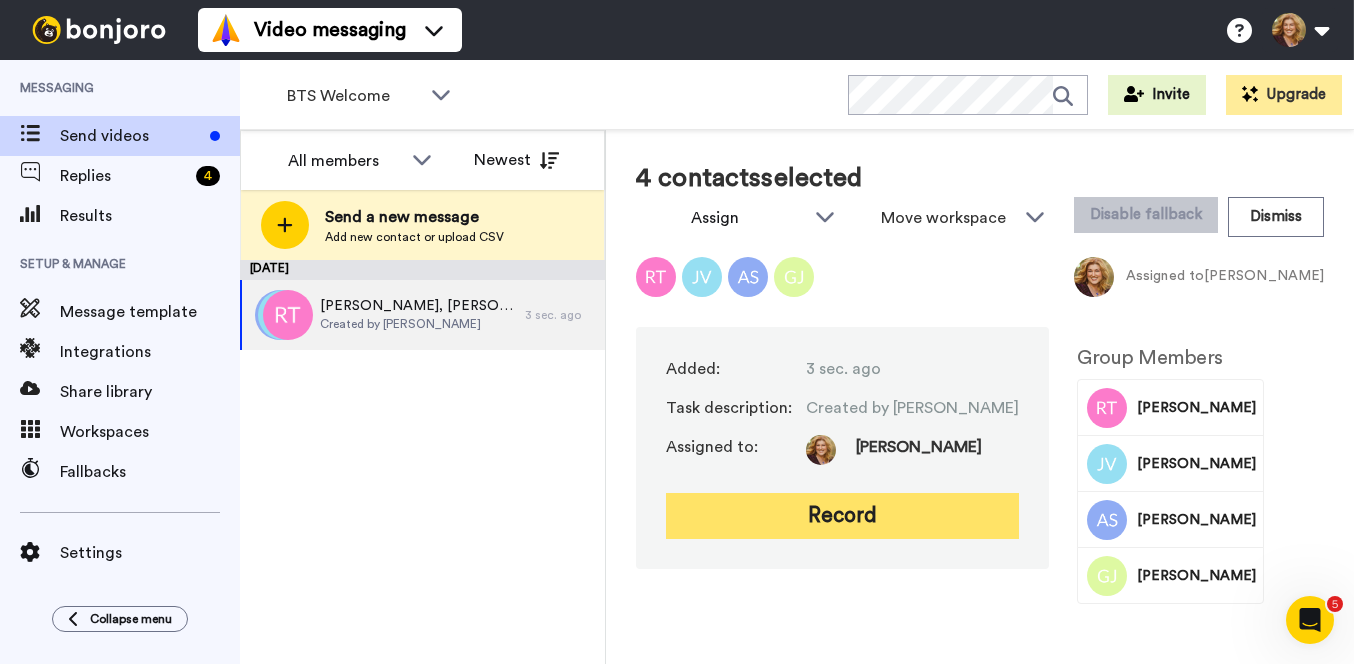 click on "Record" at bounding box center (842, 516) 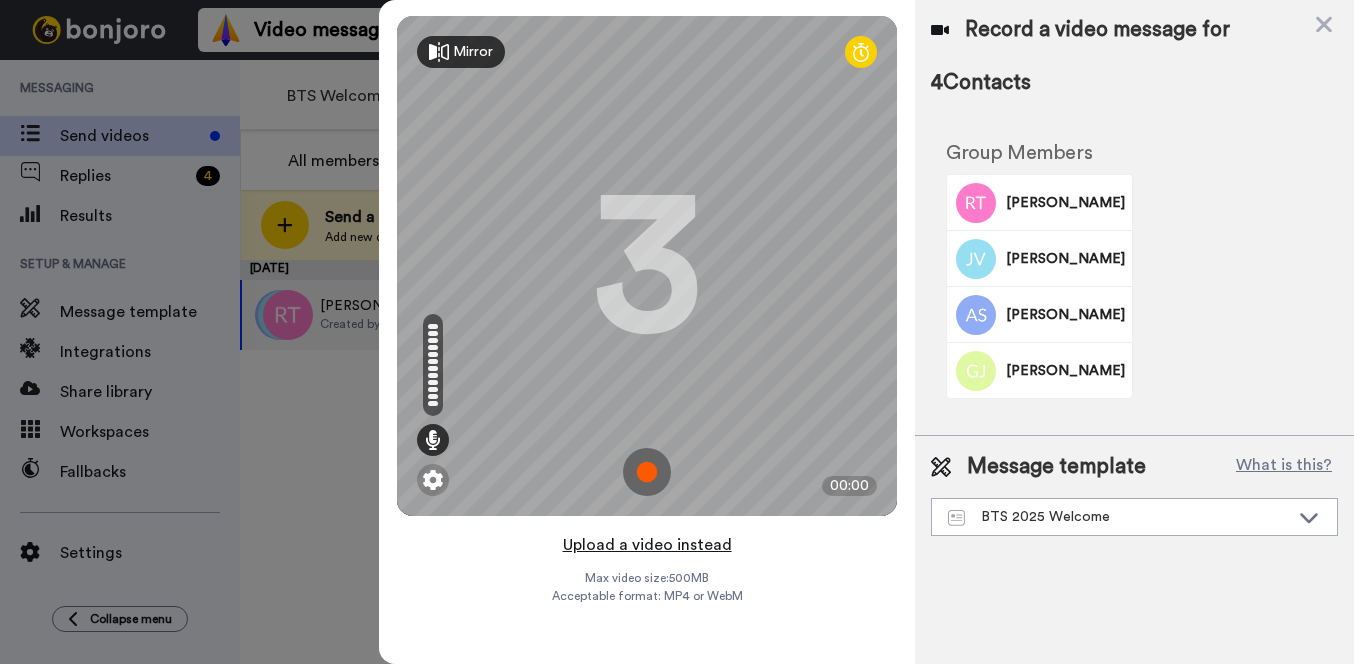 click on "Upload a video instead" at bounding box center (647, 545) 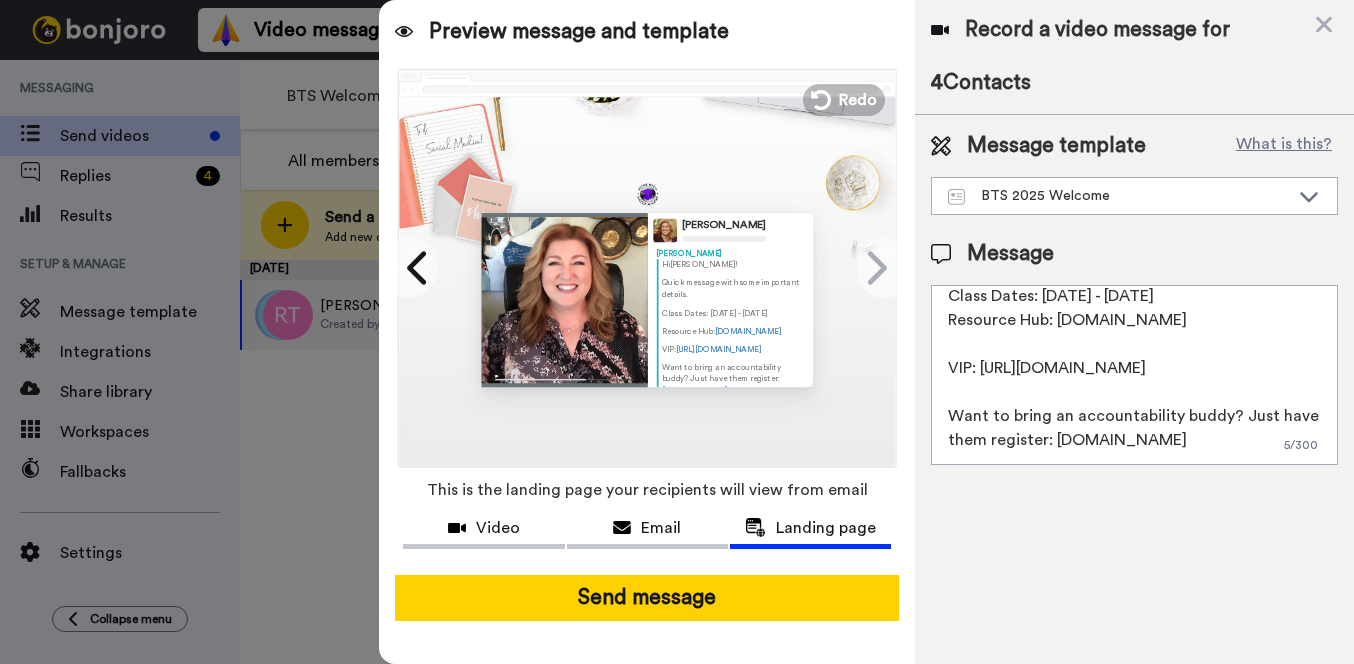 scroll, scrollTop: 198, scrollLeft: 0, axis: vertical 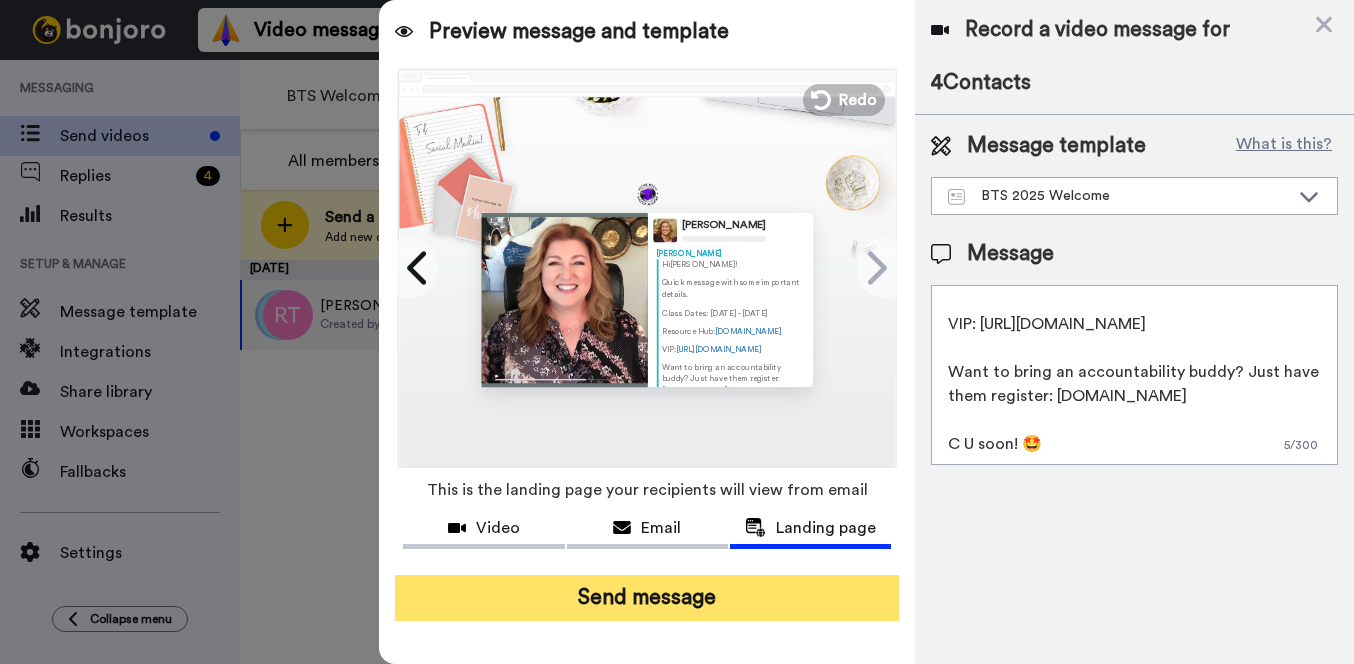 click on "Send message" at bounding box center (647, 598) 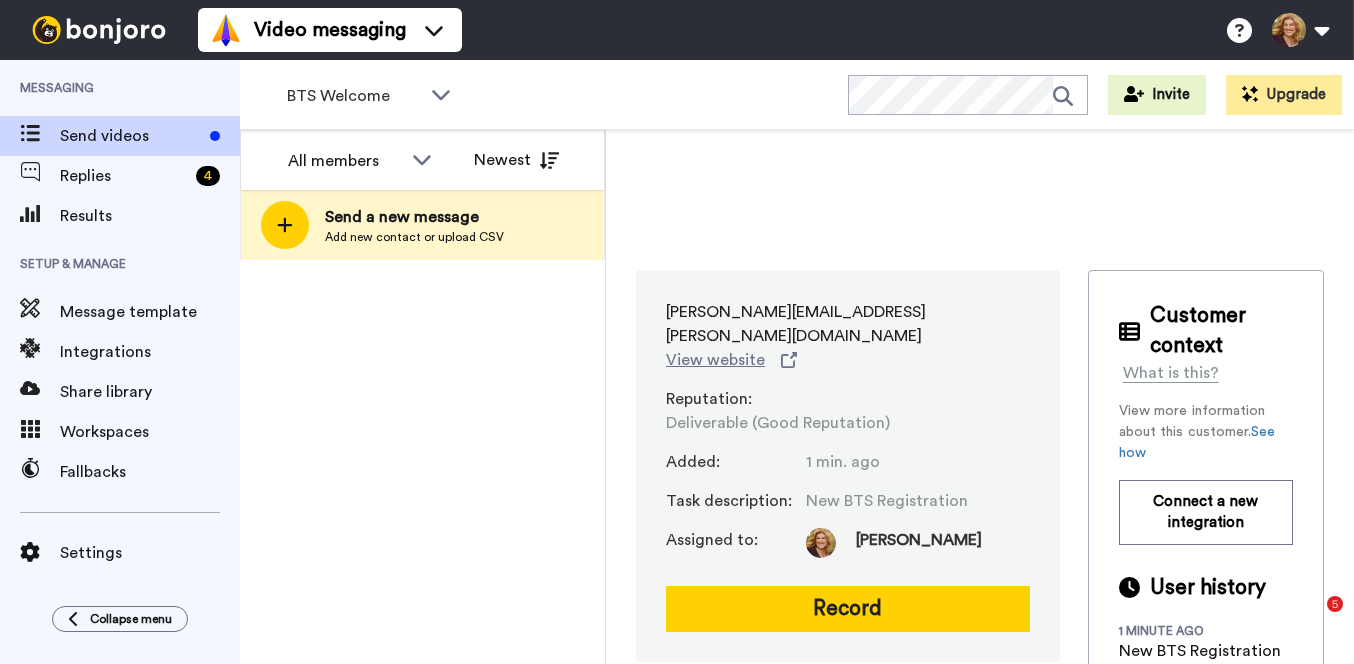 scroll, scrollTop: 0, scrollLeft: 0, axis: both 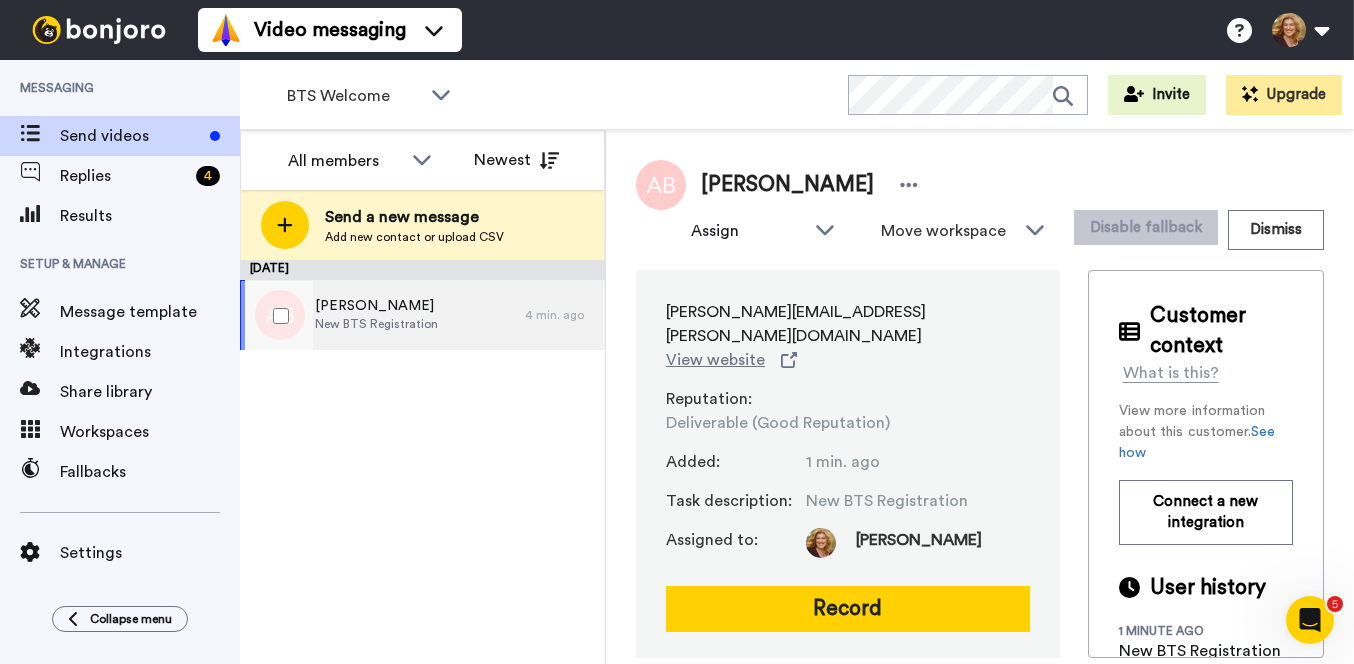 click on "[PERSON_NAME]" at bounding box center (376, 306) 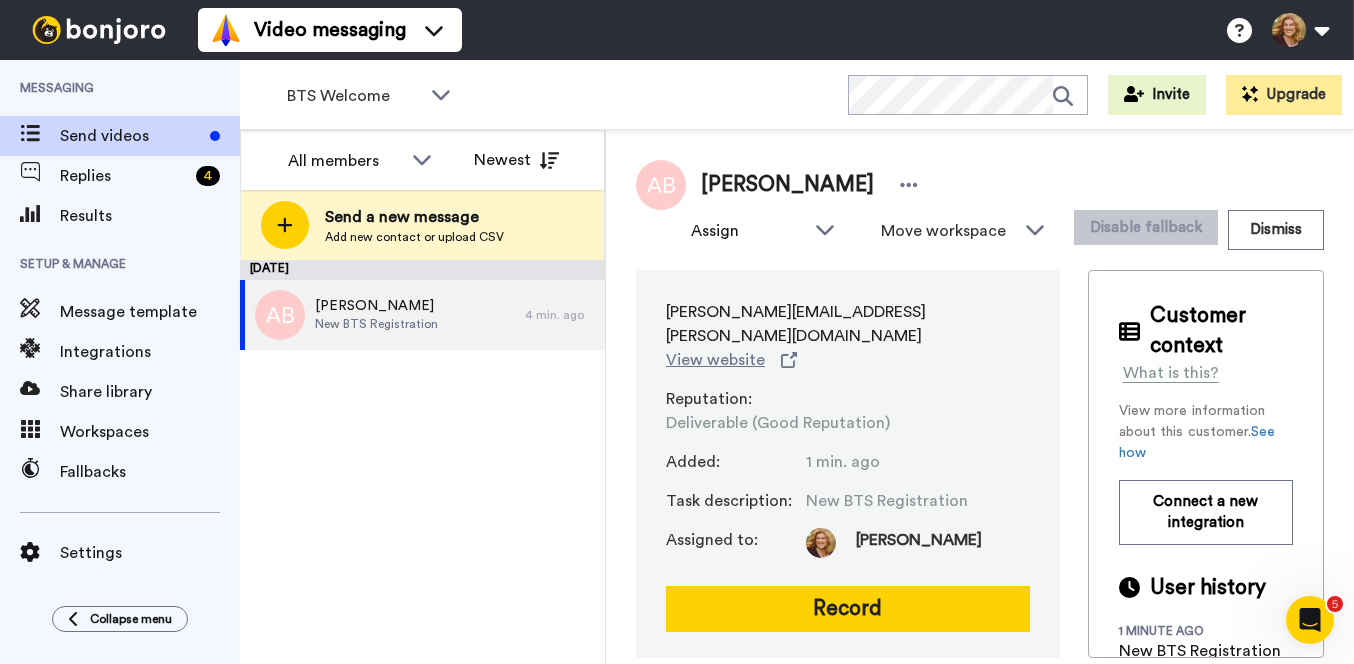 scroll, scrollTop: 52, scrollLeft: 0, axis: vertical 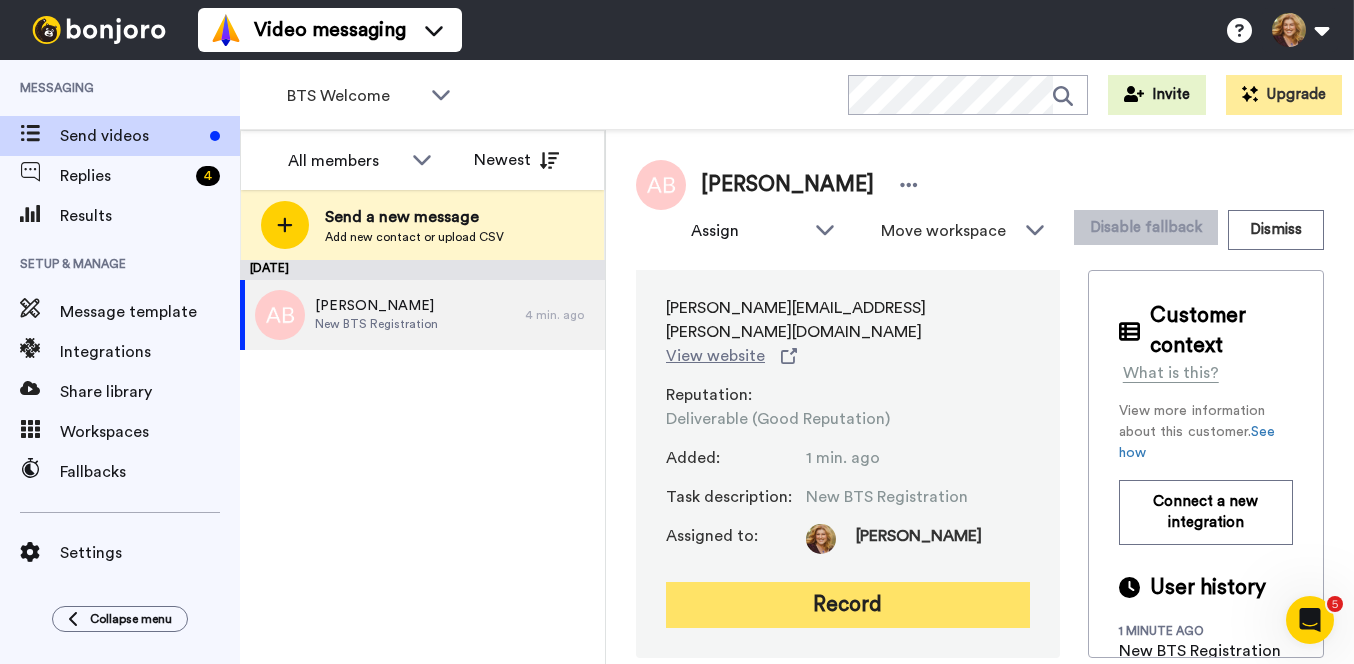 click on "Record" at bounding box center [848, 605] 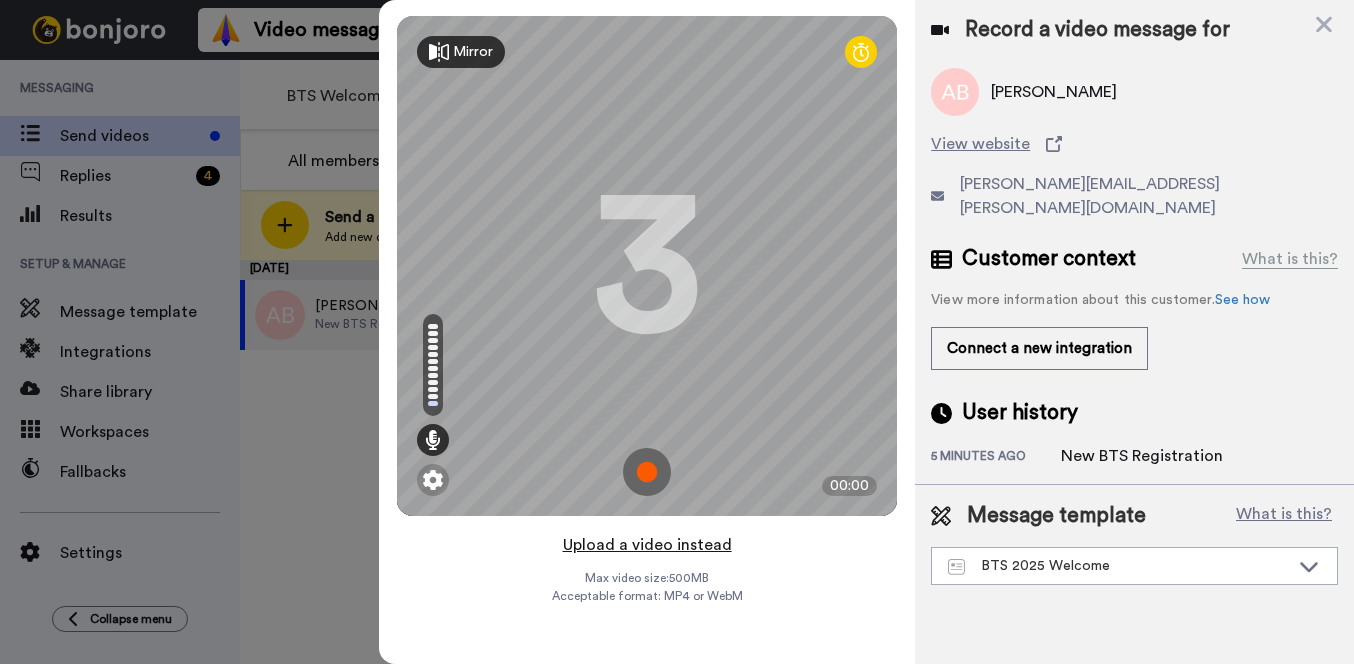 click on "Upload a video instead" at bounding box center (647, 545) 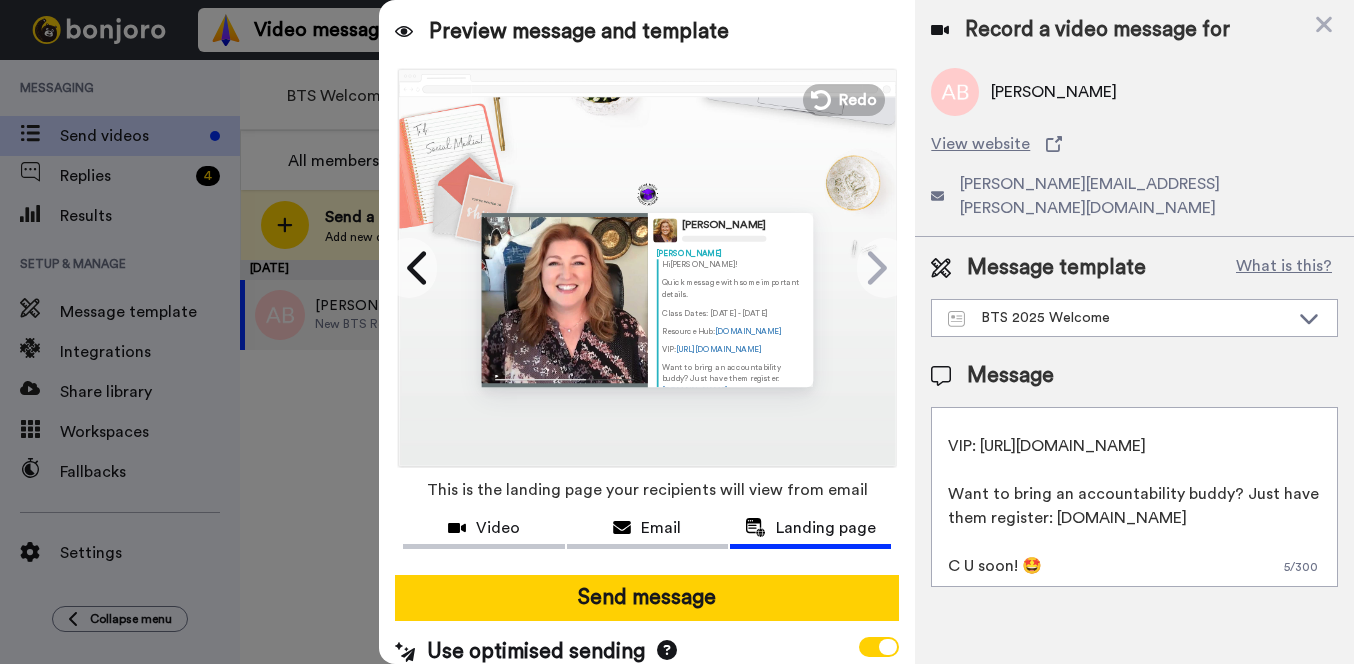 scroll, scrollTop: 0, scrollLeft: 0, axis: both 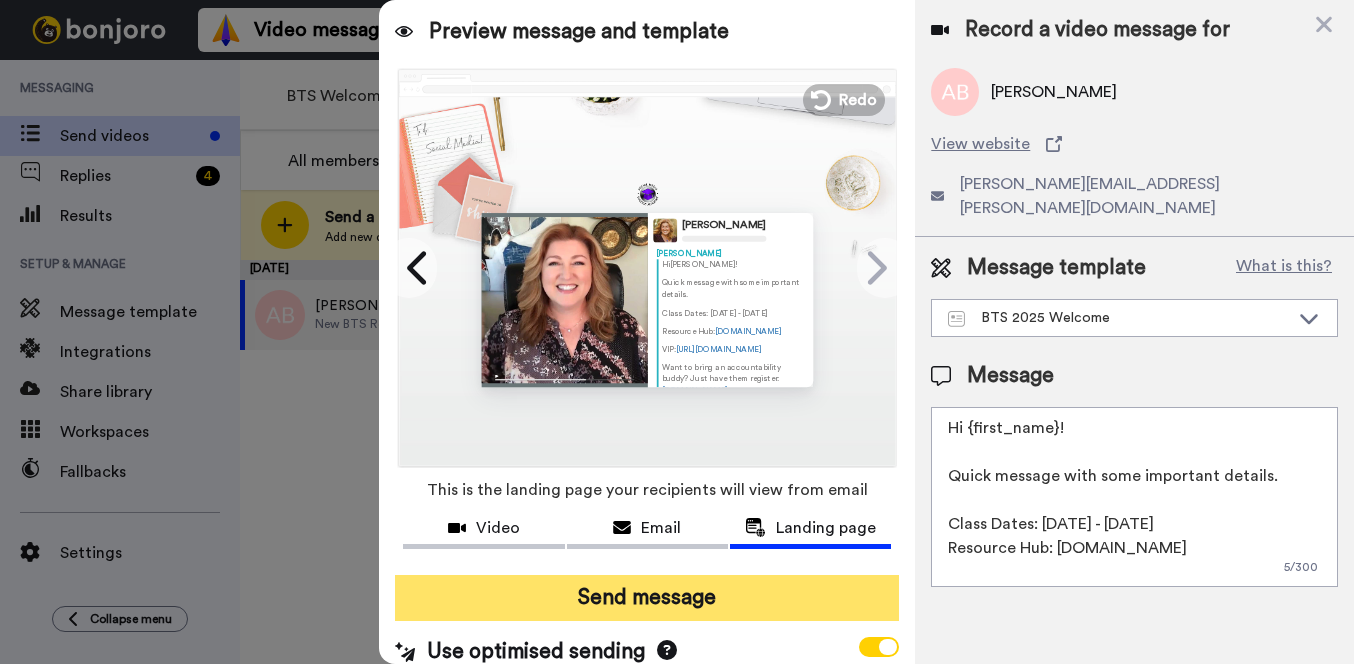 click on "Send message" at bounding box center [647, 598] 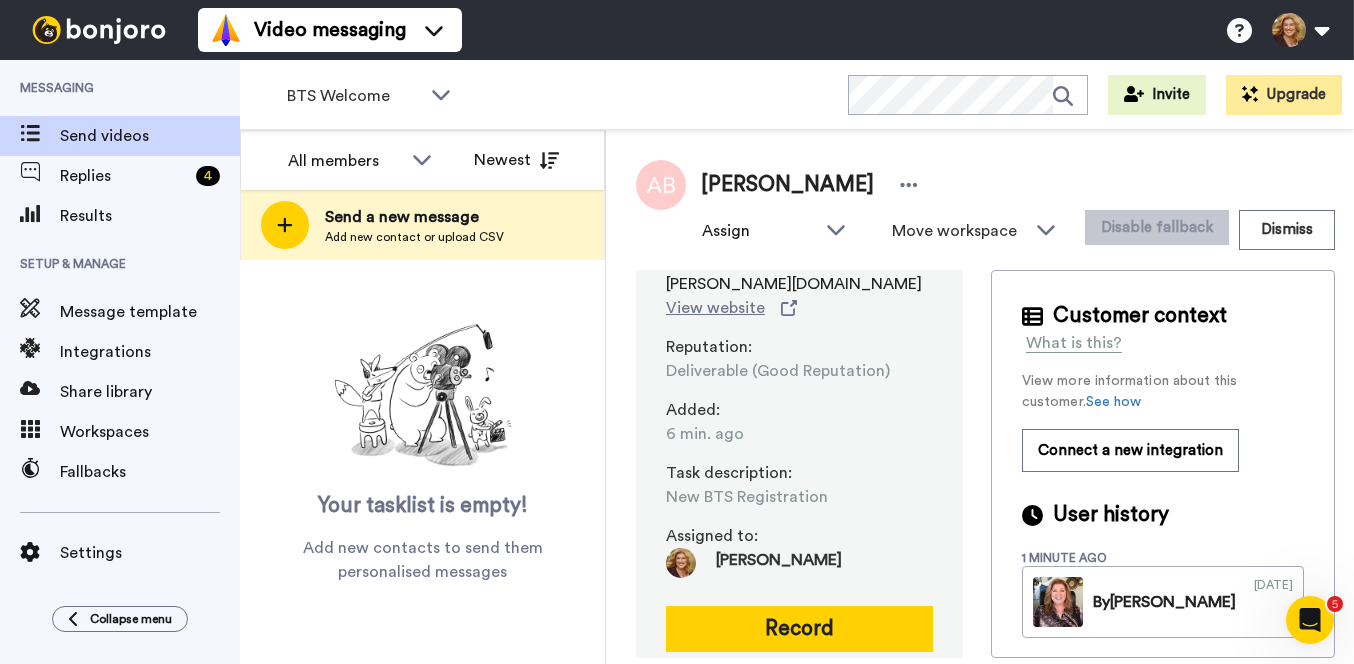 scroll, scrollTop: 0, scrollLeft: 0, axis: both 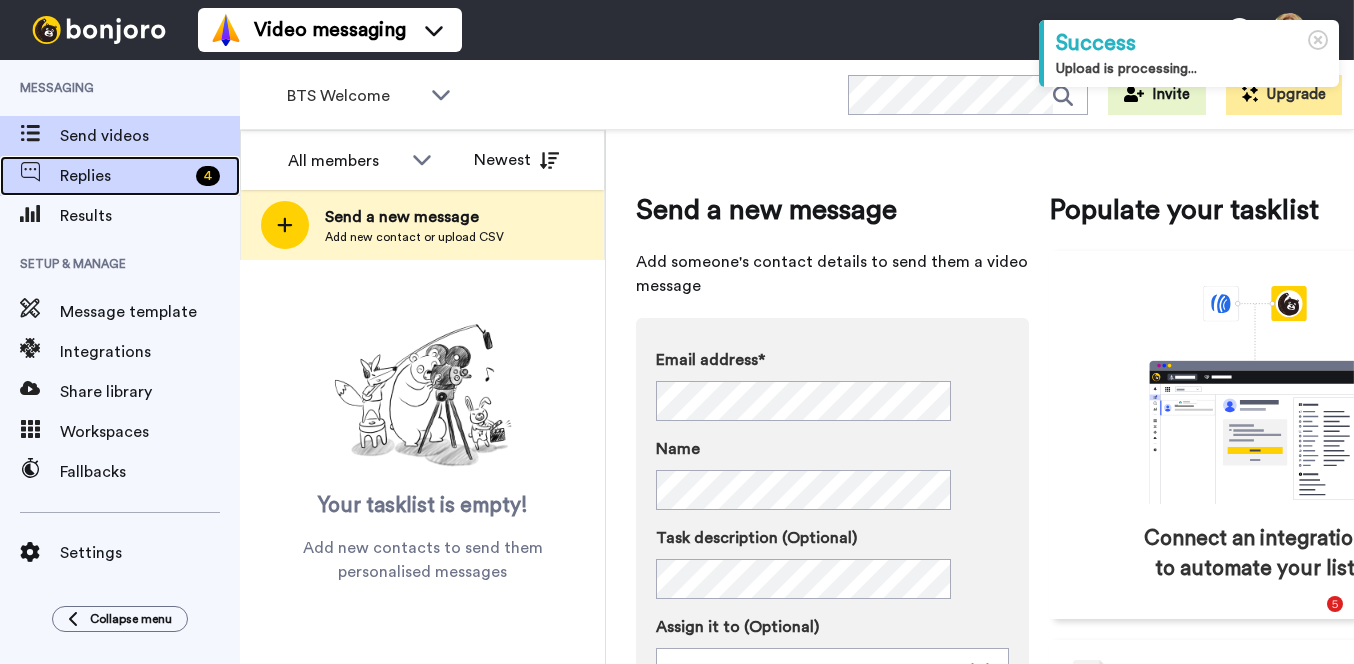 click on "Replies" at bounding box center [124, 176] 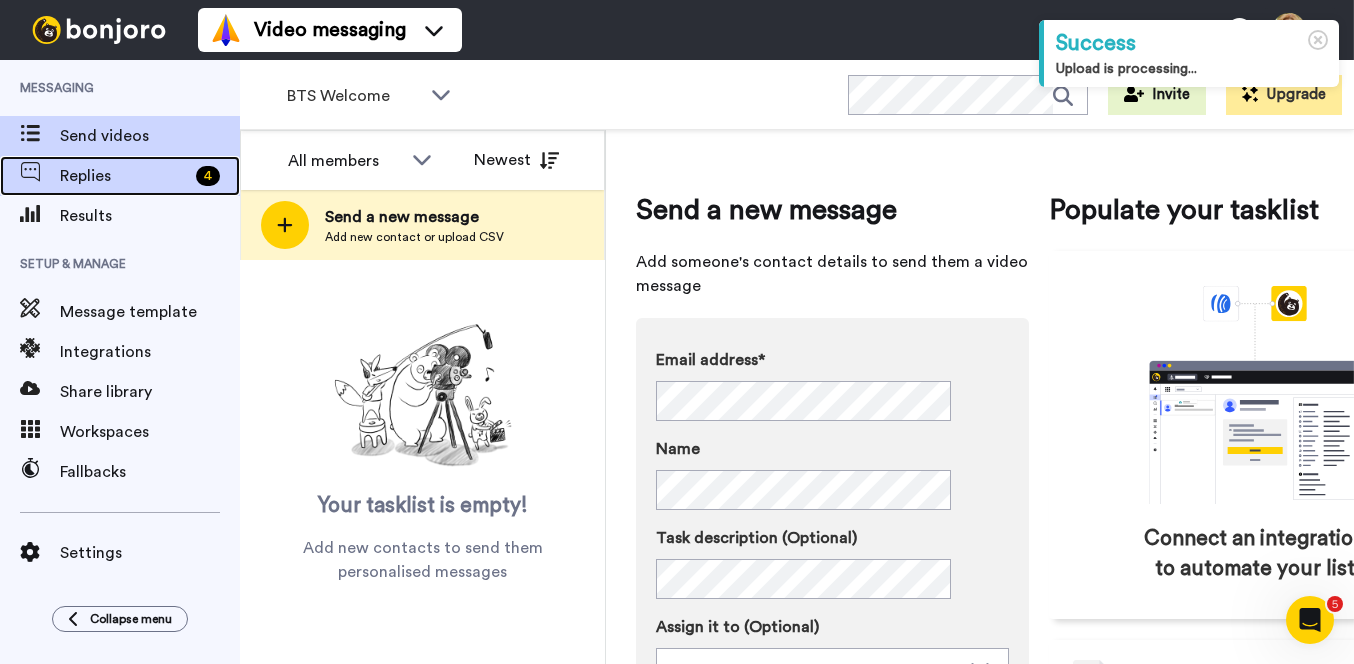 scroll, scrollTop: 0, scrollLeft: 0, axis: both 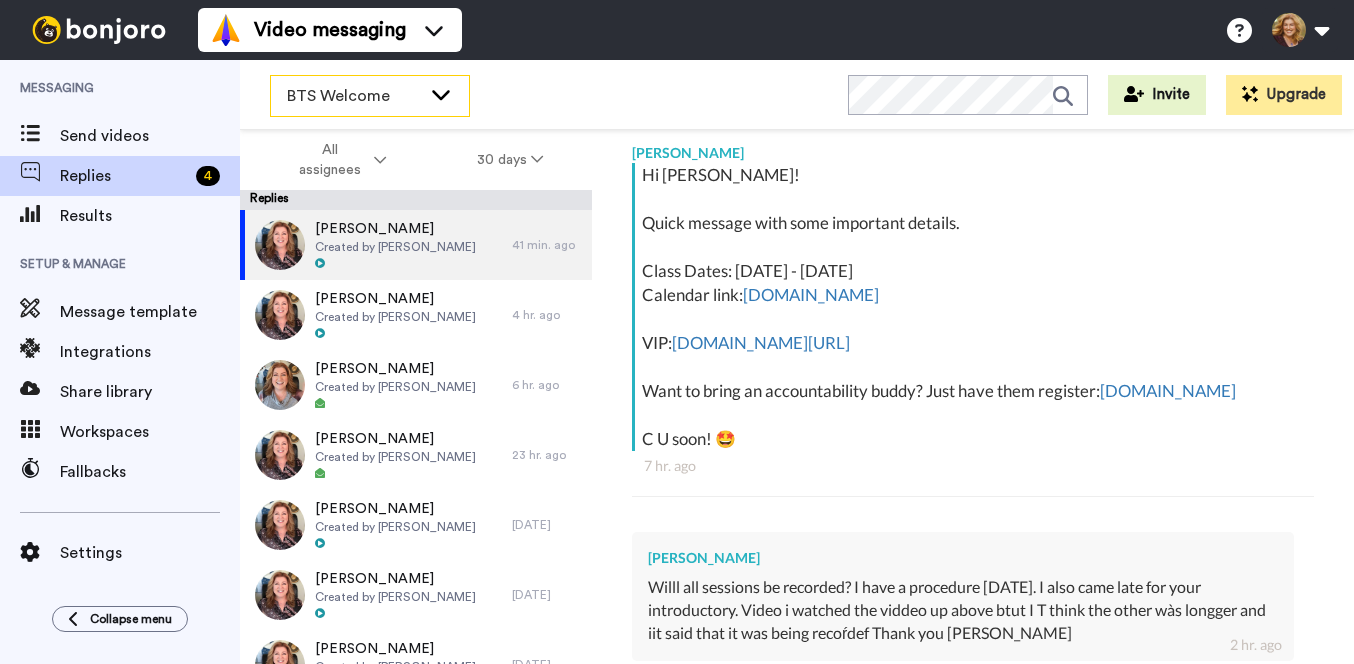 click 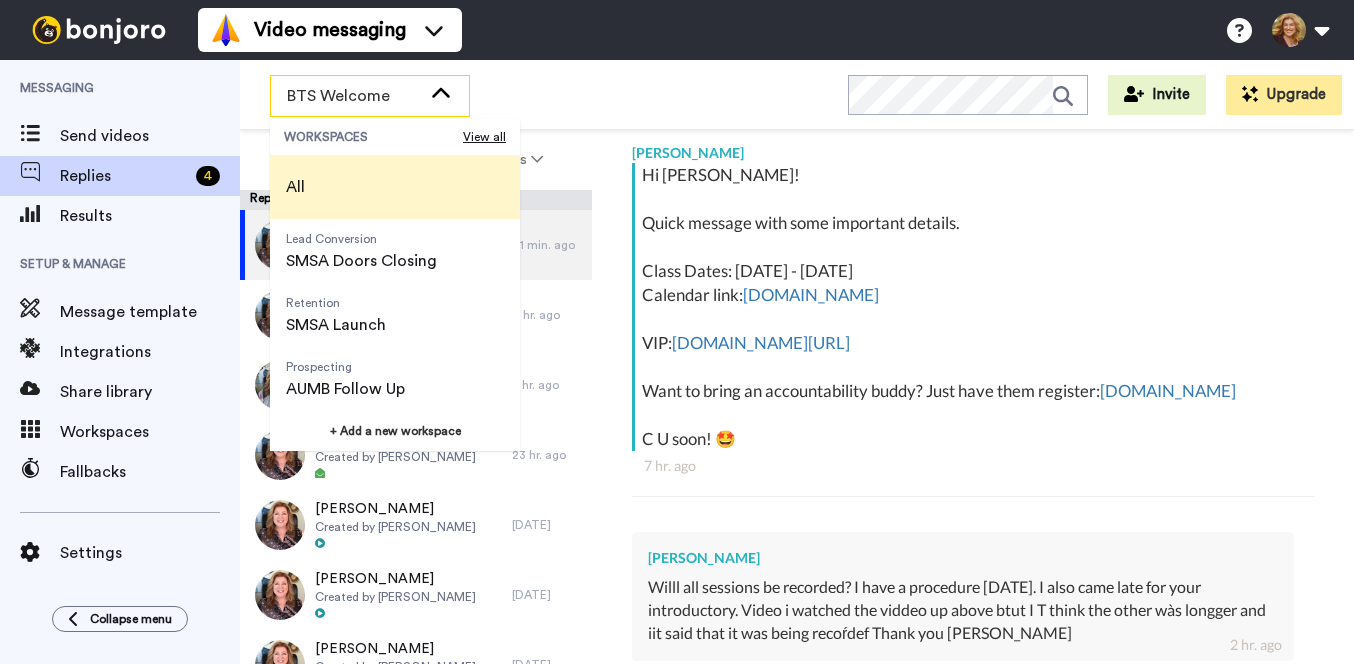 click on "All" at bounding box center [395, 187] 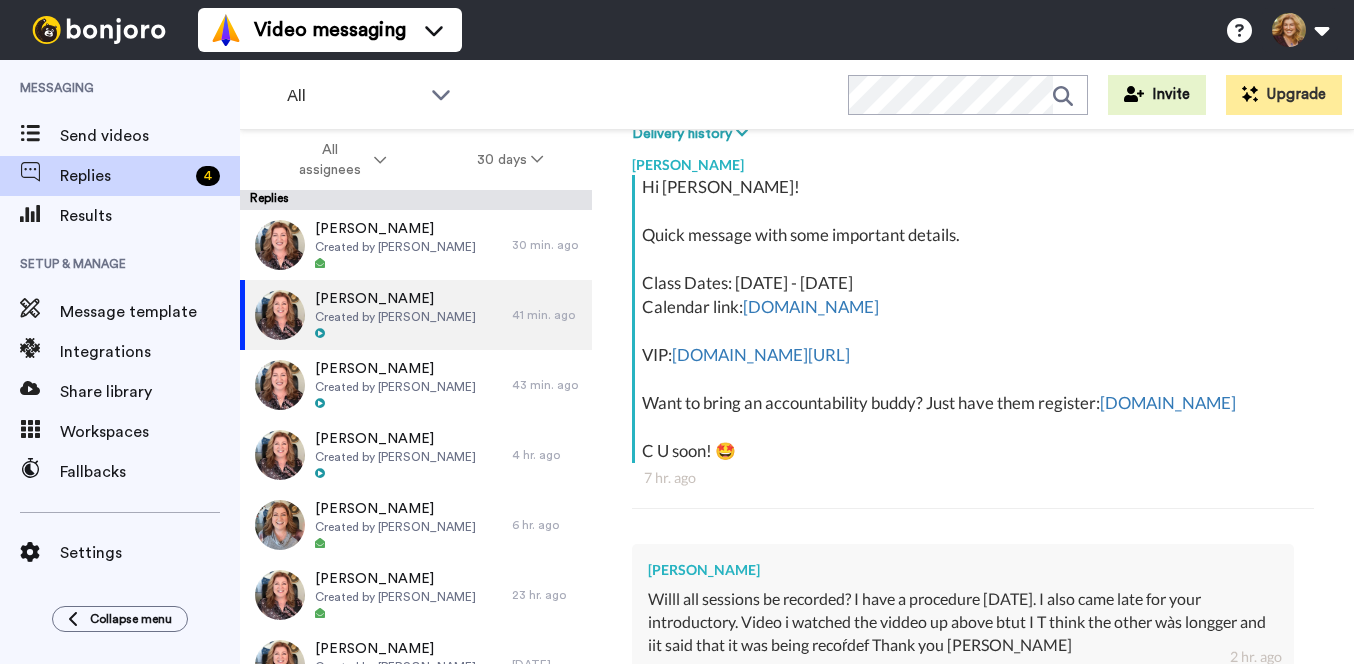 scroll, scrollTop: 0, scrollLeft: 0, axis: both 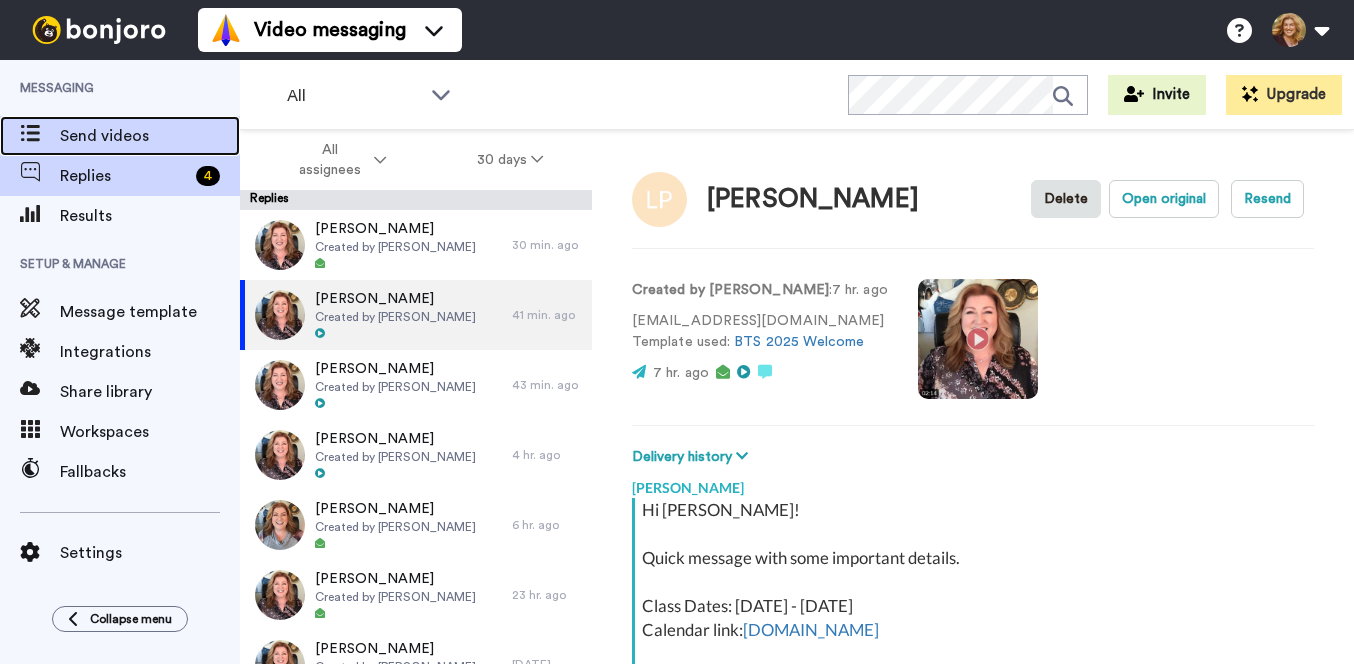click on "Send videos" at bounding box center [150, 136] 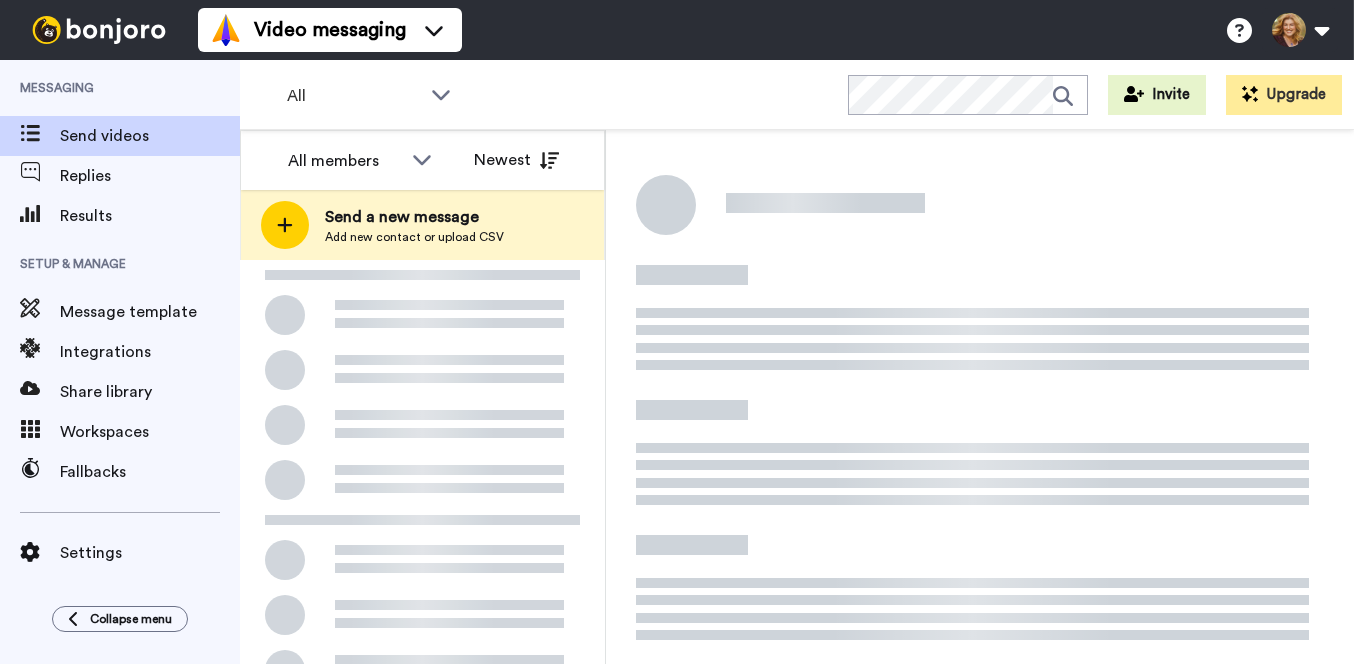 scroll, scrollTop: 0, scrollLeft: 0, axis: both 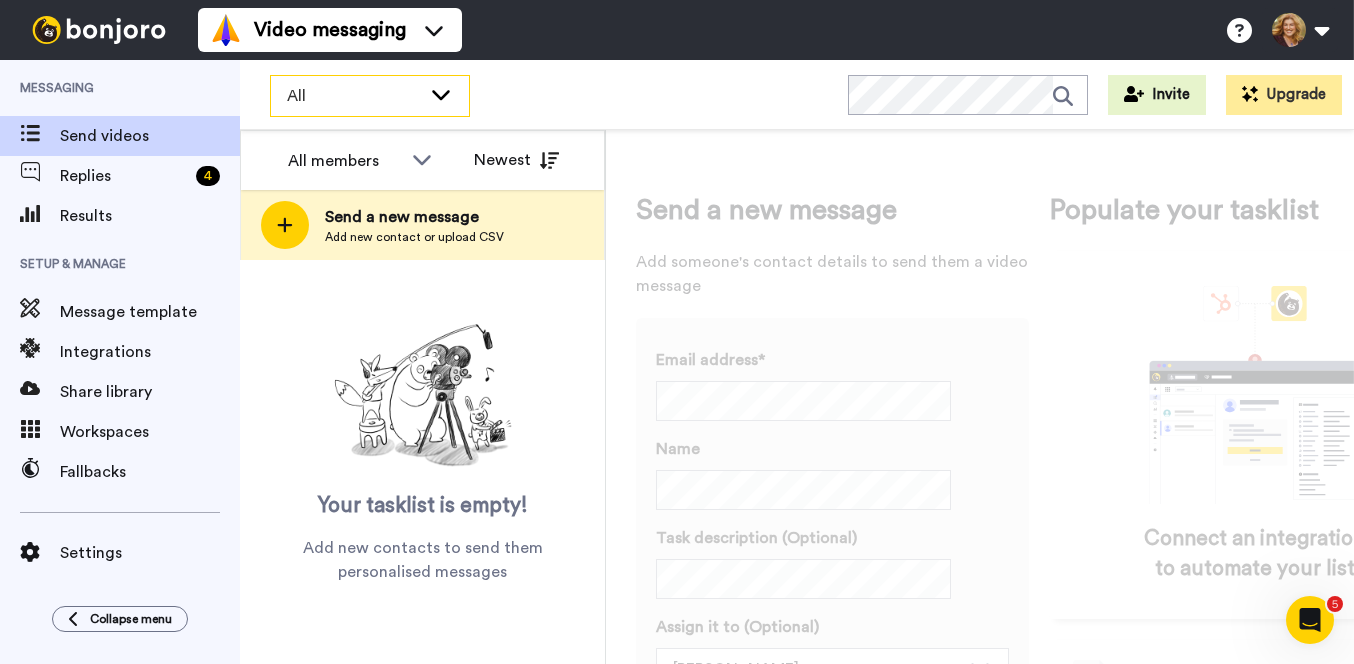 click 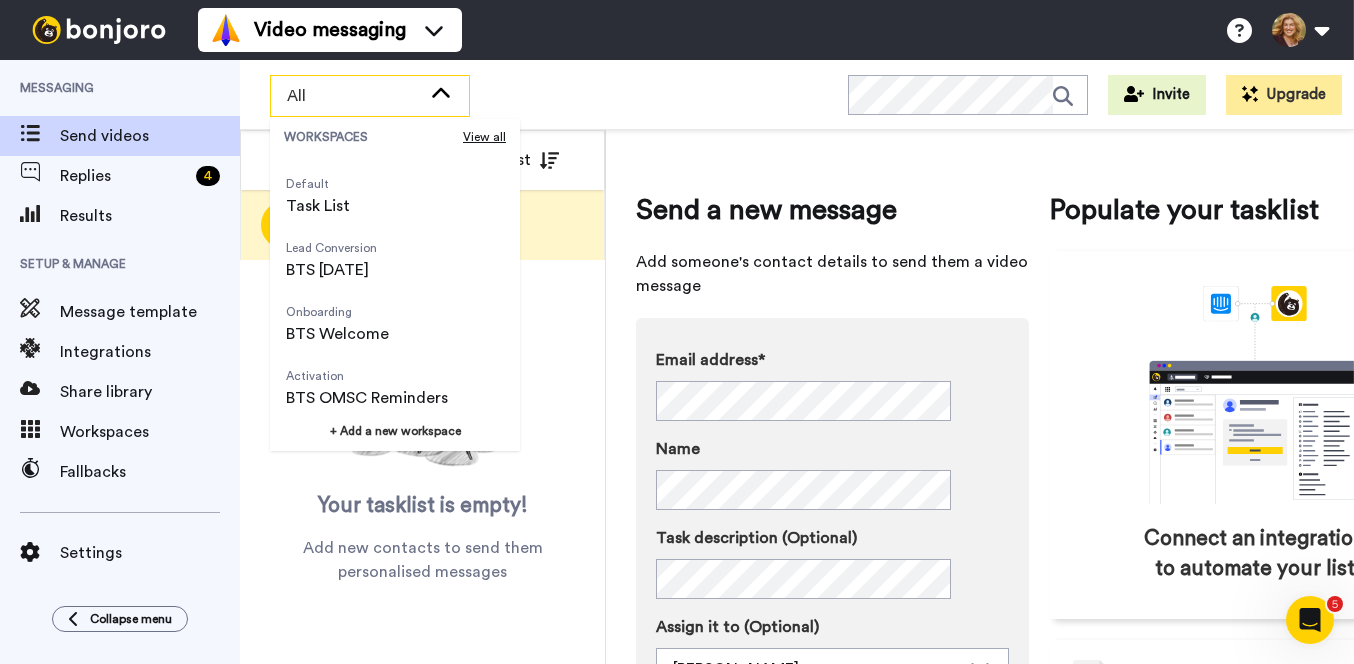 scroll, scrollTop: 379, scrollLeft: 0, axis: vertical 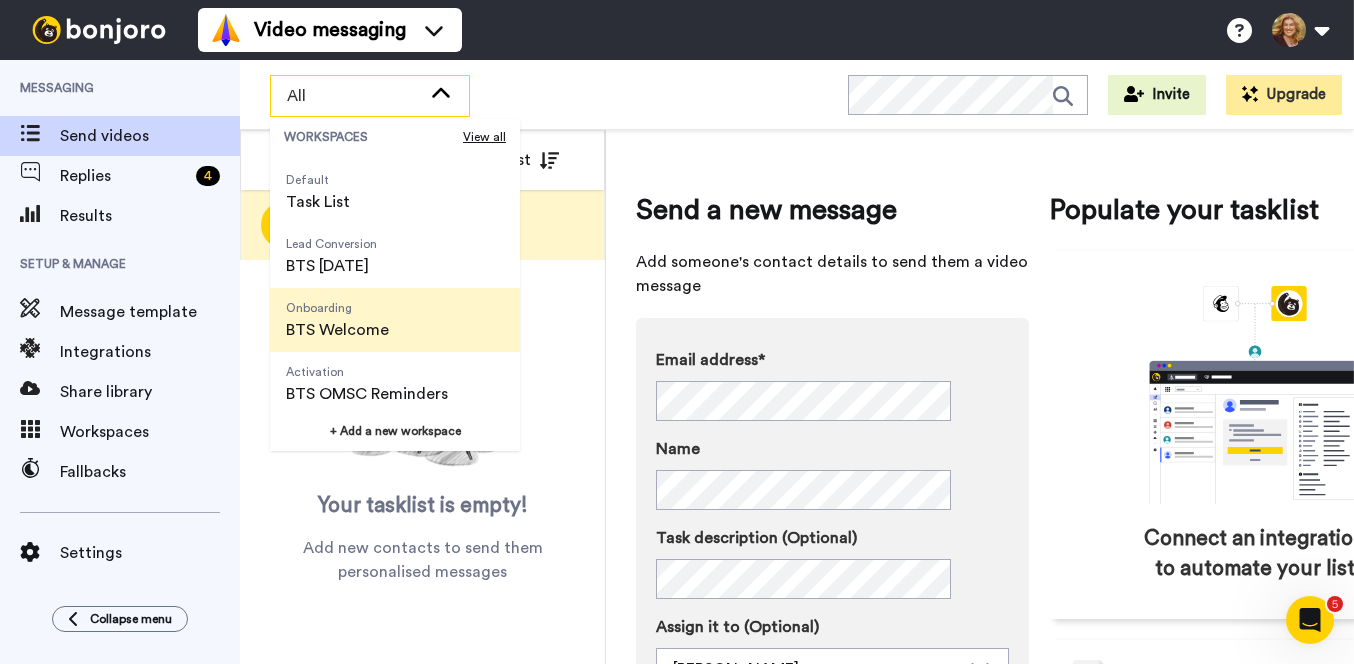 click on "BTS Welcome" at bounding box center [337, 330] 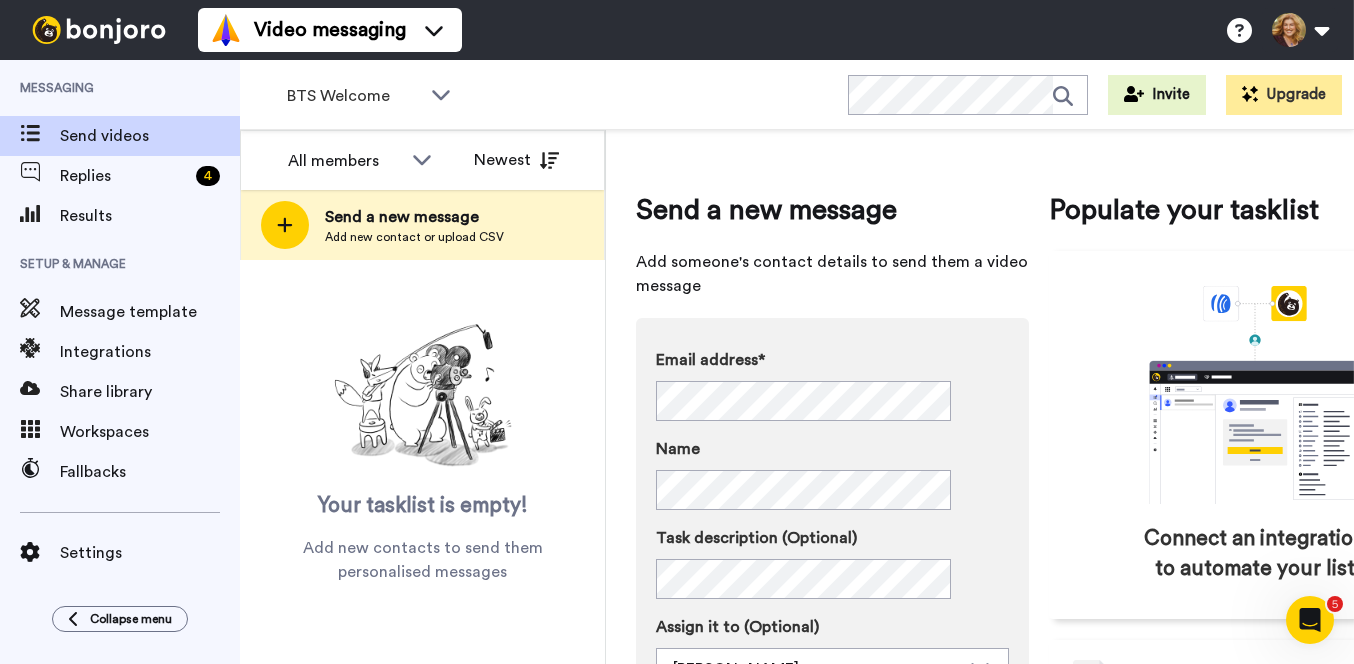 click on "Video messaging   Help docs   Settings" at bounding box center [776, 30] 